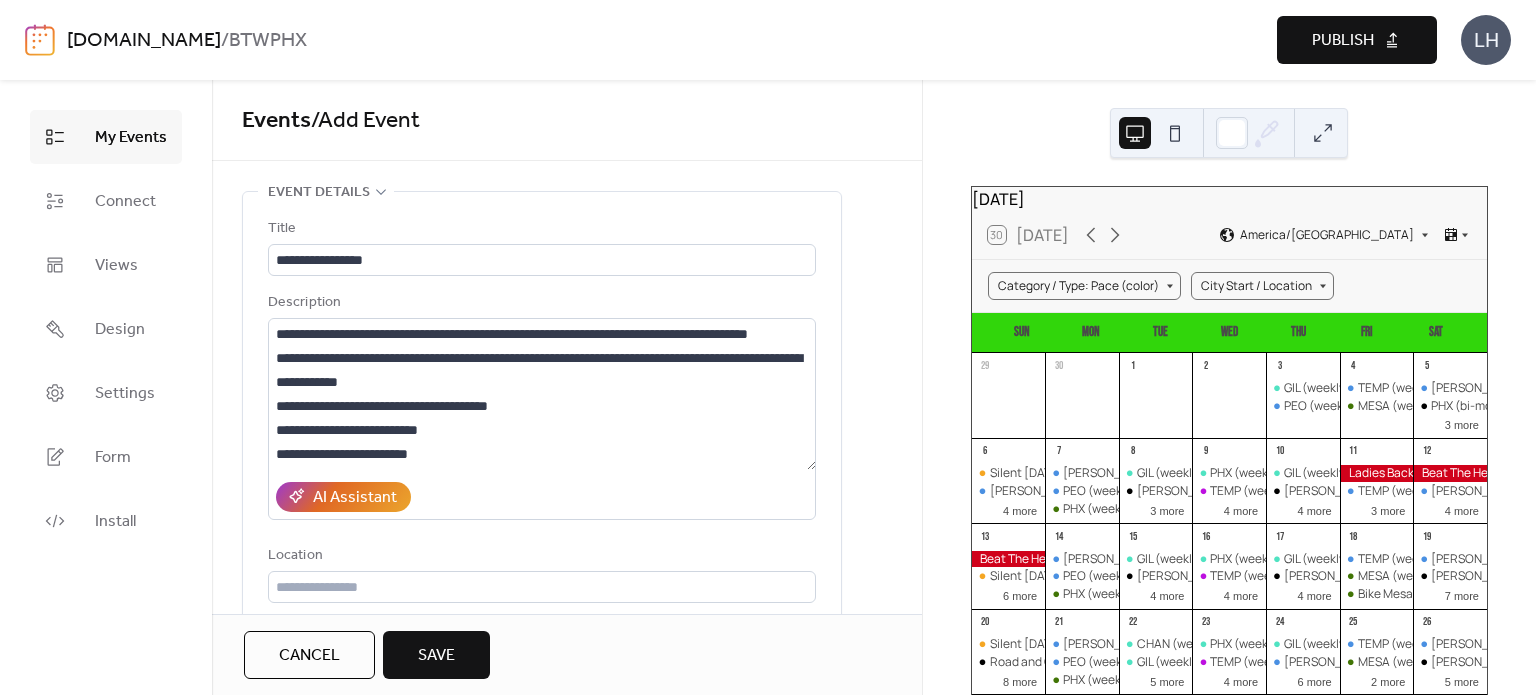 scroll, scrollTop: 0, scrollLeft: 0, axis: both 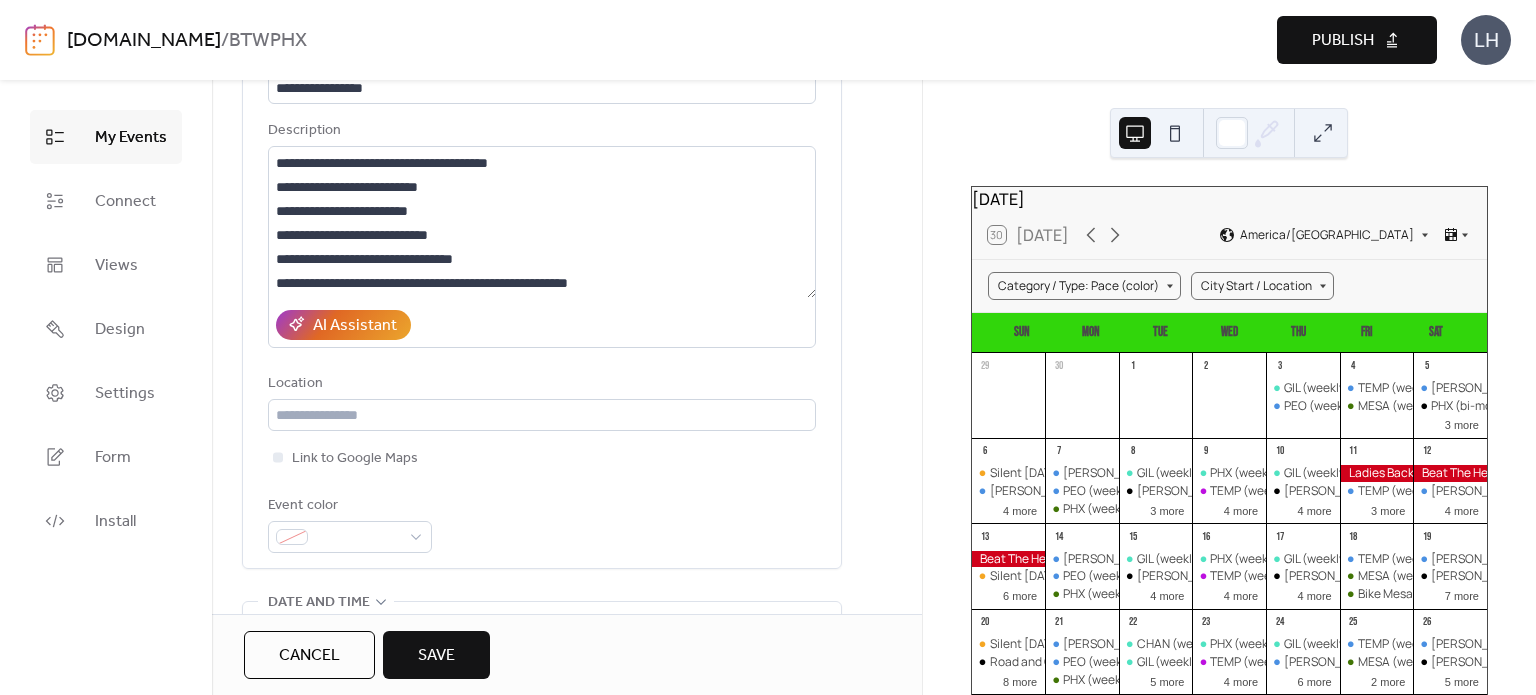 click on "My Events" at bounding box center [106, 137] 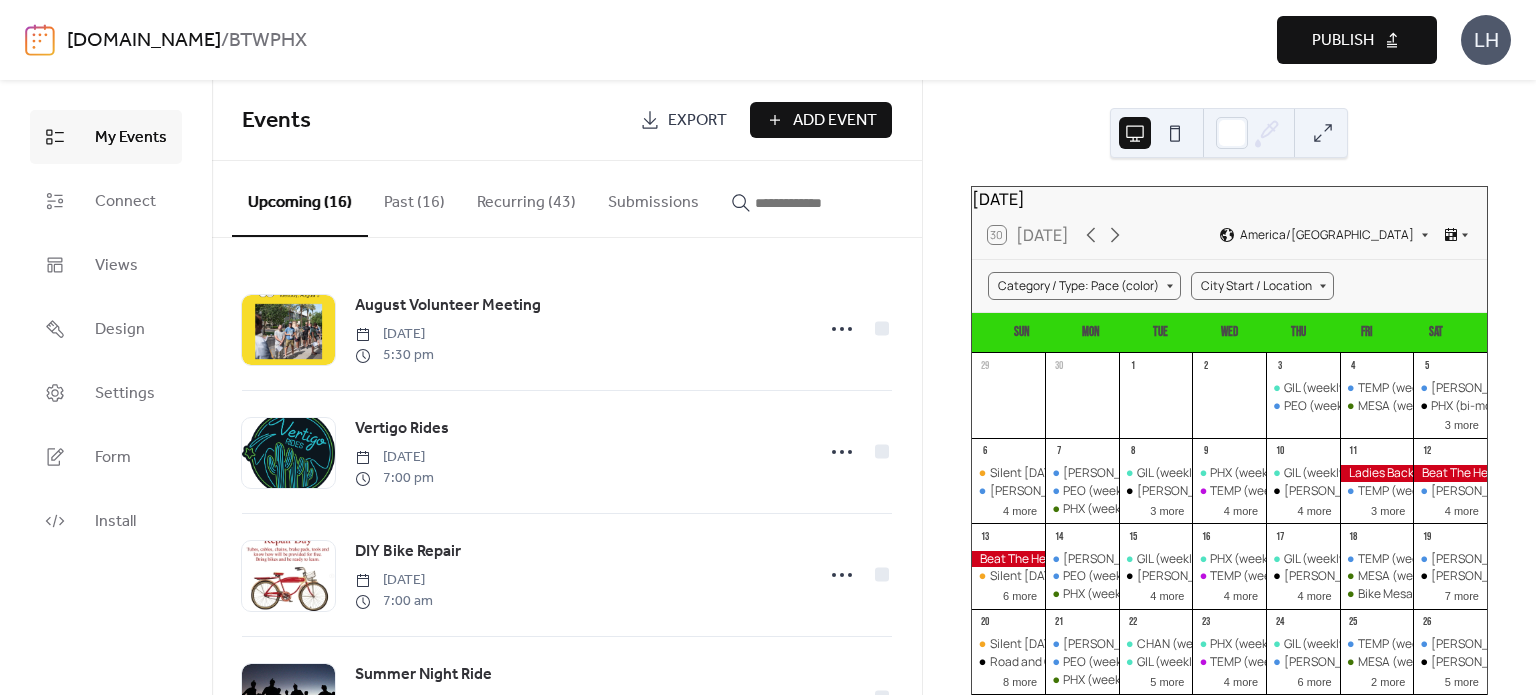 click on "[DOMAIN_NAME]" at bounding box center (144, 41) 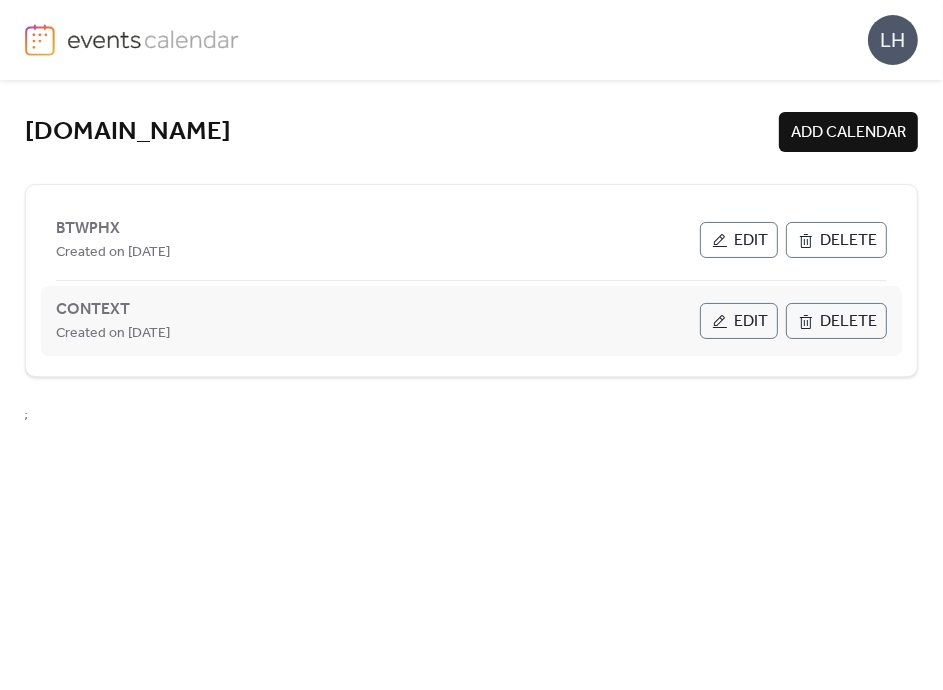 drag, startPoint x: 31, startPoint y: 481, endPoint x: 278, endPoint y: 284, distance: 315.93988 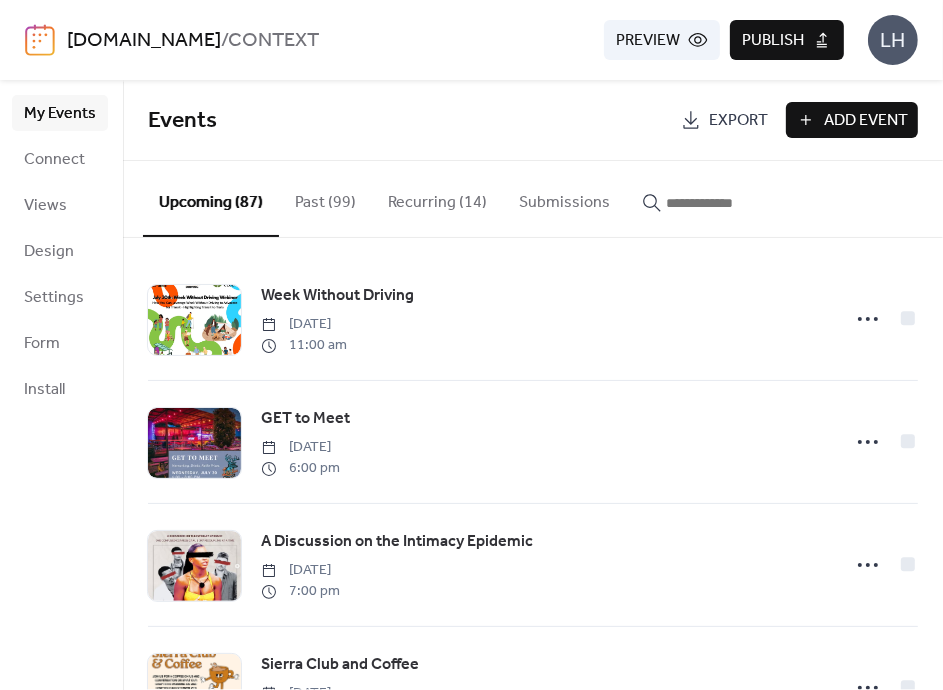 click on "Add Event" at bounding box center (866, 121) 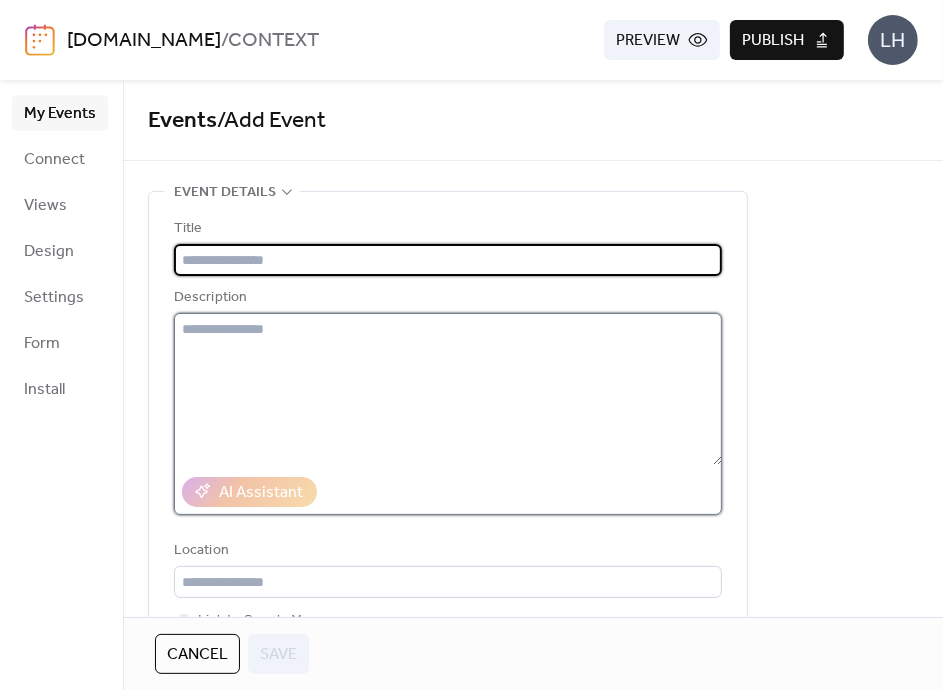 click at bounding box center (448, 389) 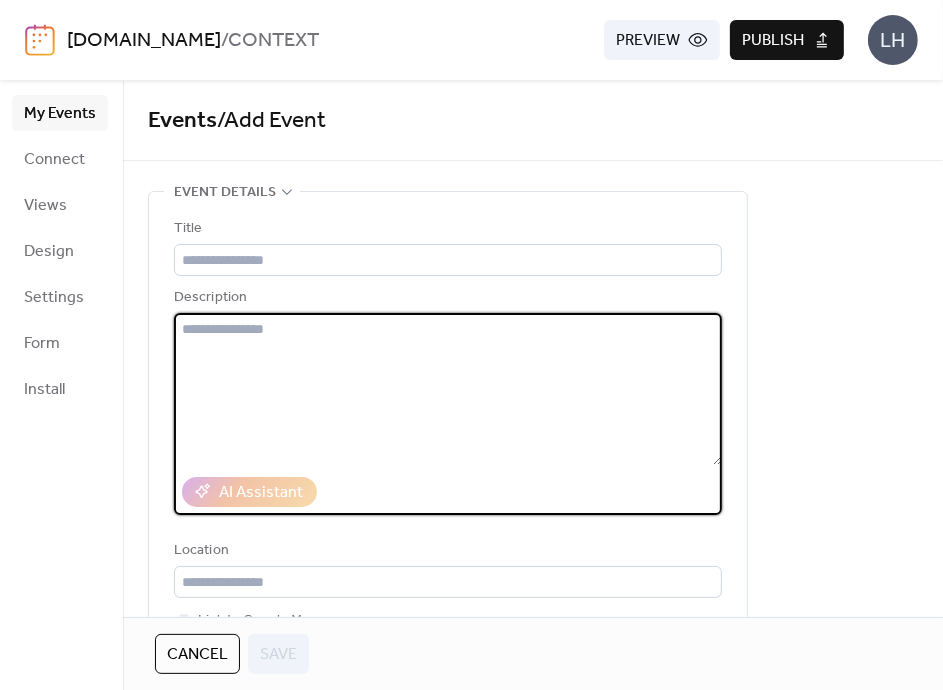 paste on "**********" 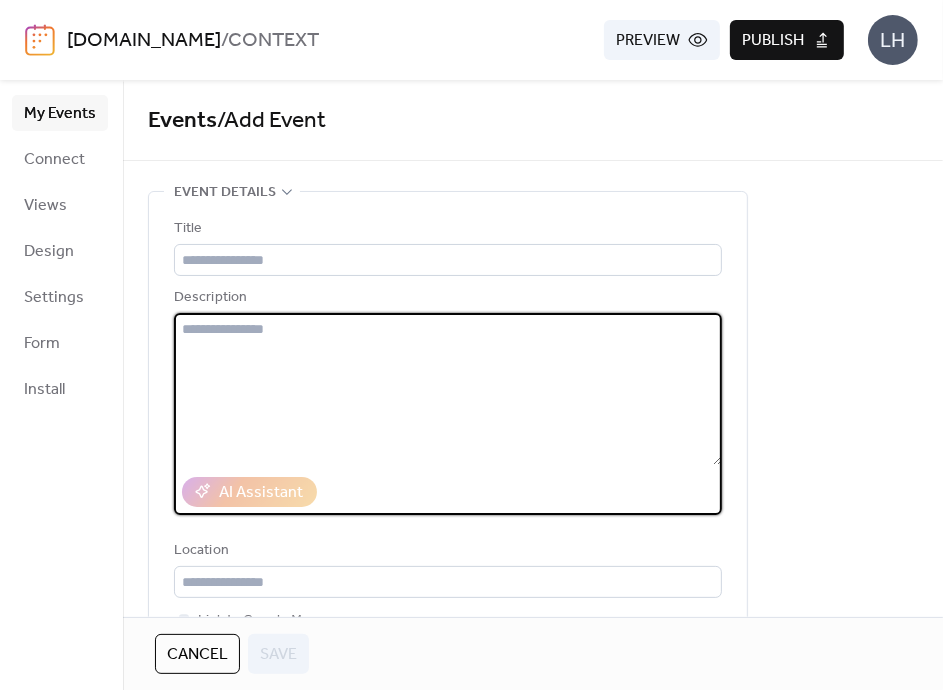type on "**********" 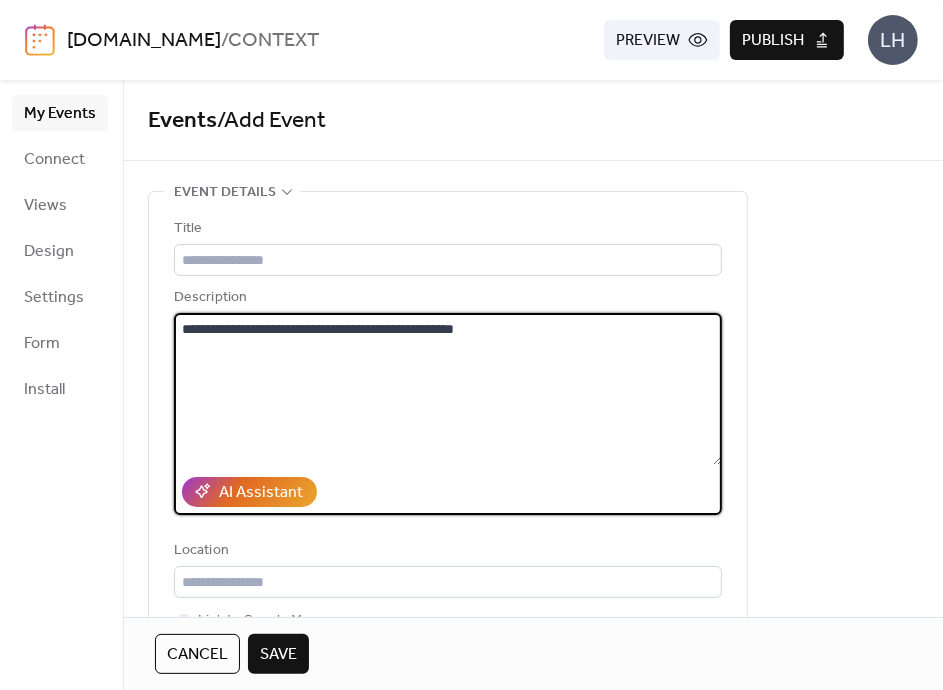 type 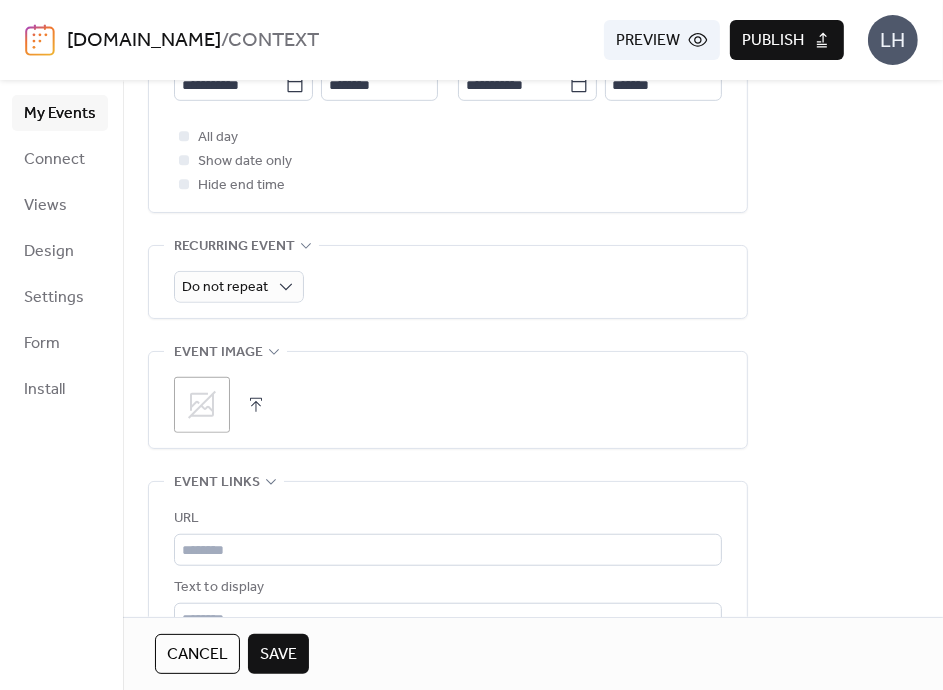 scroll, scrollTop: 772, scrollLeft: 0, axis: vertical 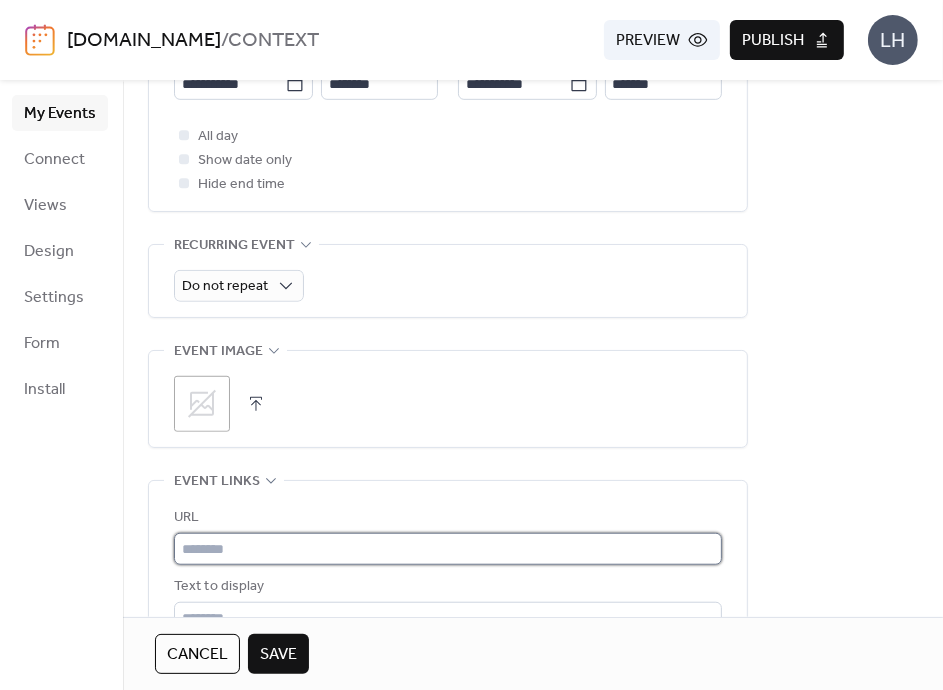 click at bounding box center (448, 549) 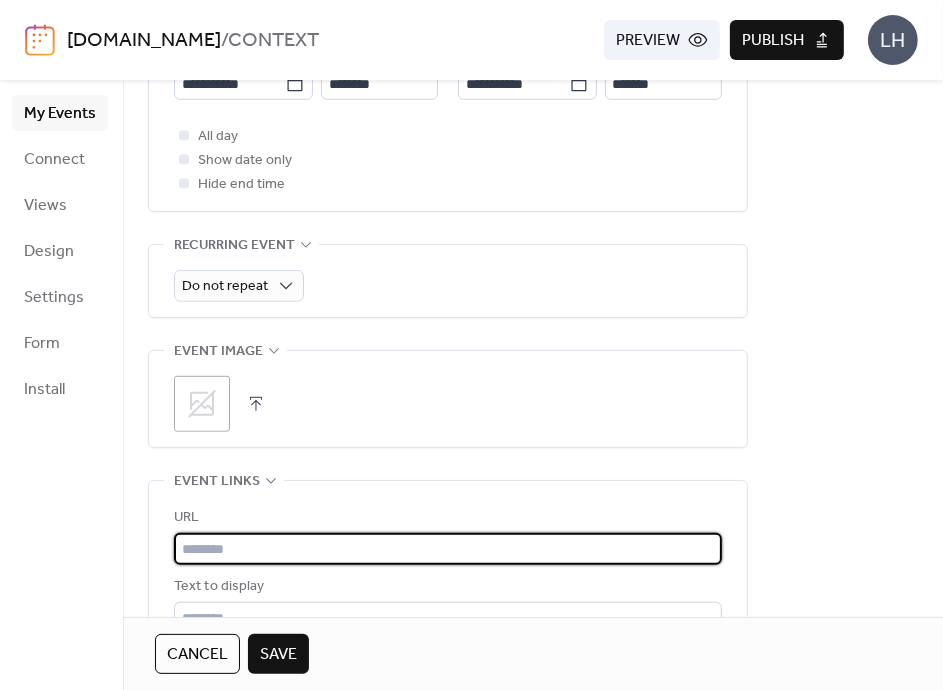 paste on "**********" 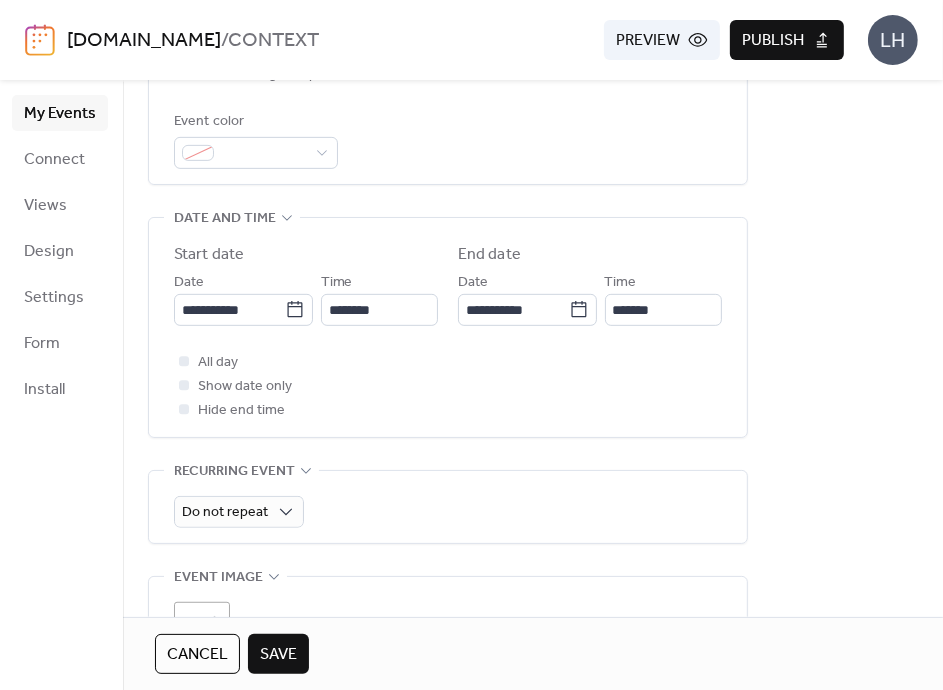 scroll, scrollTop: 540, scrollLeft: 0, axis: vertical 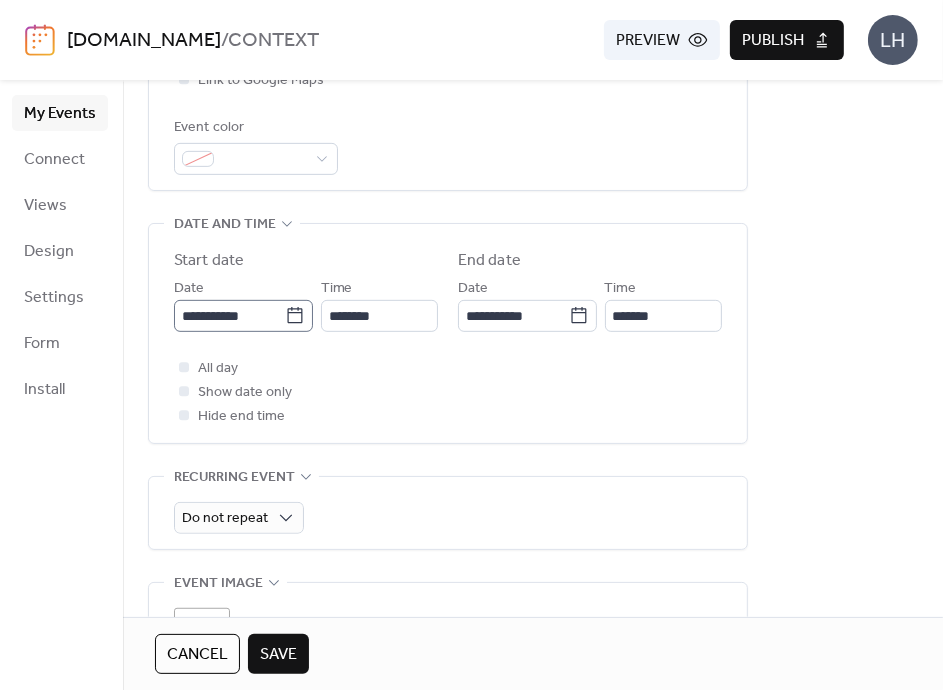 type on "**********" 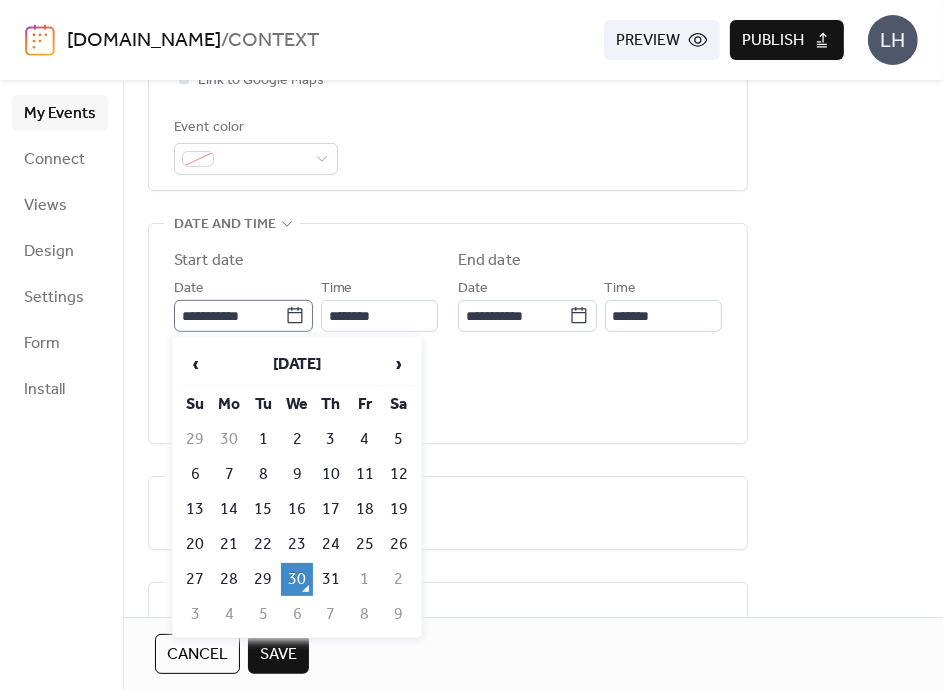click 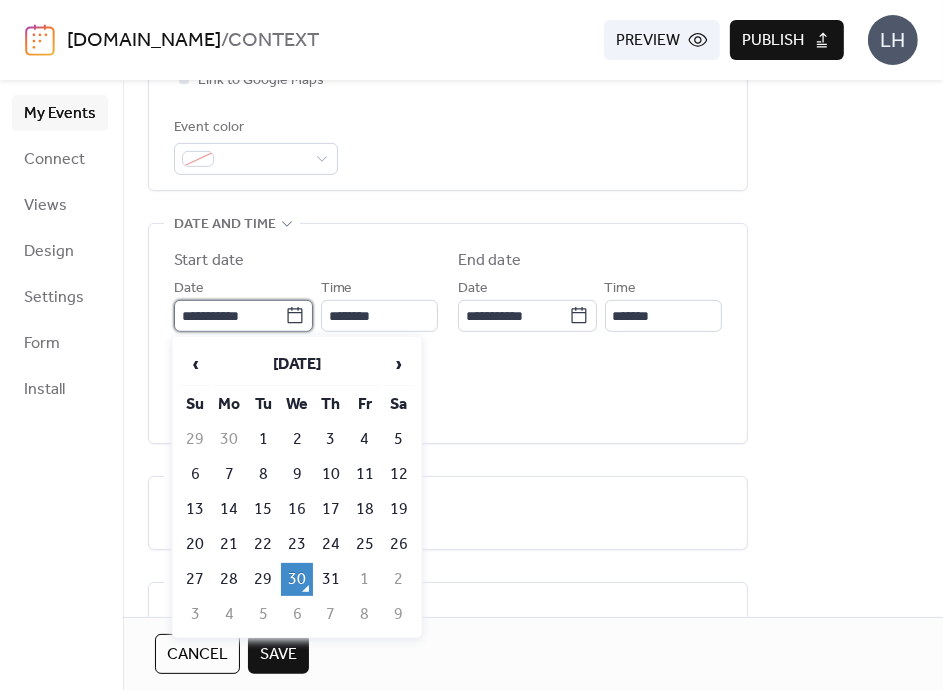 click on "**********" at bounding box center (229, 316) 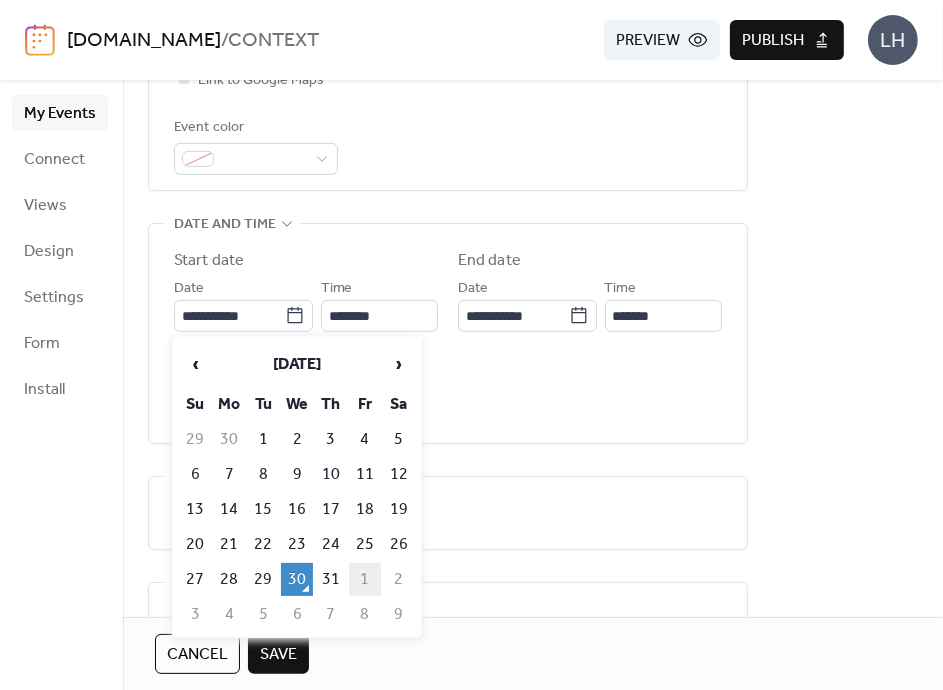 click on "1" at bounding box center [365, 579] 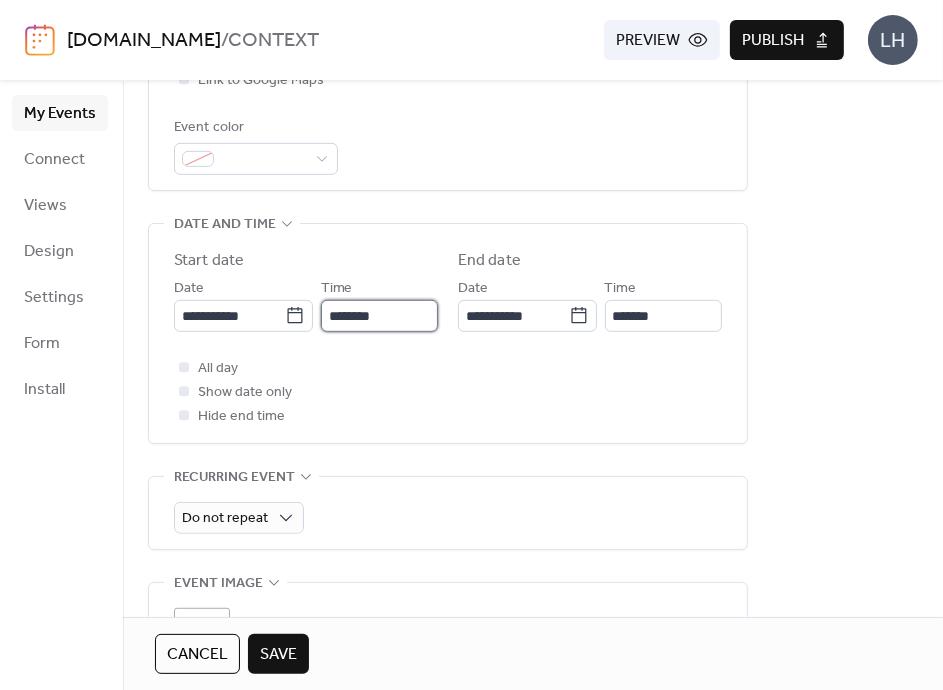 click on "********" at bounding box center (379, 316) 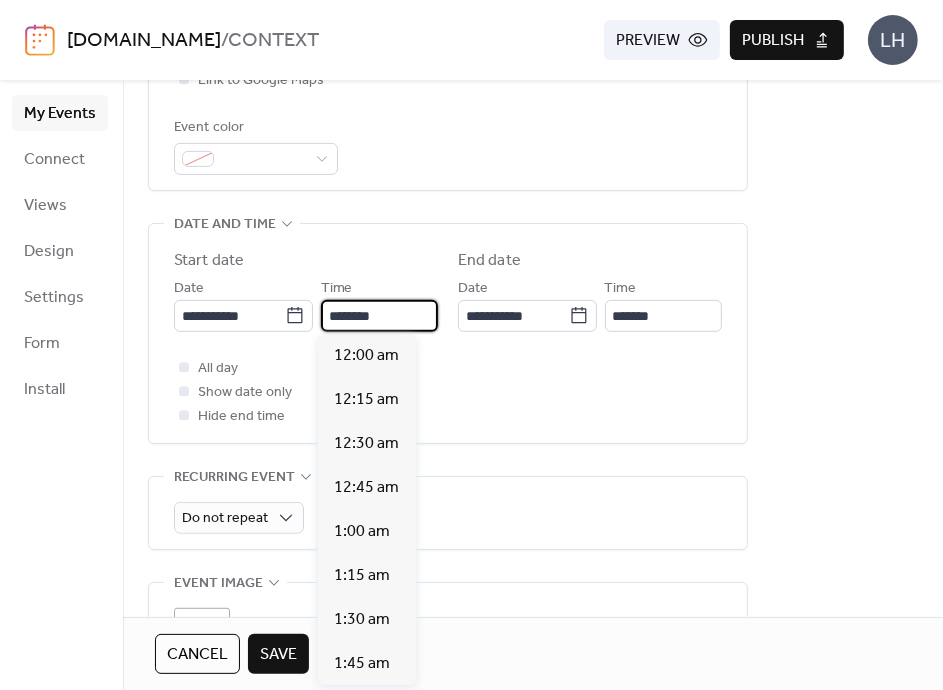 click on "********" at bounding box center (379, 316) 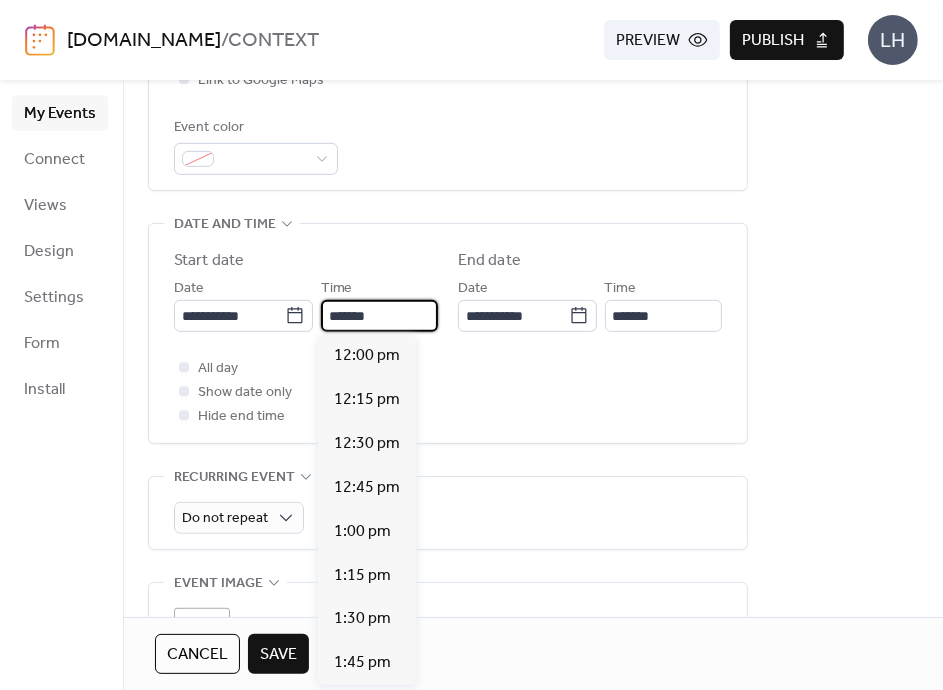 scroll, scrollTop: 2464, scrollLeft: 0, axis: vertical 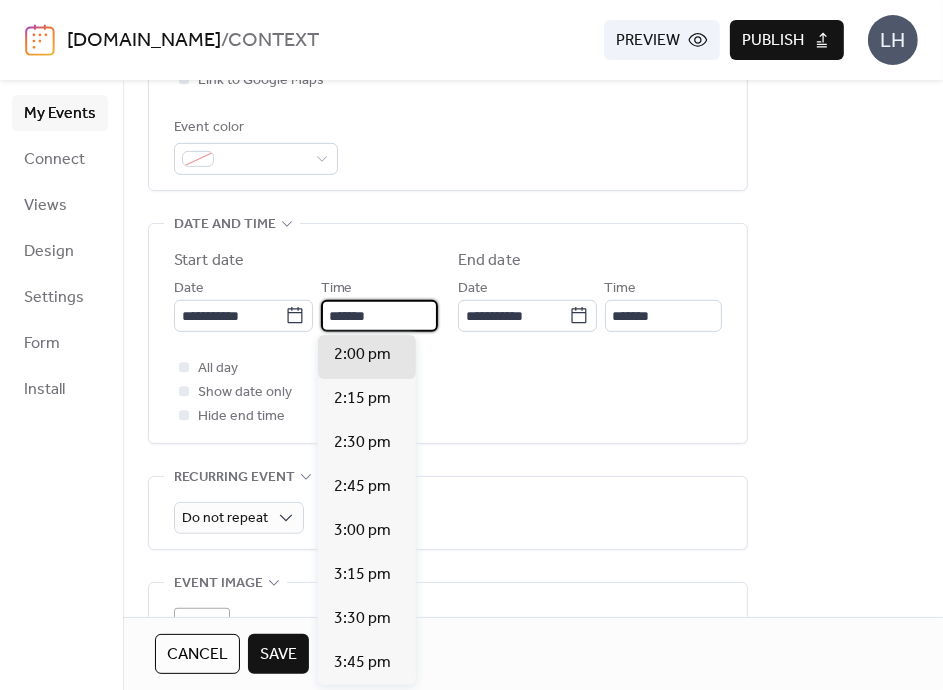 type on "*******" 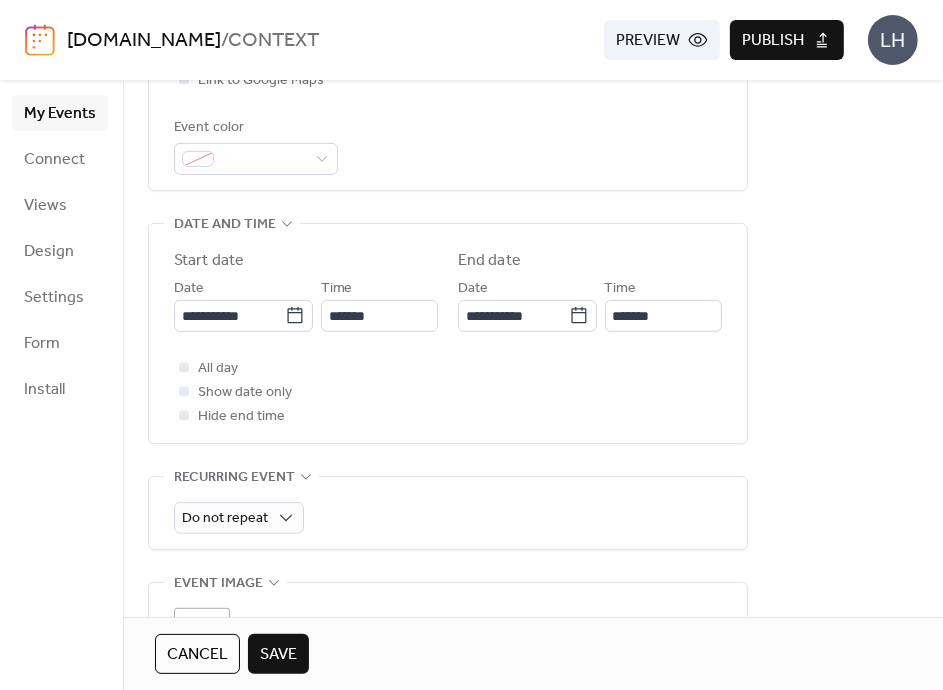 click on "**********" at bounding box center [448, 338] 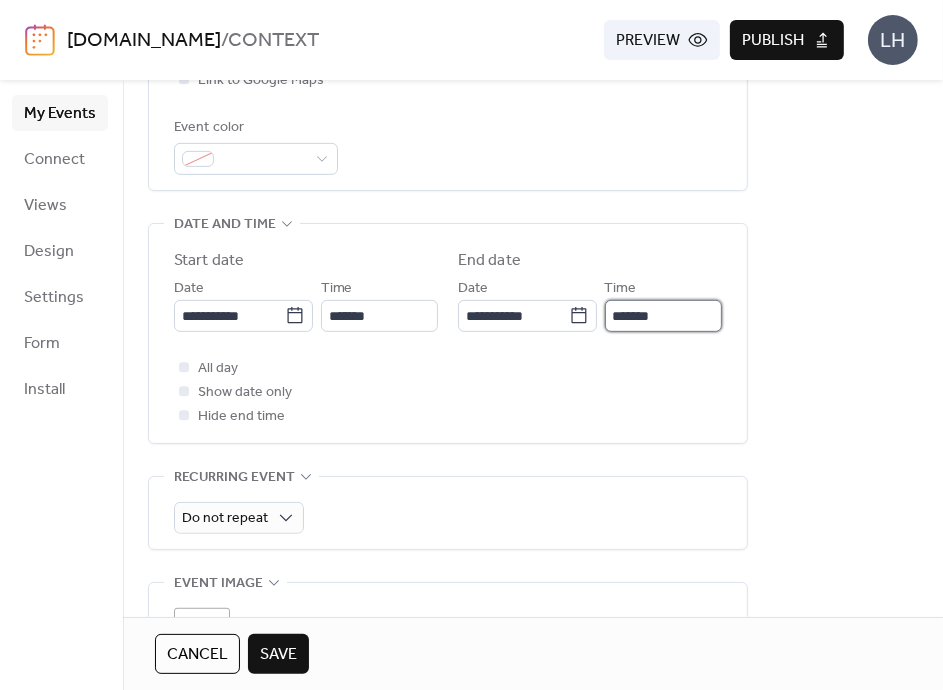 click on "*******" at bounding box center [663, 316] 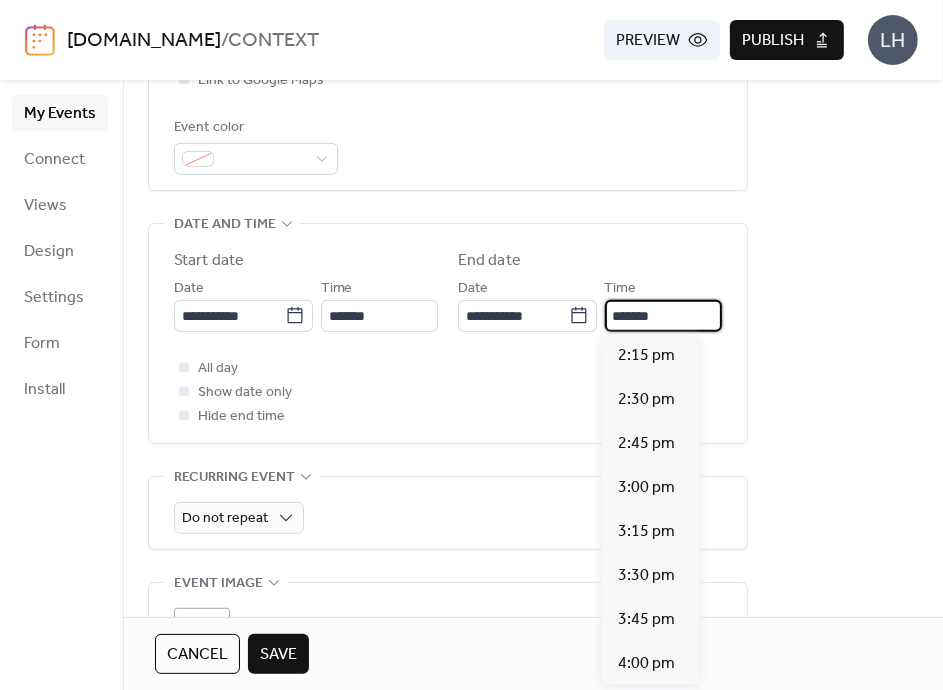 scroll, scrollTop: 308, scrollLeft: 0, axis: vertical 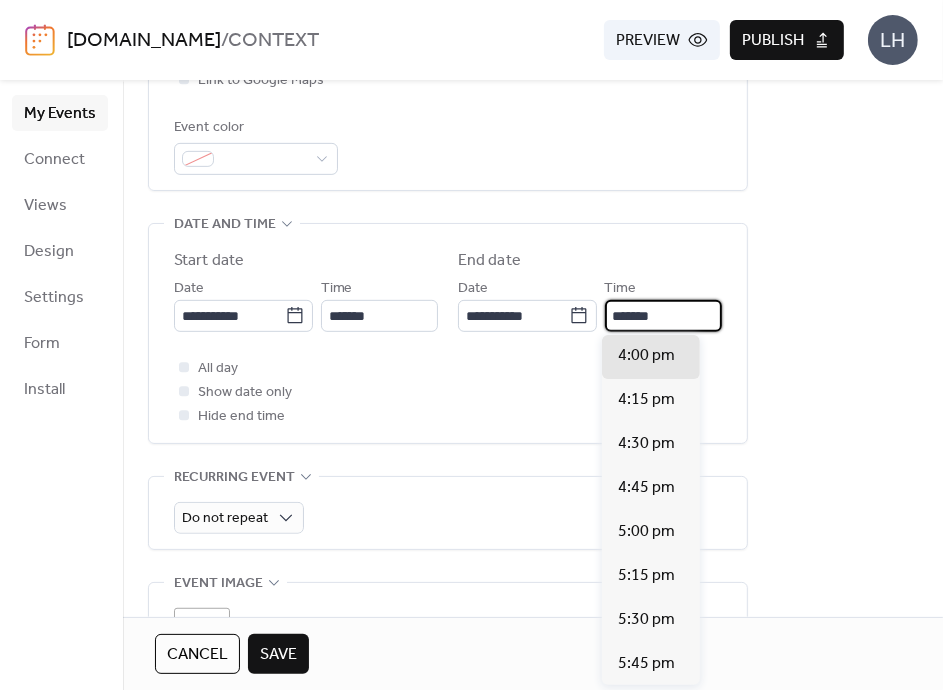type on "*******" 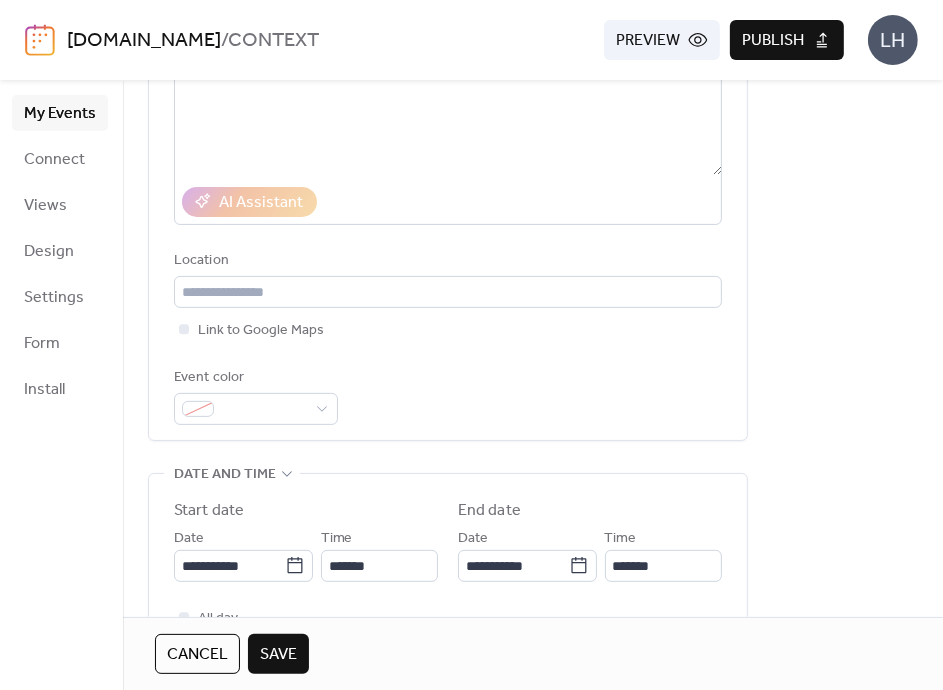 scroll, scrollTop: 288, scrollLeft: 0, axis: vertical 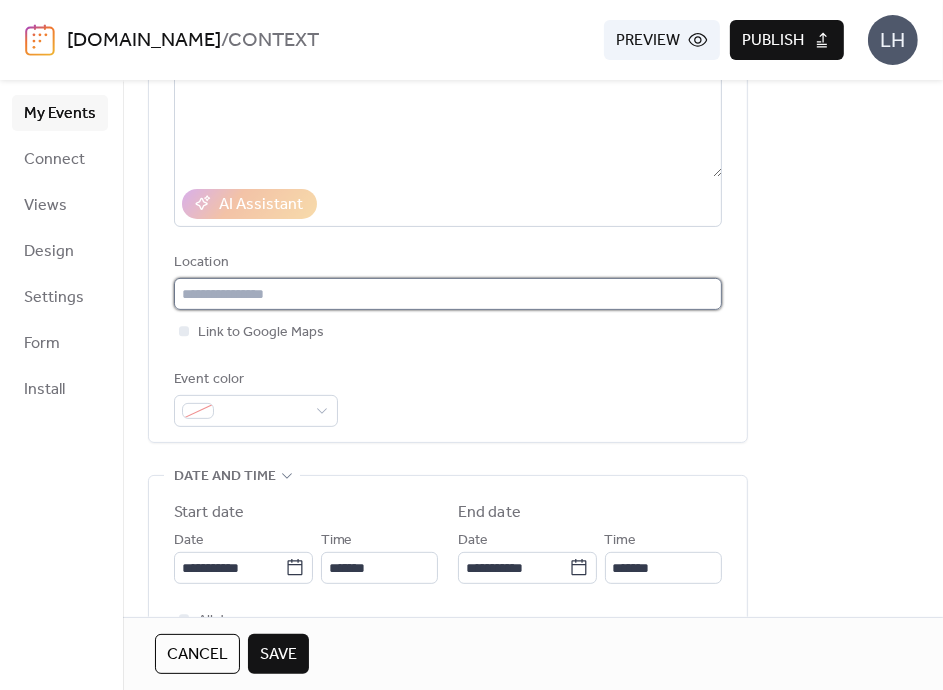 click at bounding box center (448, 294) 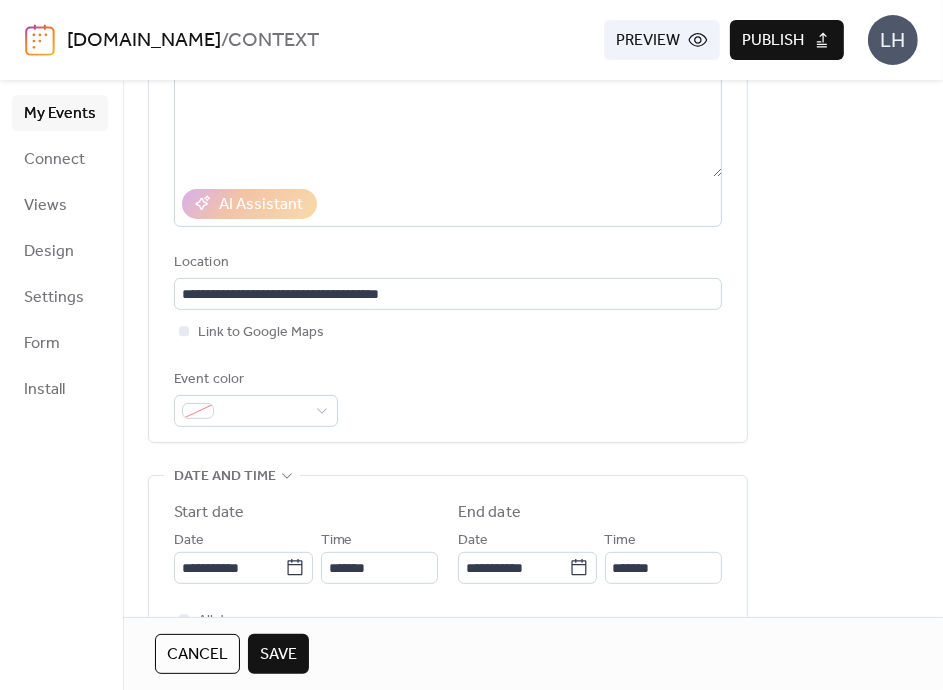 click on "Event color" at bounding box center (448, 397) 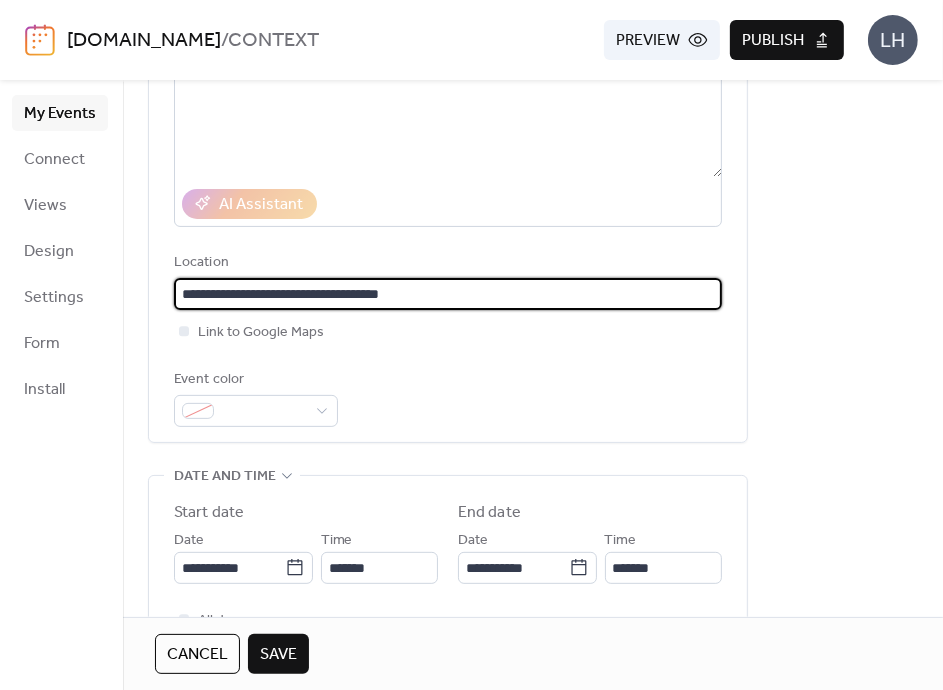 click on "**********" at bounding box center (448, 294) 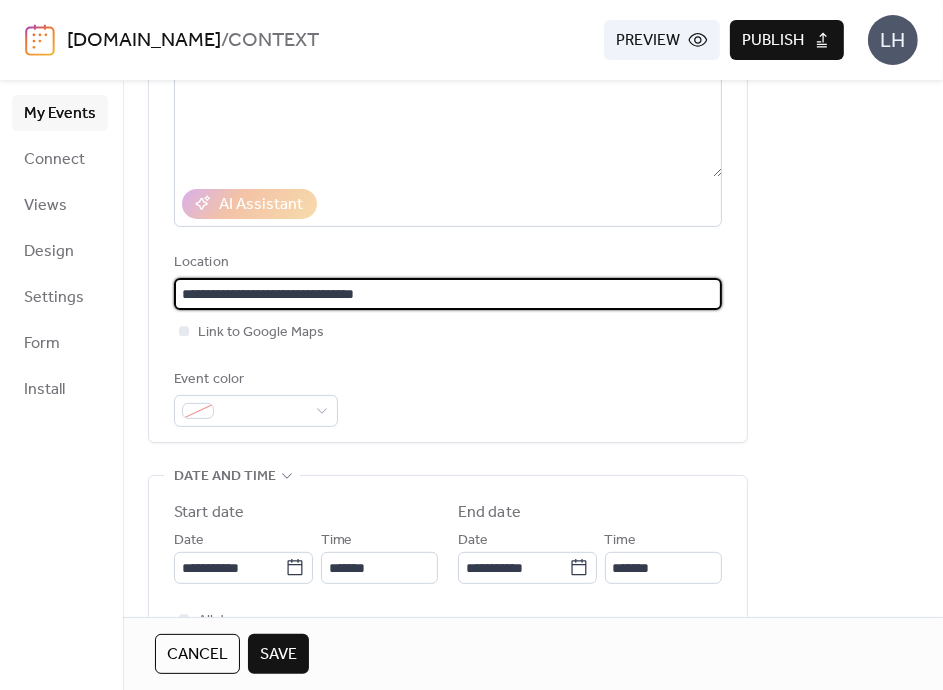 type on "**********" 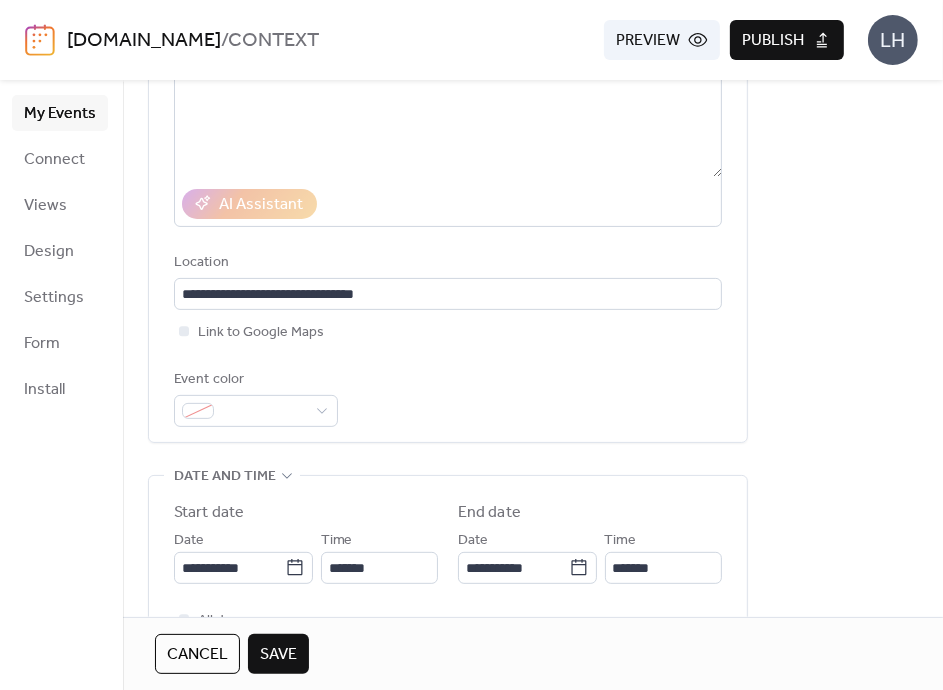 click on "AI Assistant" at bounding box center [448, 204] 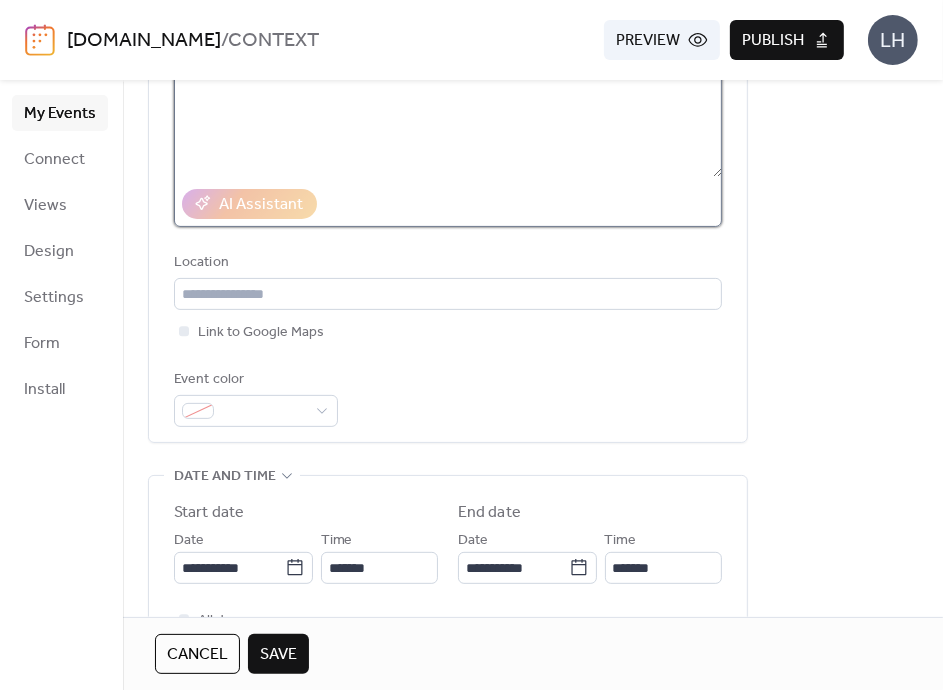 click at bounding box center (448, 101) 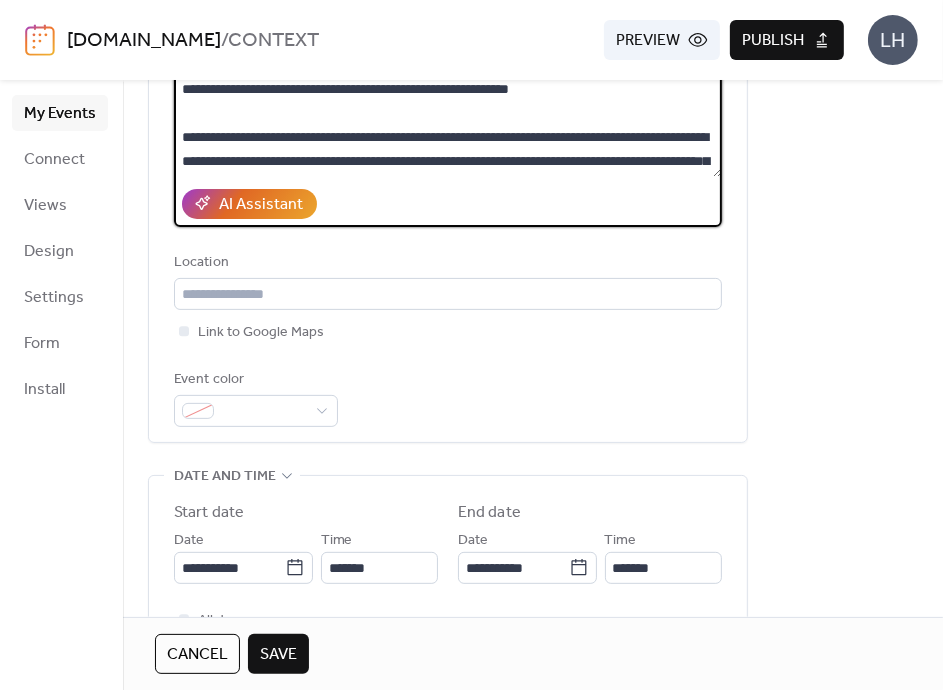 scroll, scrollTop: 92, scrollLeft: 0, axis: vertical 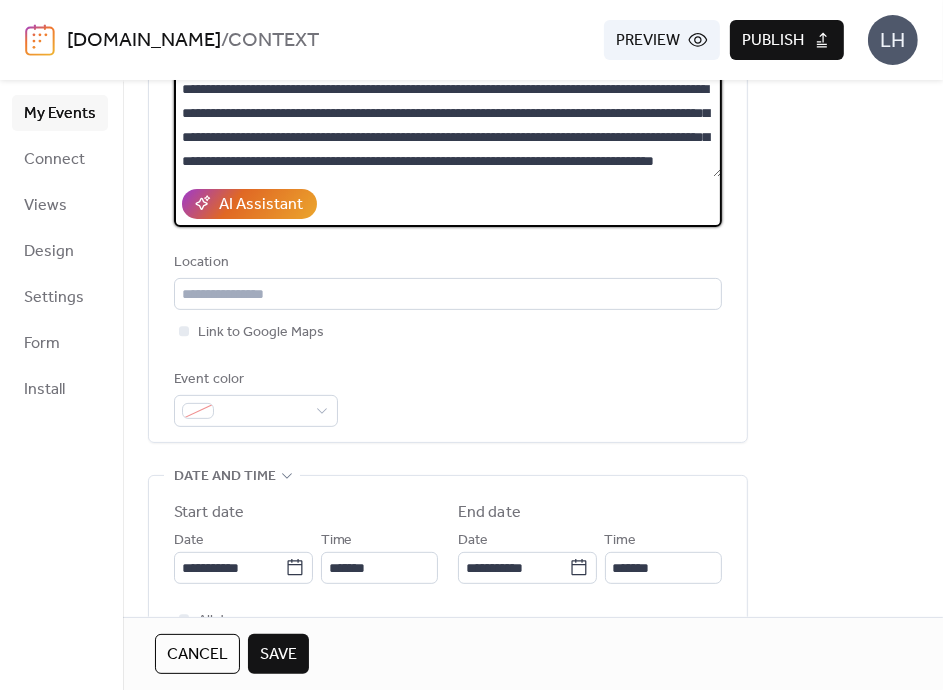 type on "**********" 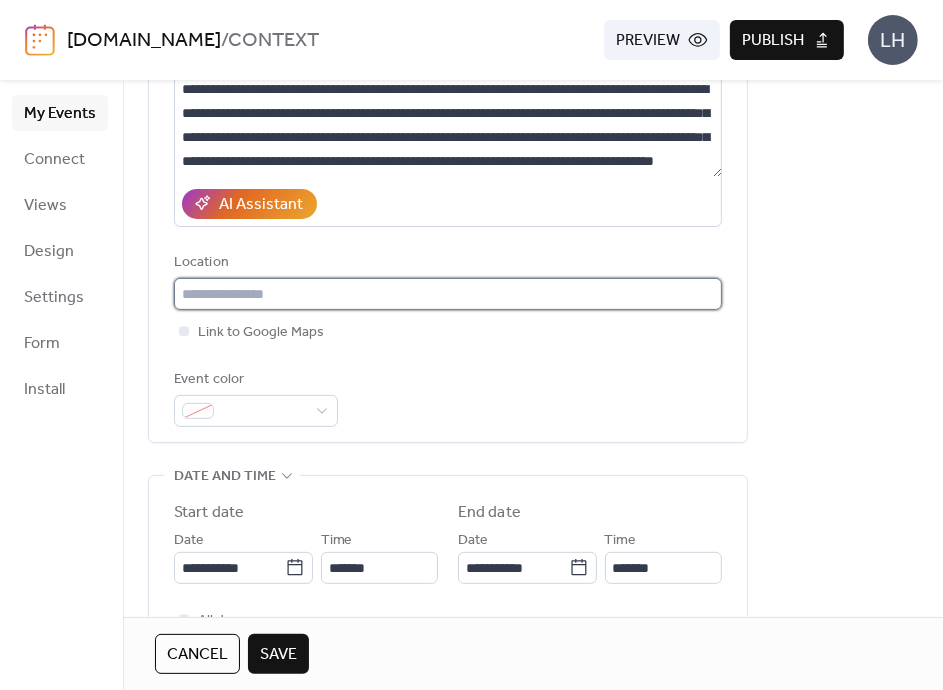 click at bounding box center [448, 294] 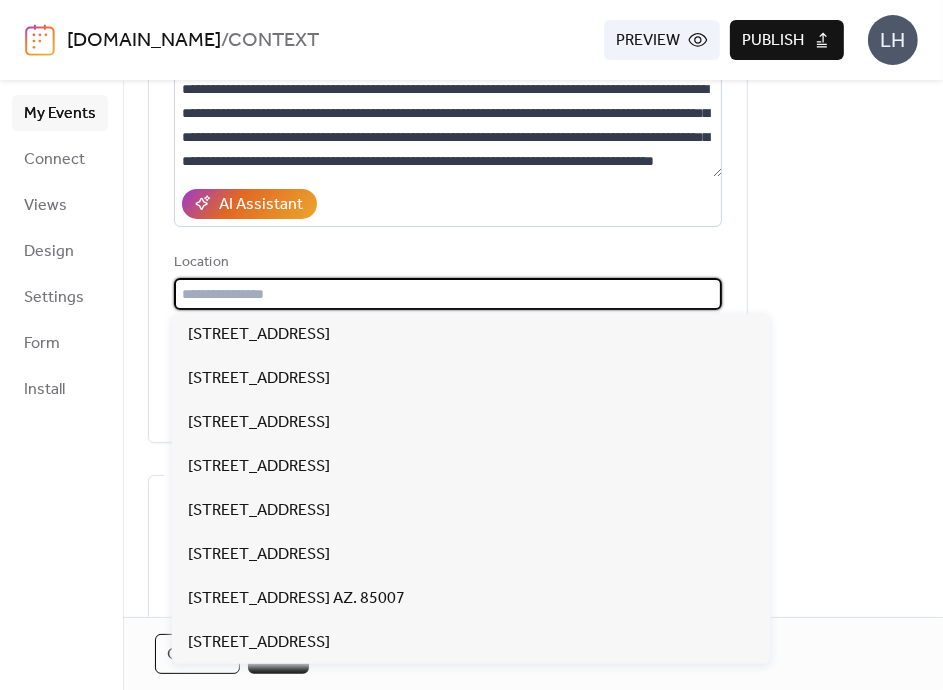 paste on "**********" 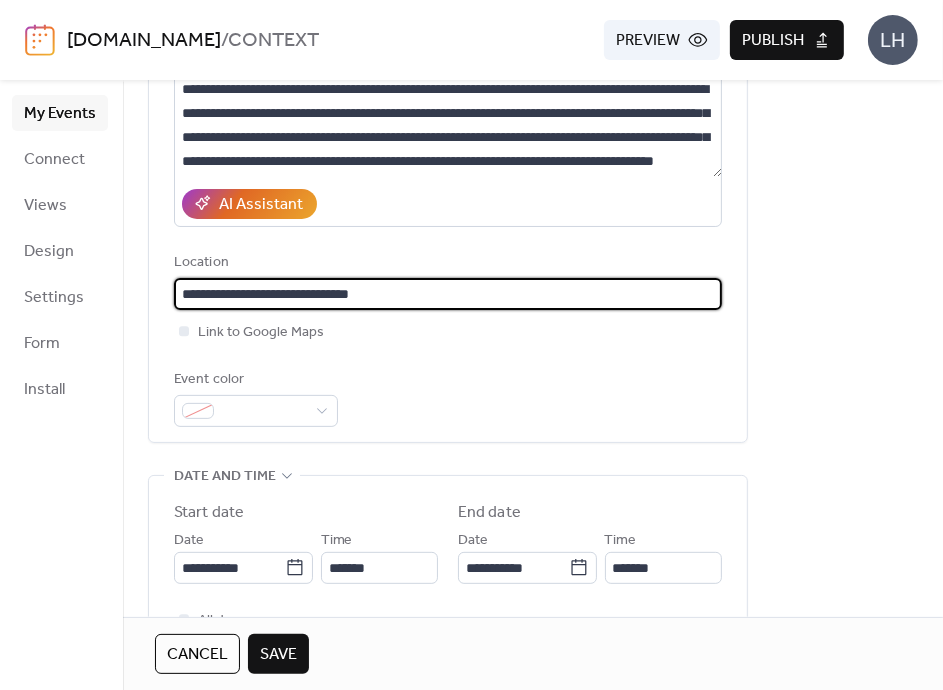 type on "**********" 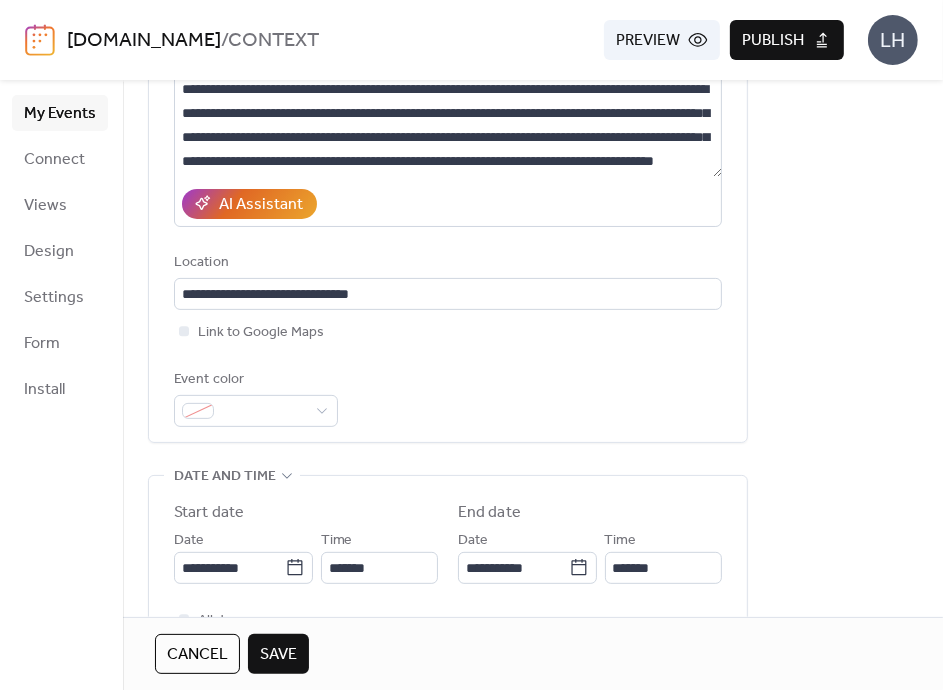 click on "**********" at bounding box center [448, 178] 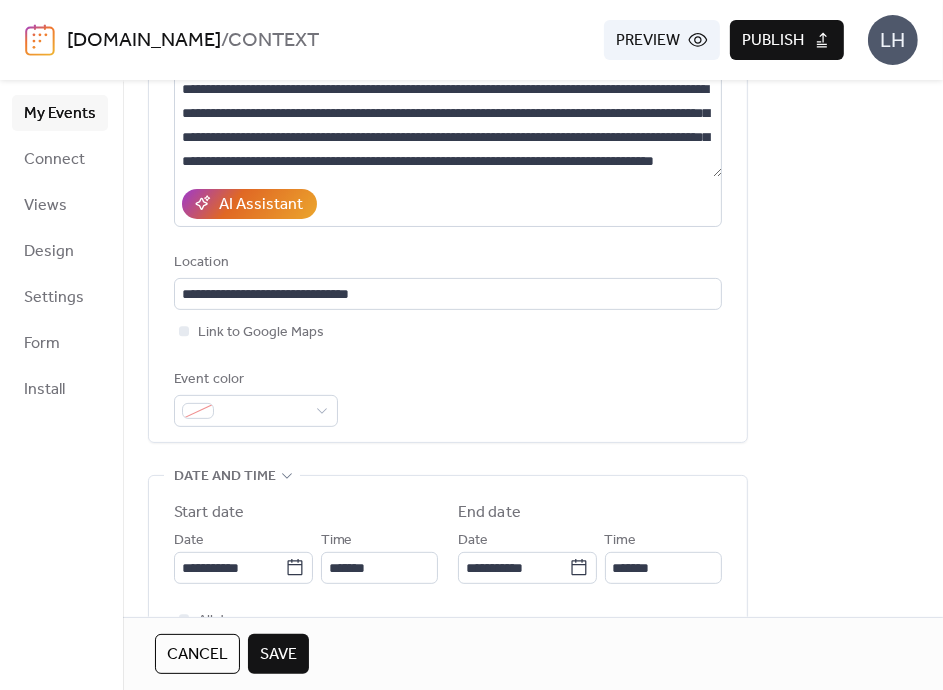 scroll, scrollTop: 0, scrollLeft: 0, axis: both 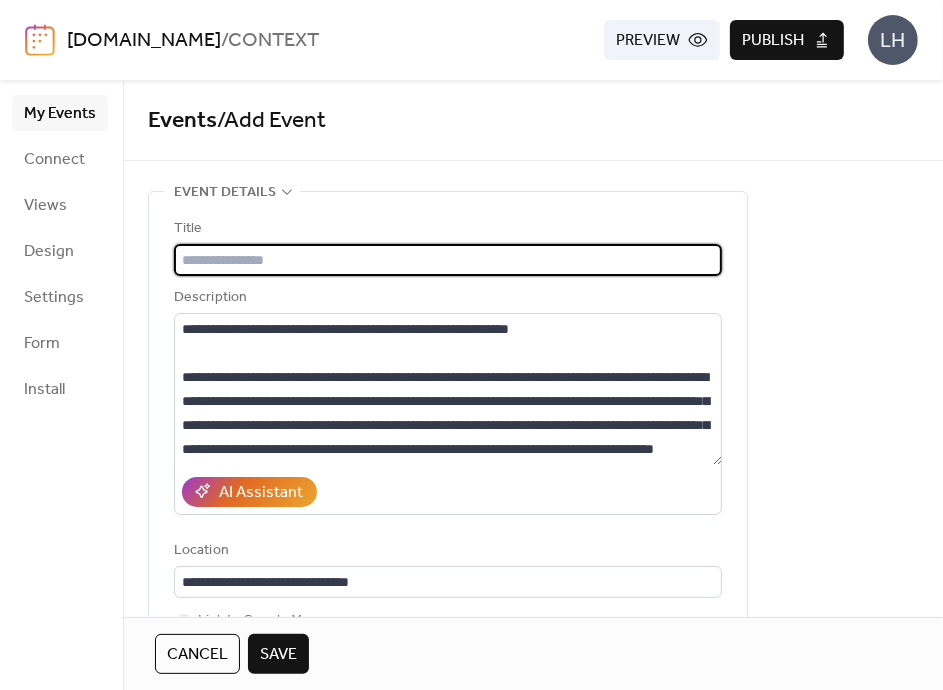 click at bounding box center [448, 260] 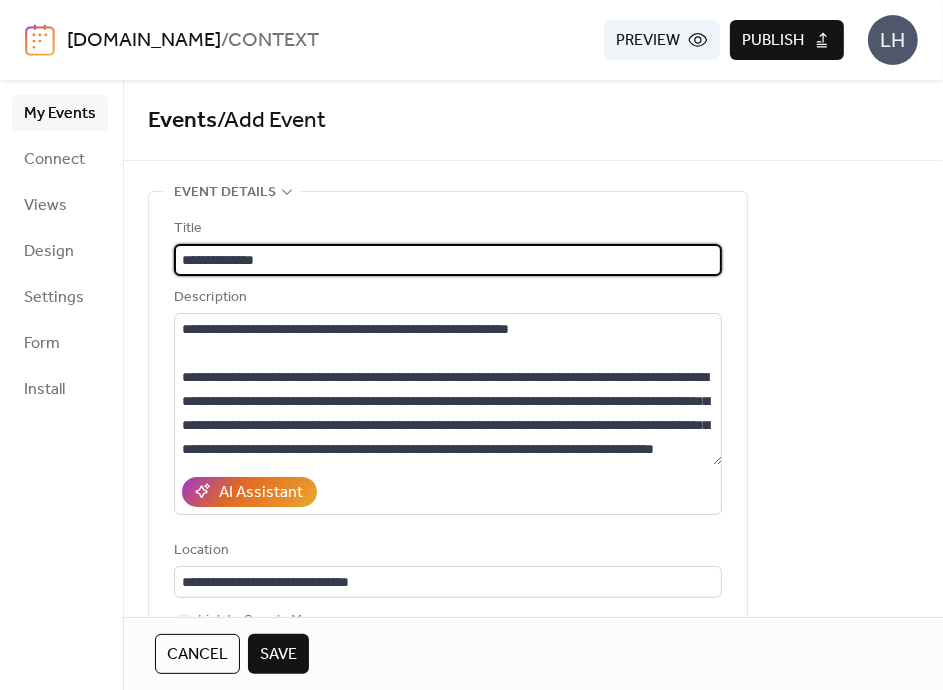 type on "**********" 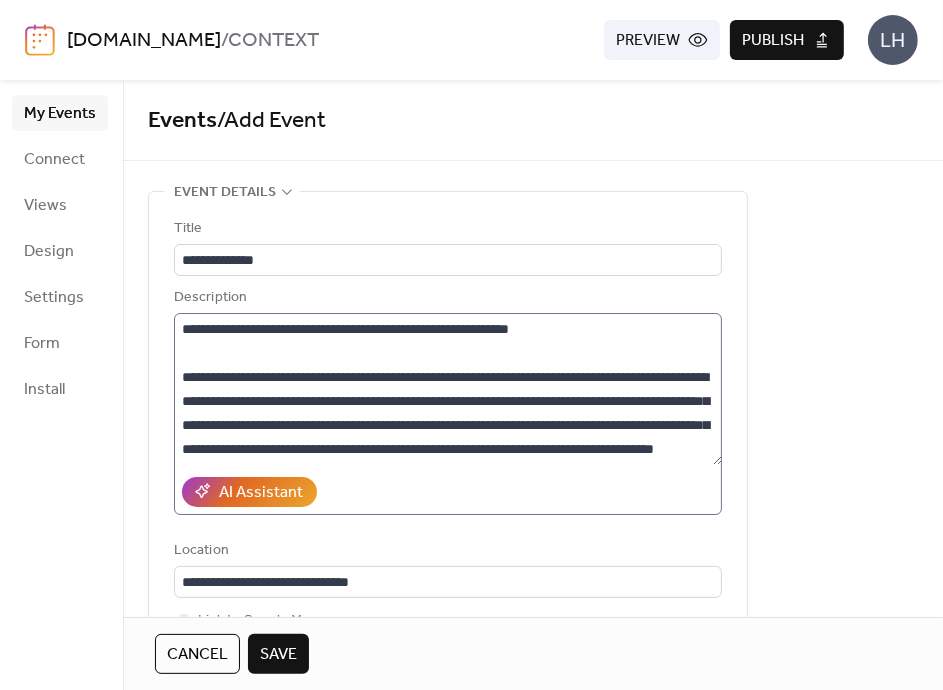scroll, scrollTop: 96, scrollLeft: 0, axis: vertical 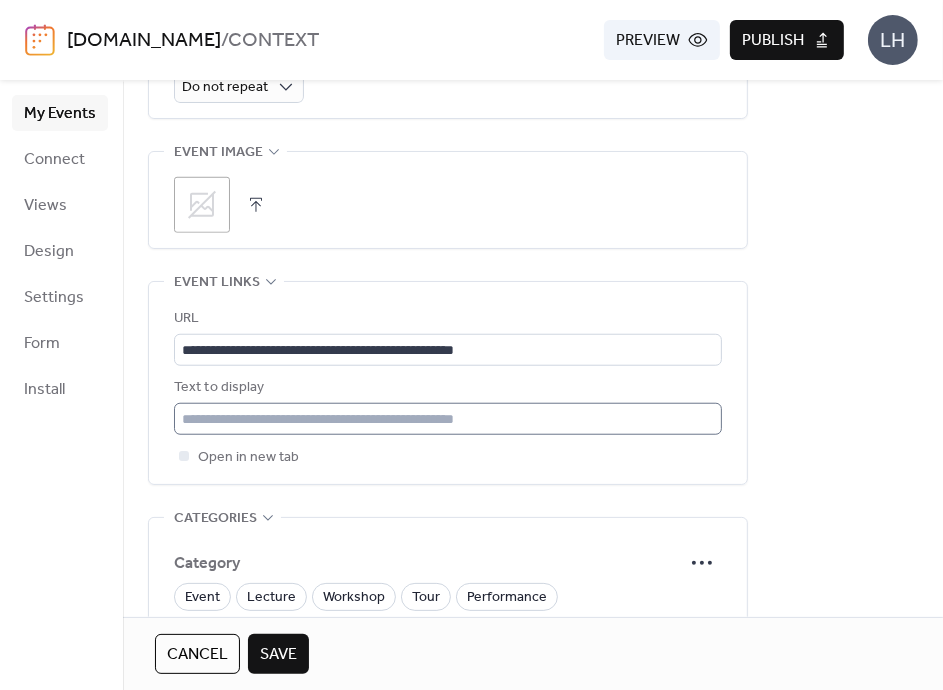 drag, startPoint x: 500, startPoint y: 447, endPoint x: 504, endPoint y: 429, distance: 18.439089 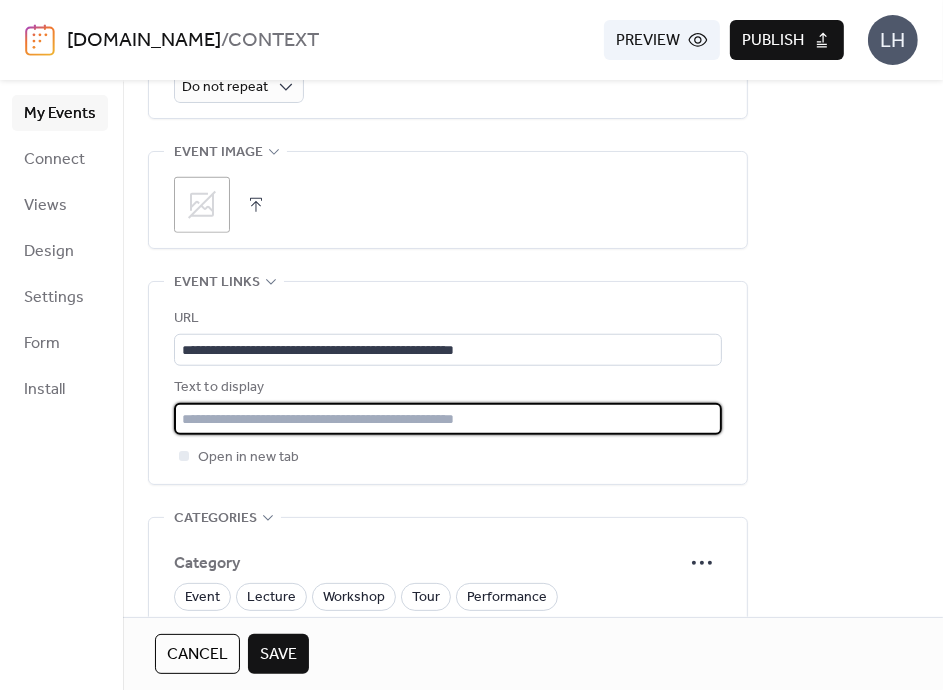 click at bounding box center (448, 419) 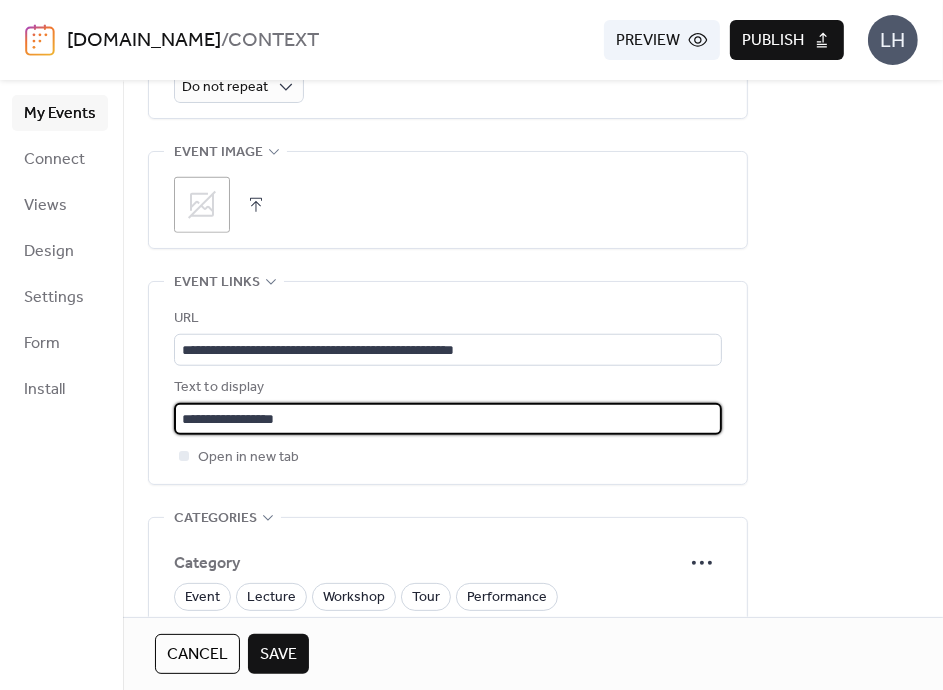 type on "**********" 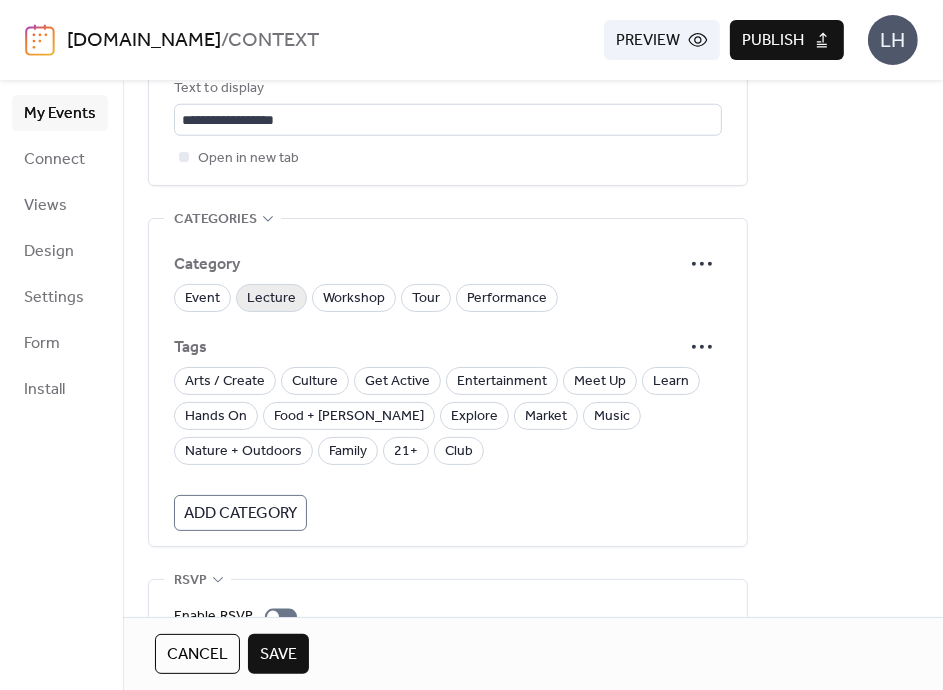 scroll, scrollTop: 1271, scrollLeft: 0, axis: vertical 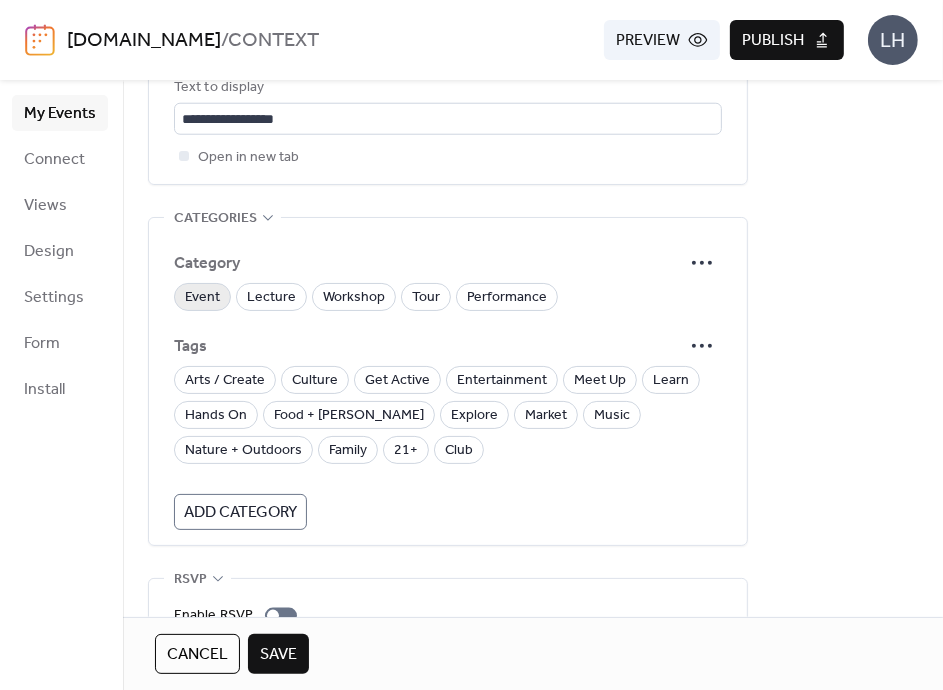 click on "Event" at bounding box center (202, 297) 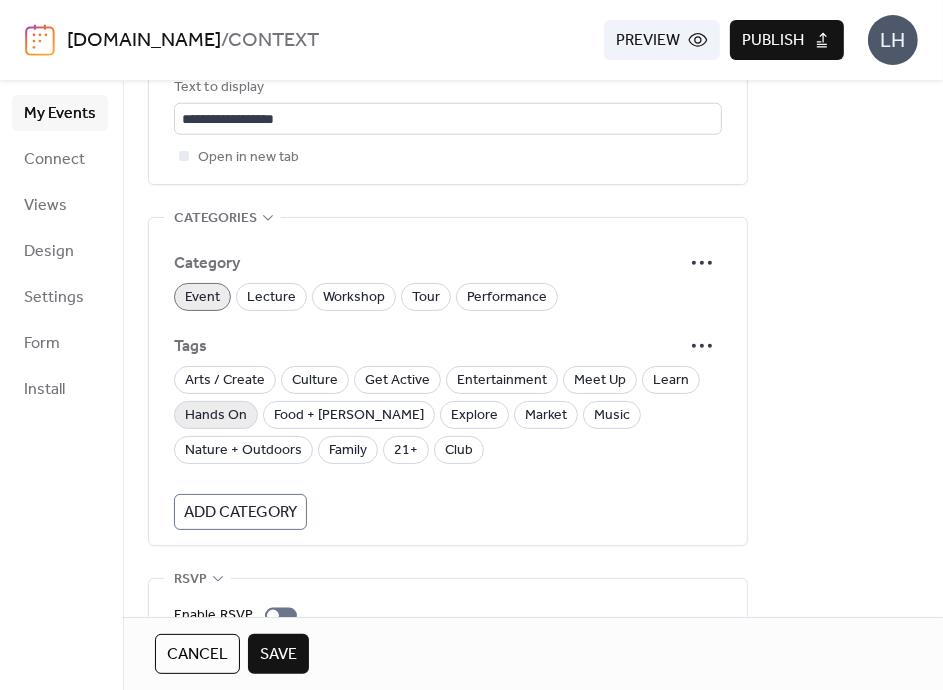 click on "Hands On" at bounding box center [216, 416] 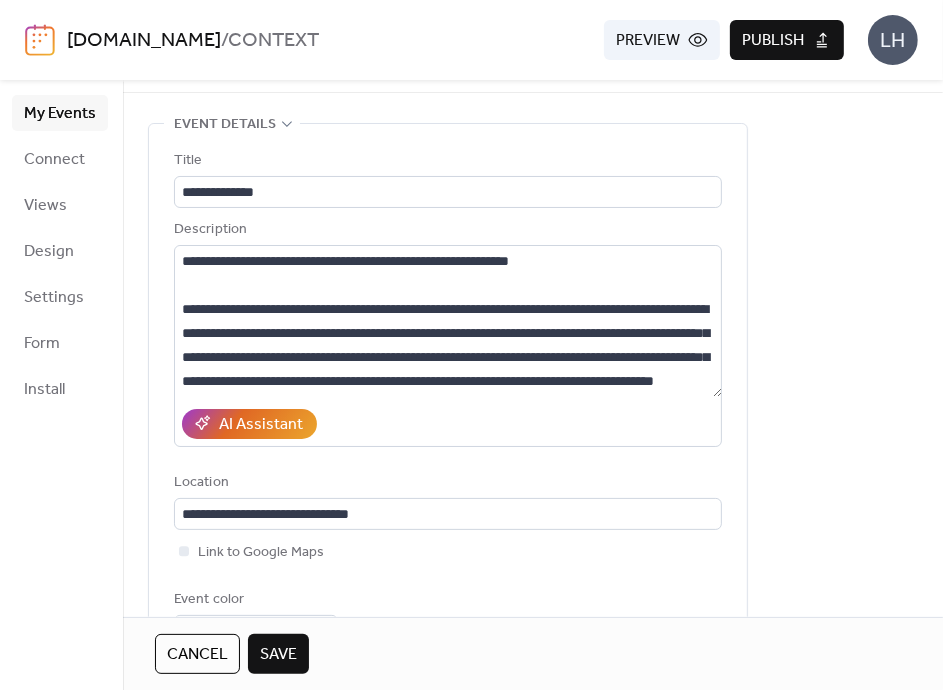 scroll, scrollTop: 0, scrollLeft: 0, axis: both 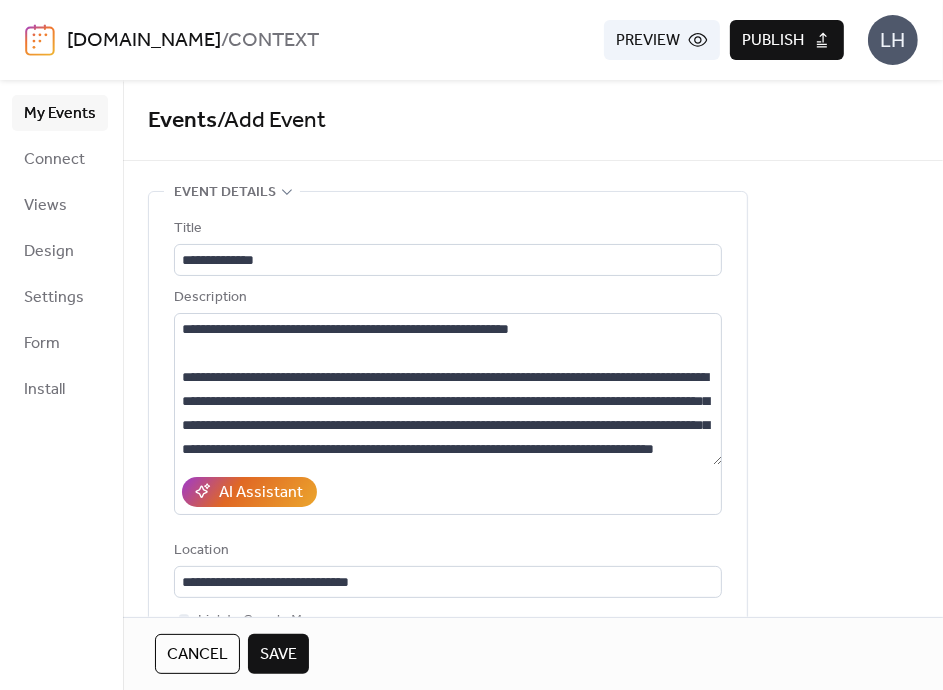 click on "Save" at bounding box center (278, 654) 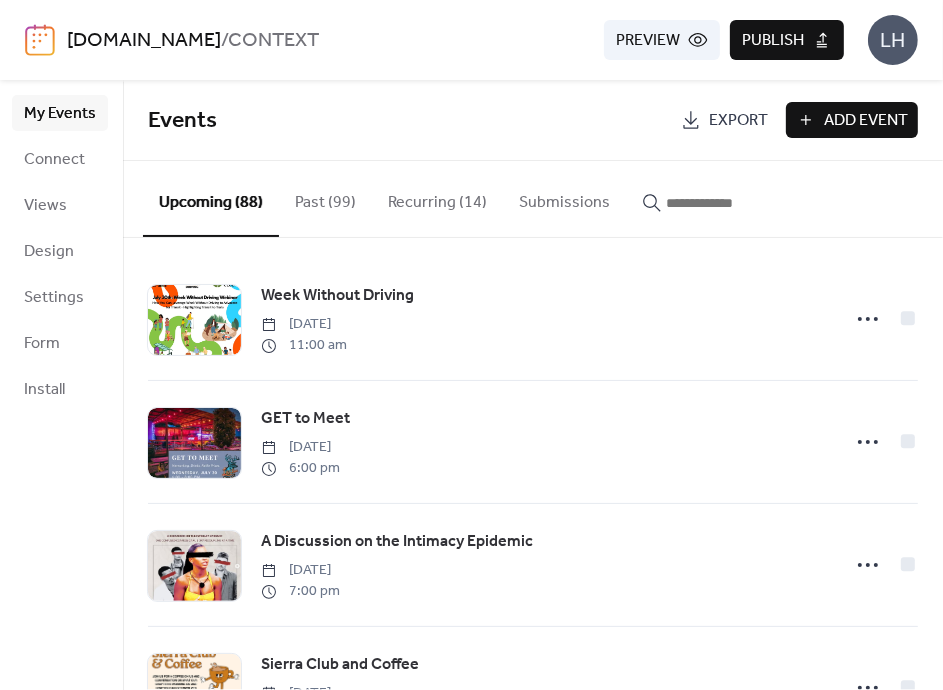 click on "My Events Connect Views Design Settings Form Install" at bounding box center (61, 385) 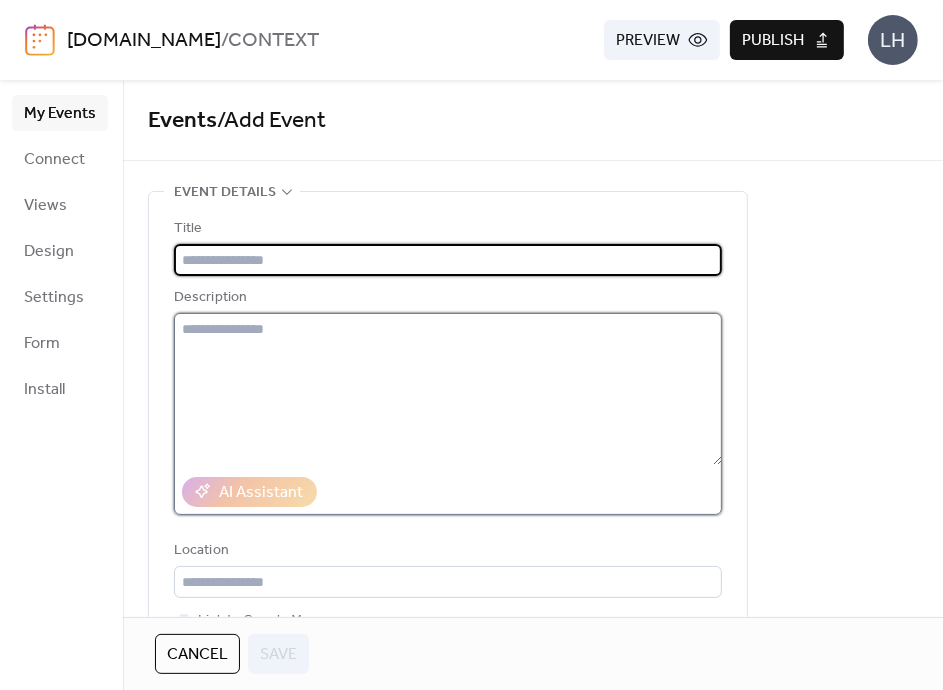 click at bounding box center (448, 389) 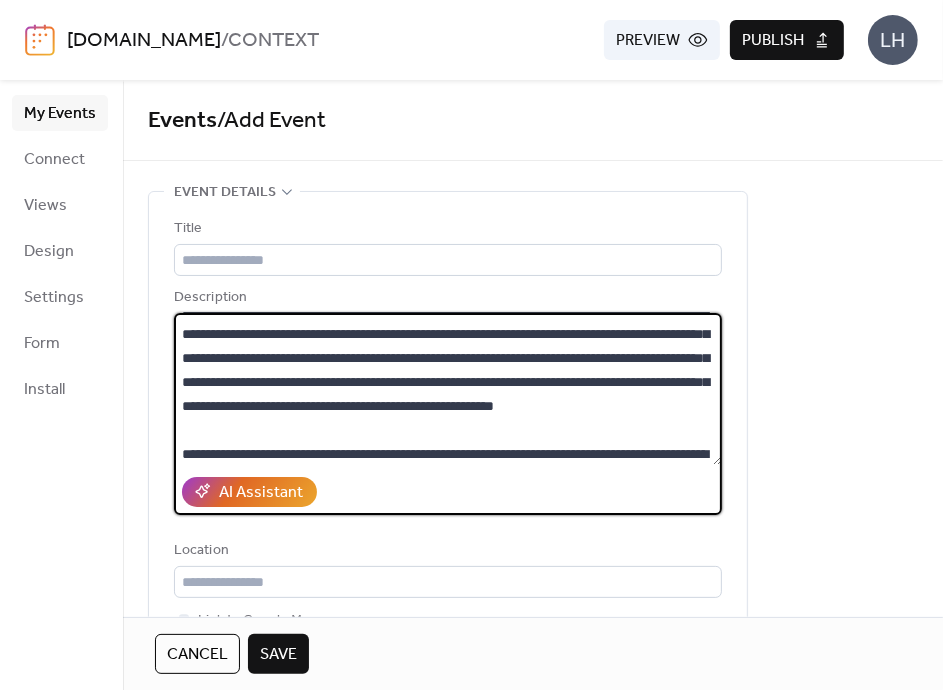 scroll, scrollTop: 0, scrollLeft: 0, axis: both 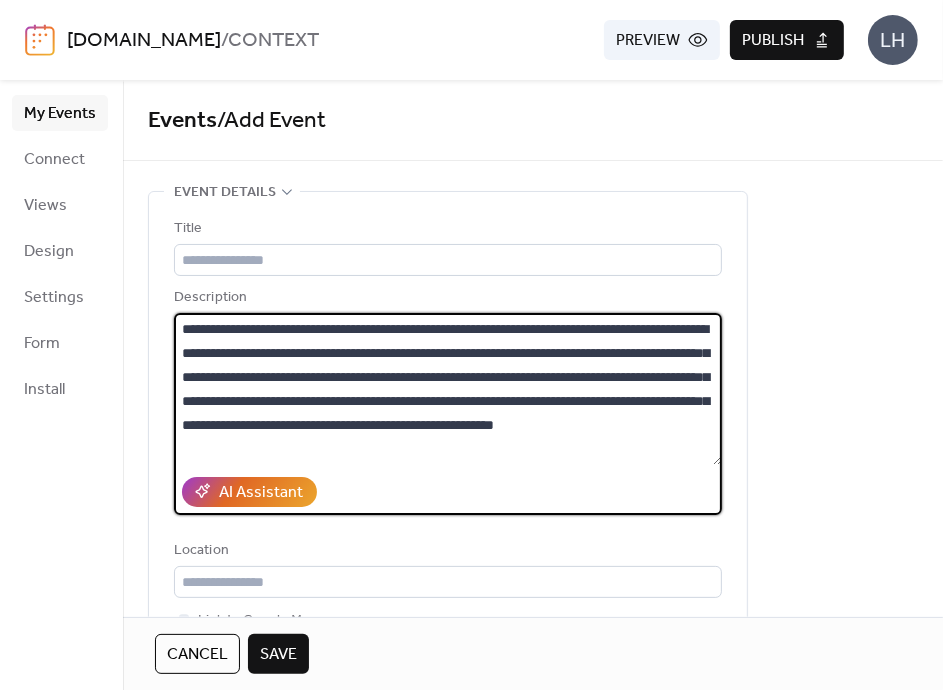 drag, startPoint x: 235, startPoint y: 351, endPoint x: 367, endPoint y: 359, distance: 132.2422 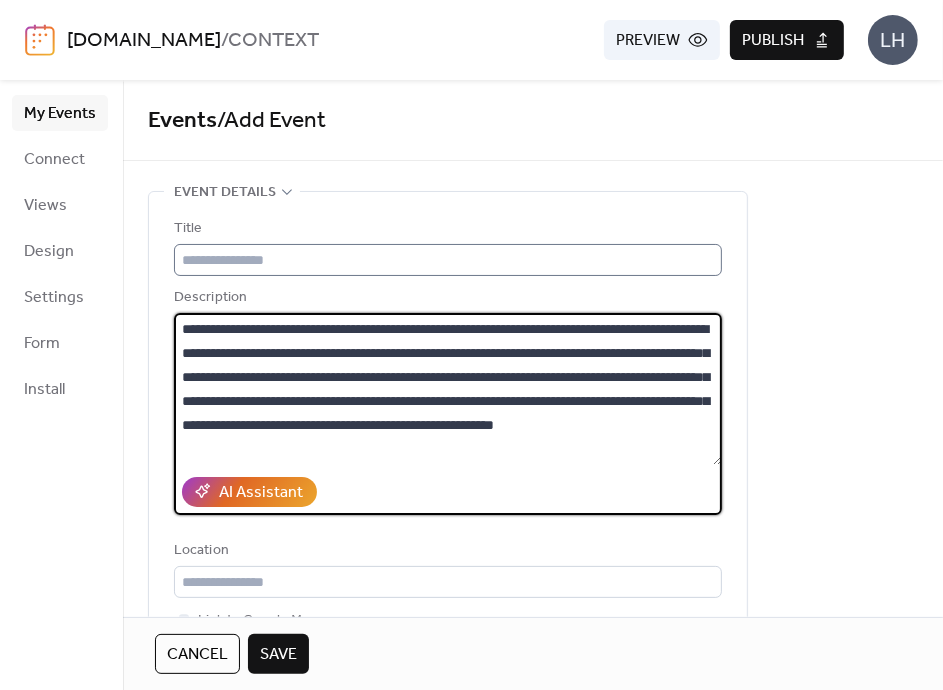 type on "**********" 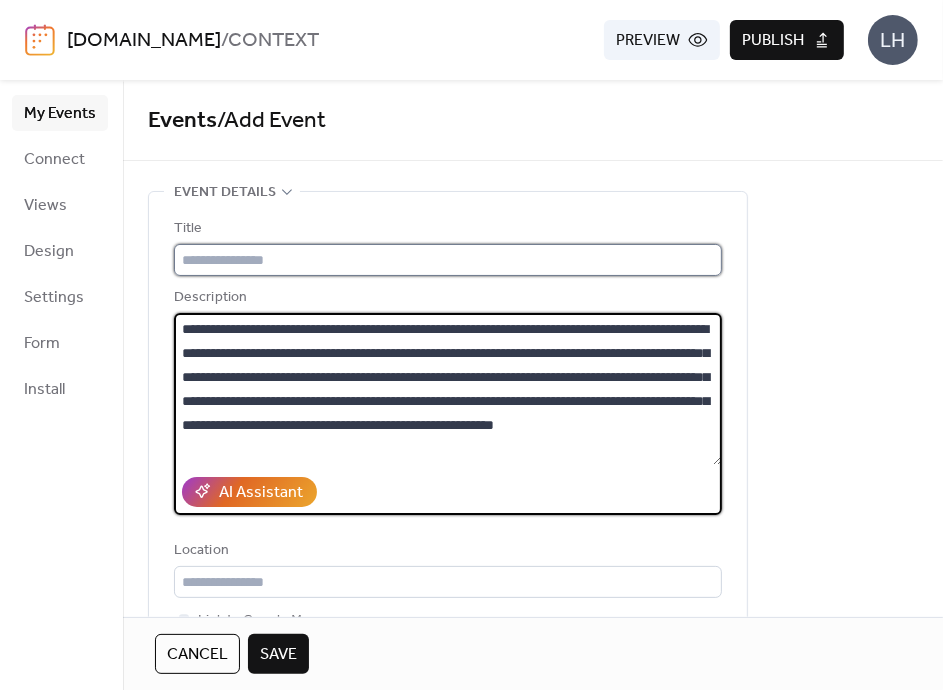 click at bounding box center [448, 260] 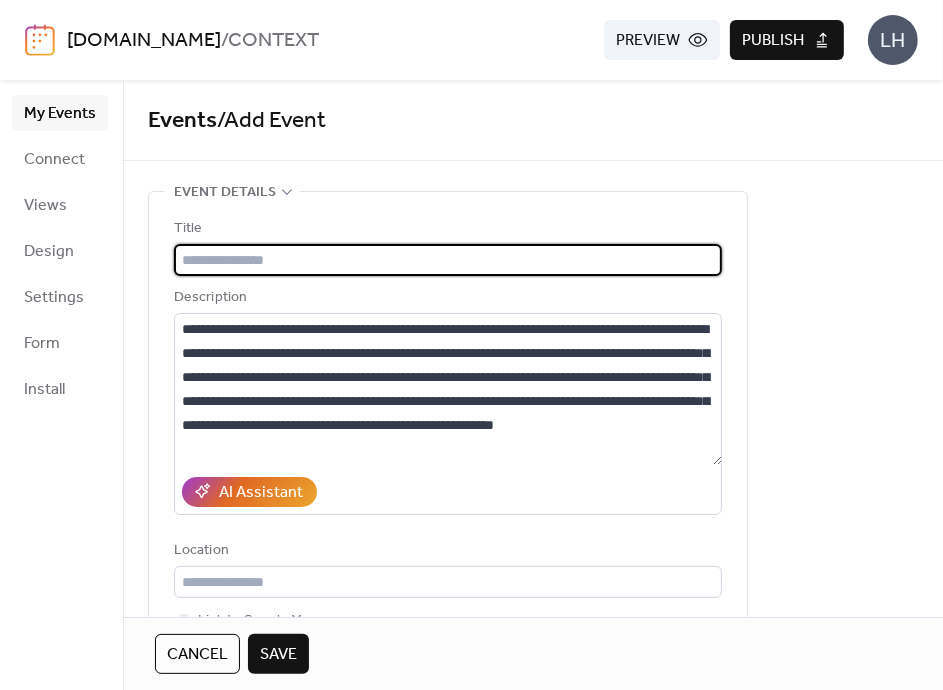 paste on "**********" 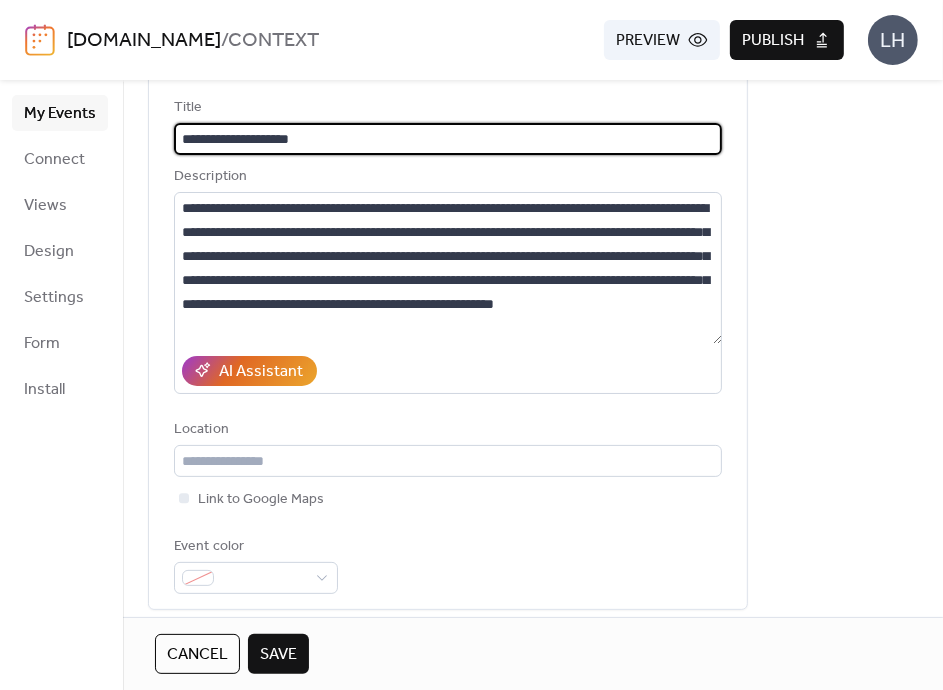 scroll, scrollTop: 0, scrollLeft: 0, axis: both 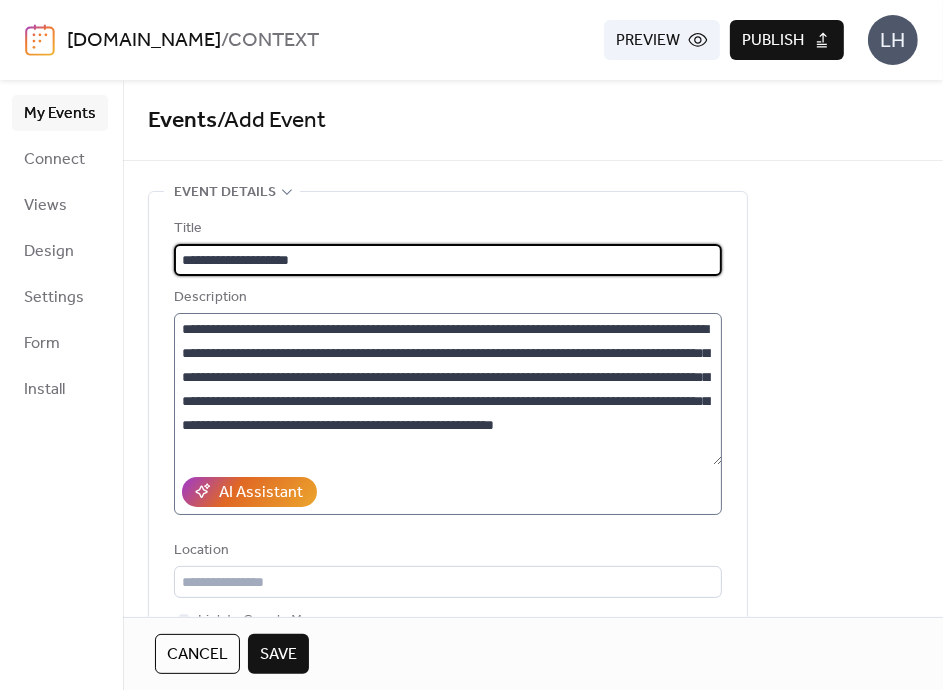 type on "**********" 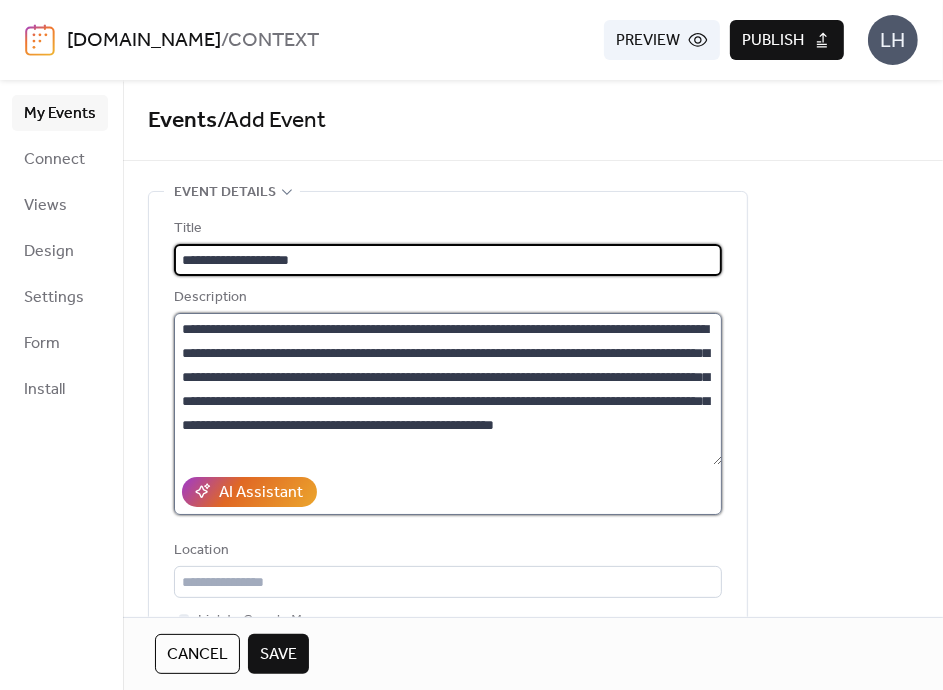 click on "**********" at bounding box center (448, 389) 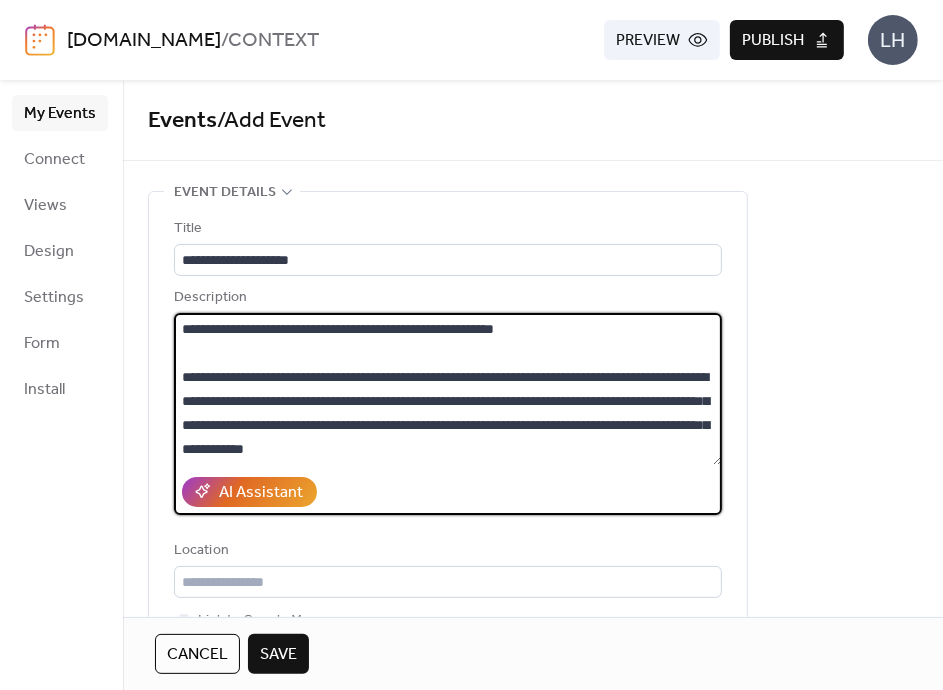 scroll, scrollTop: 168, scrollLeft: 0, axis: vertical 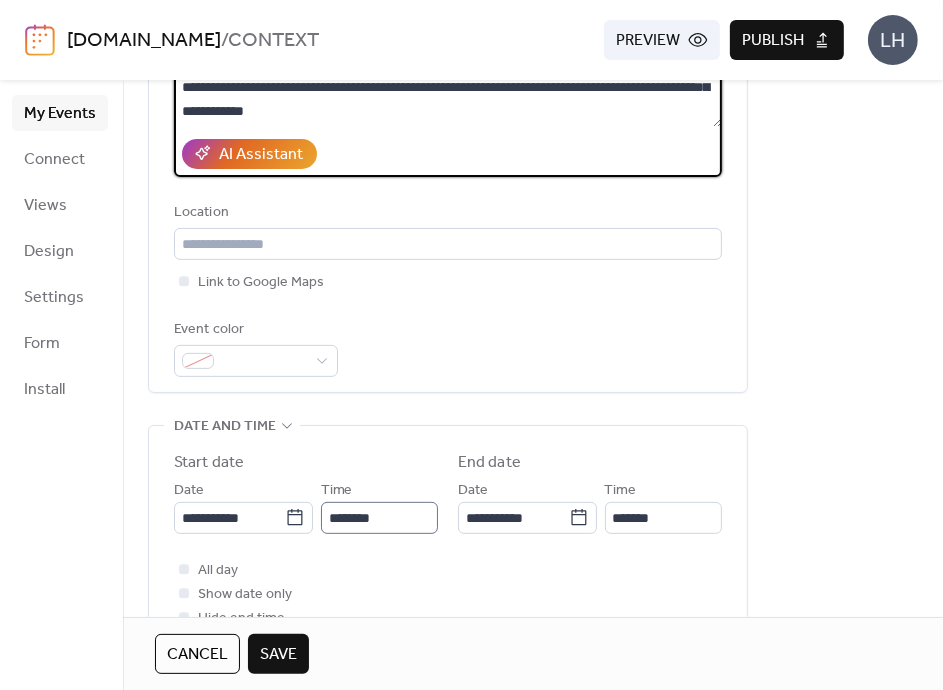 type on "**********" 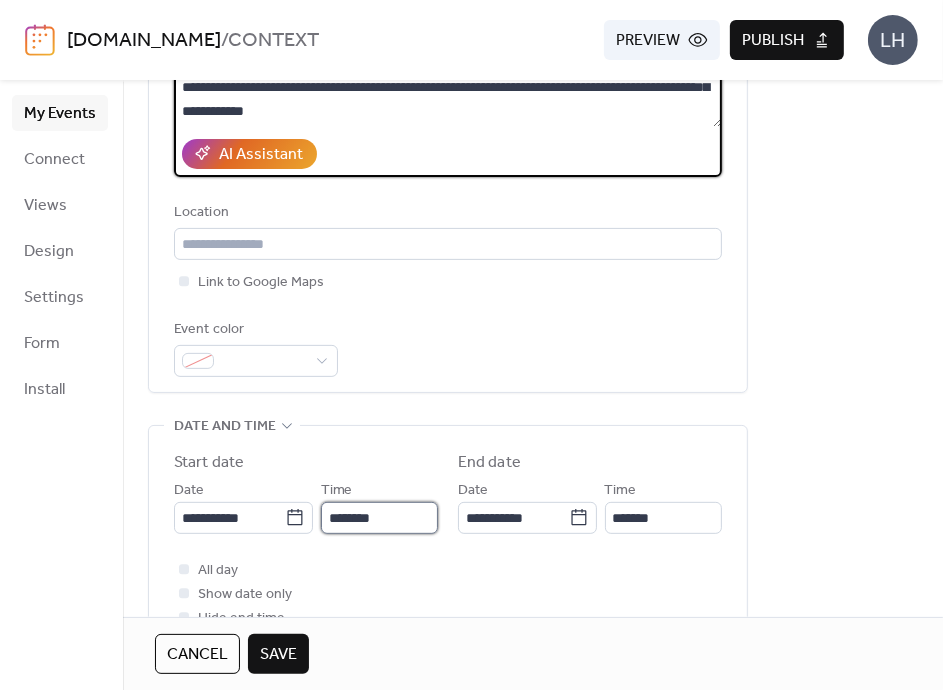 click on "********" at bounding box center (379, 518) 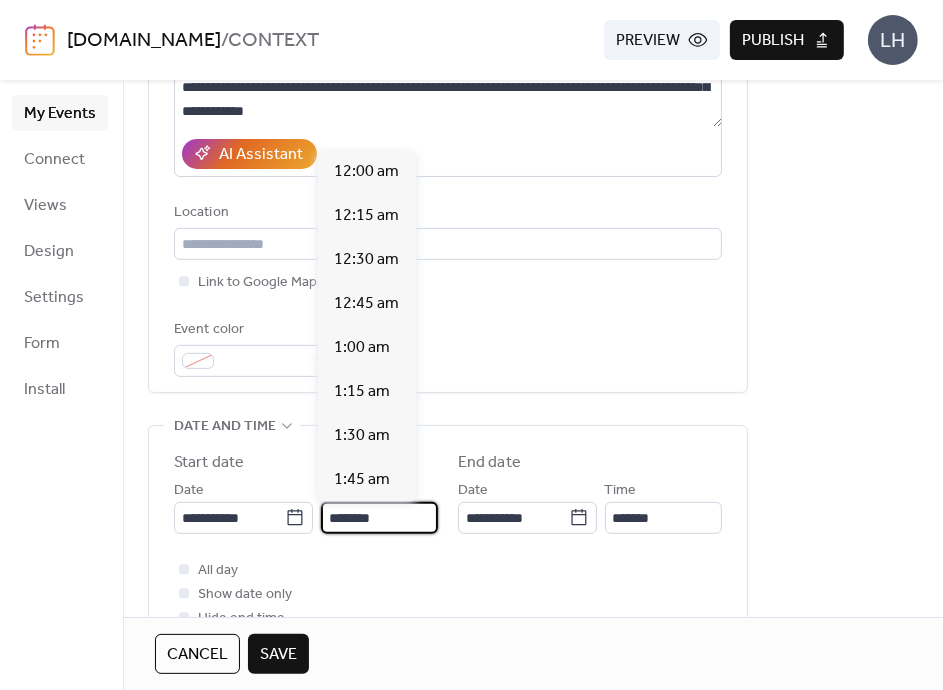 scroll, scrollTop: 2112, scrollLeft: 0, axis: vertical 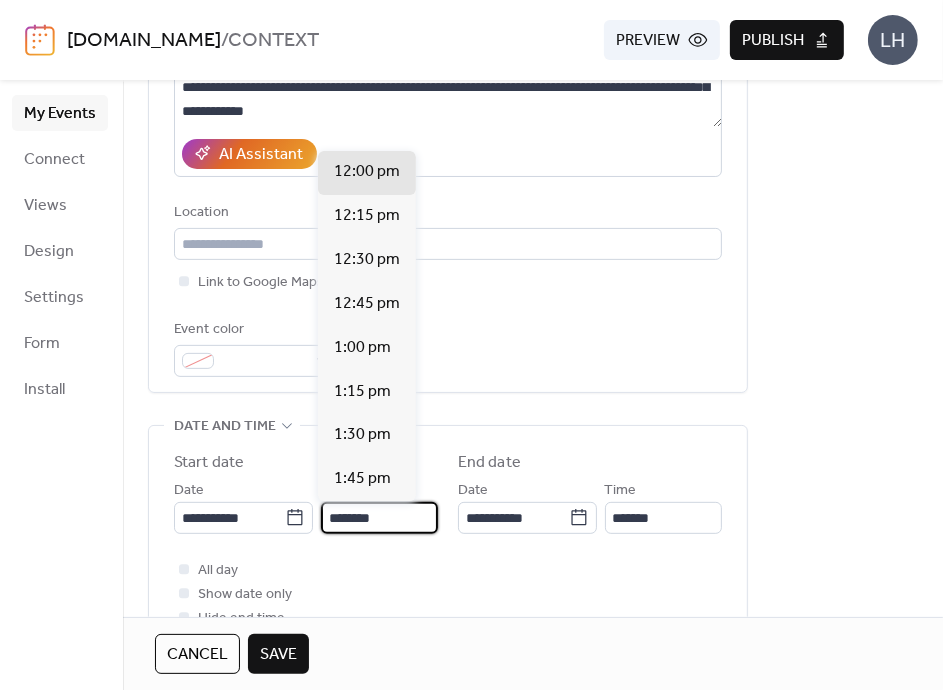 click on "********" at bounding box center (379, 518) 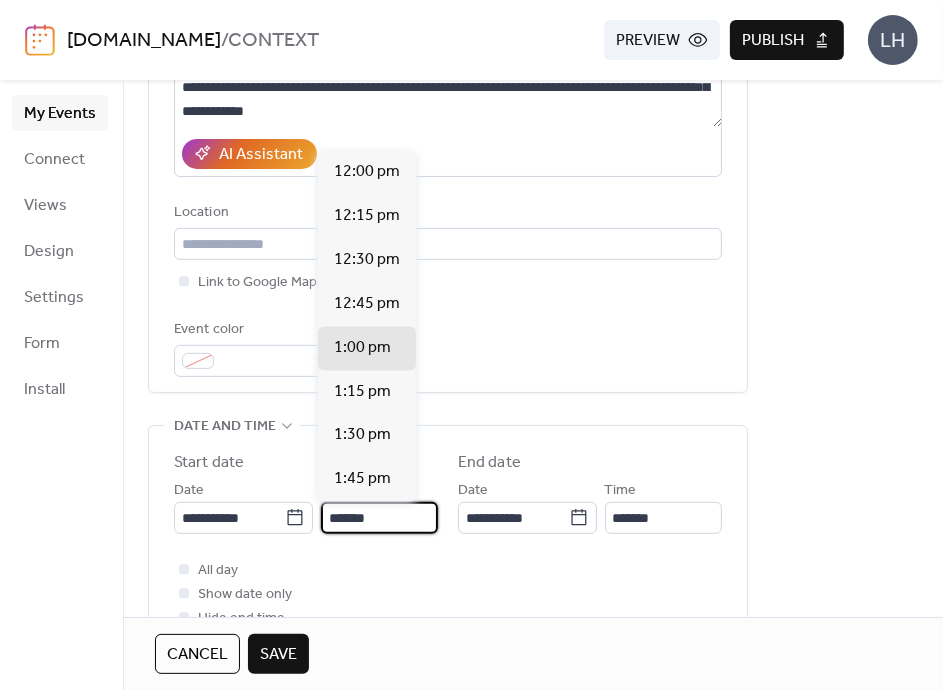 type on "*******" 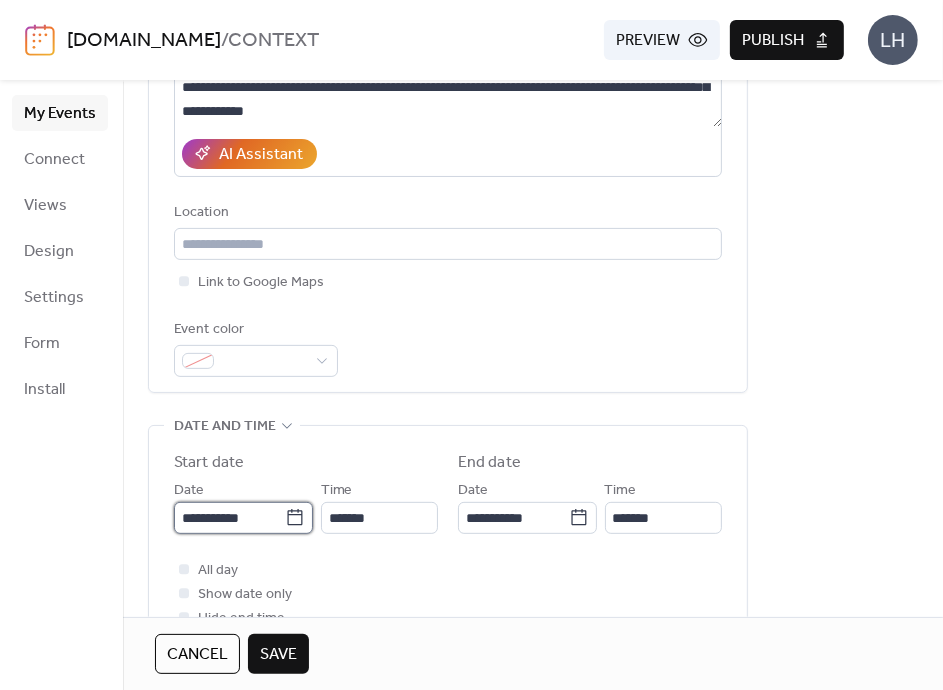 click on "**********" at bounding box center [229, 518] 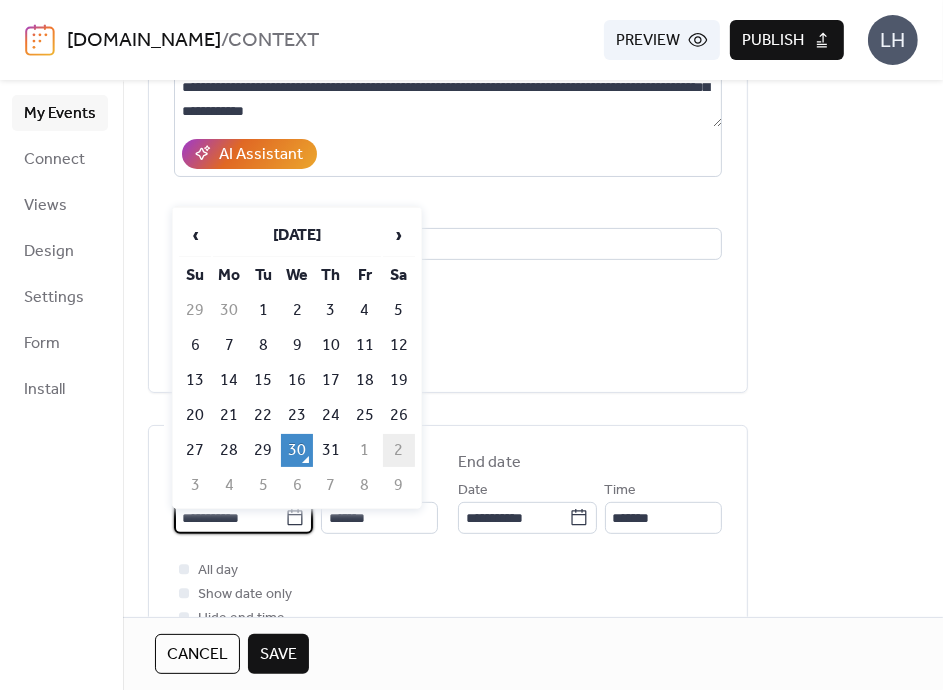 click on "2" at bounding box center (399, 450) 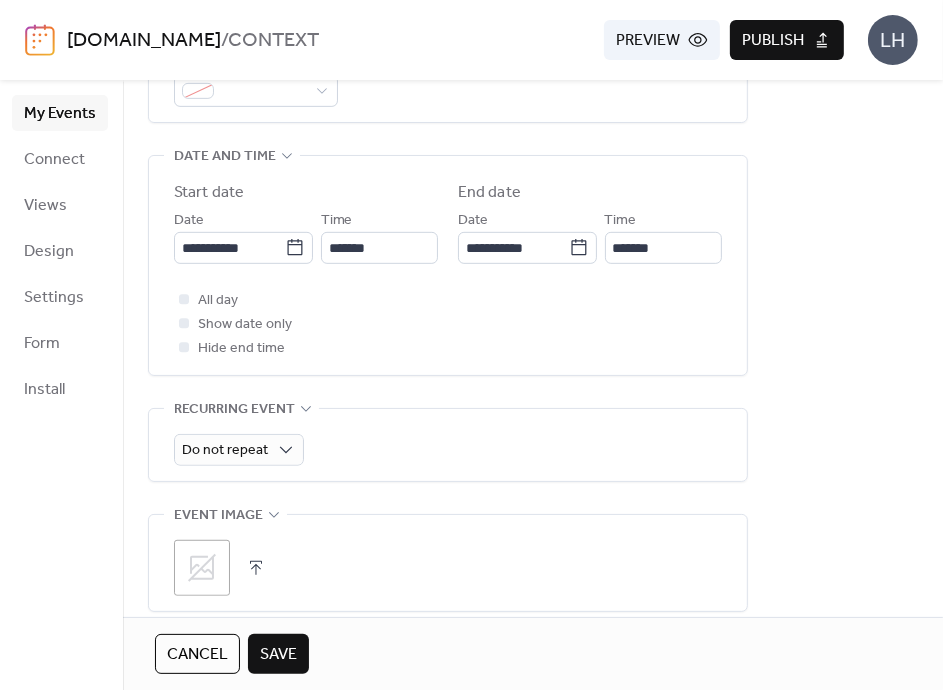 scroll, scrollTop: 674, scrollLeft: 0, axis: vertical 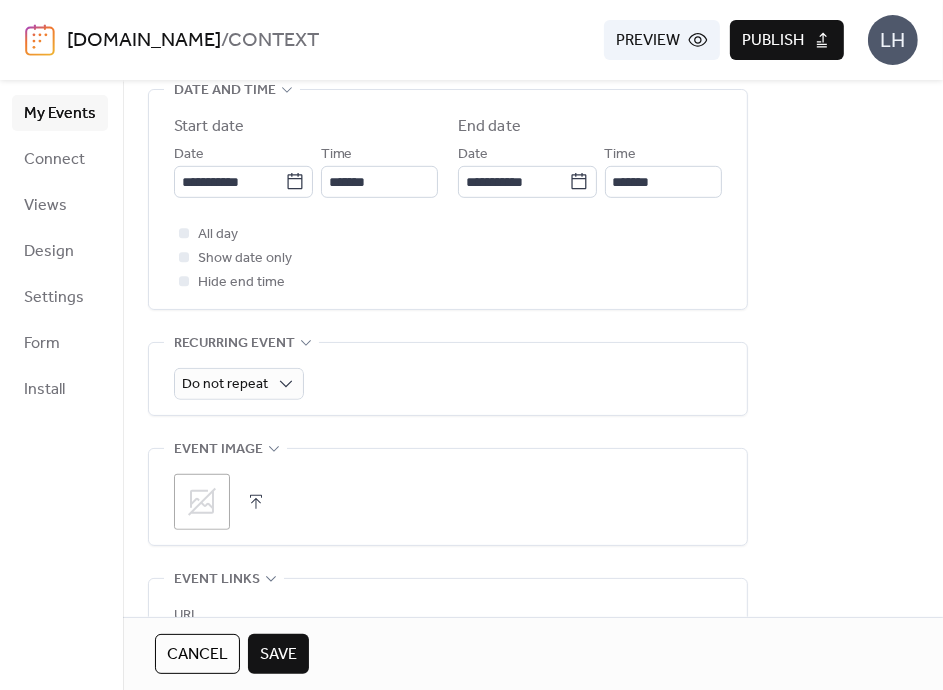 click on "My Events Connect Views Design Settings Form Install" at bounding box center (61, 385) 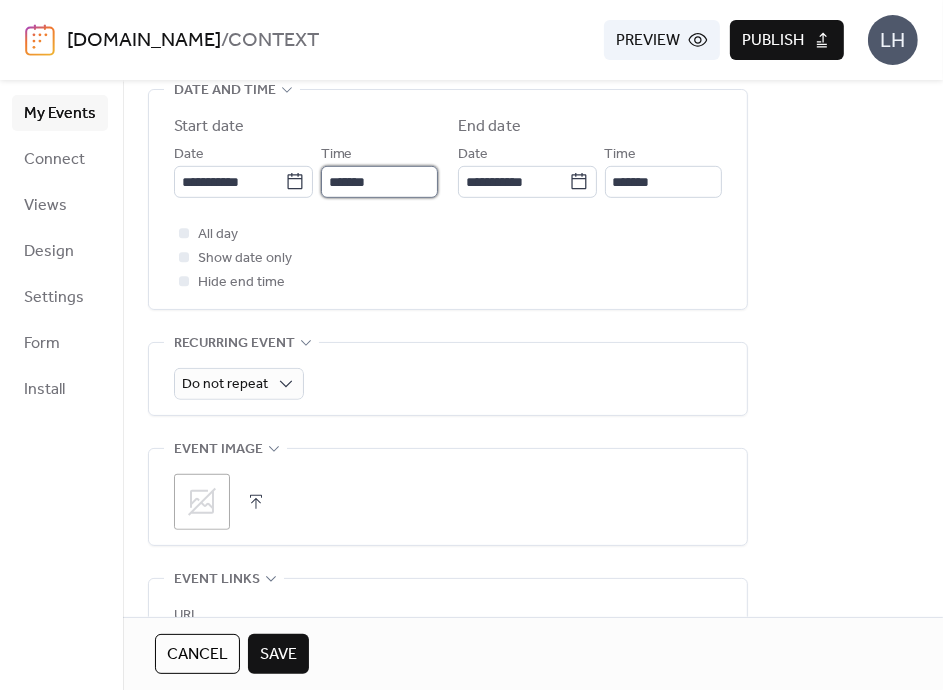 click on "*******" at bounding box center [379, 182] 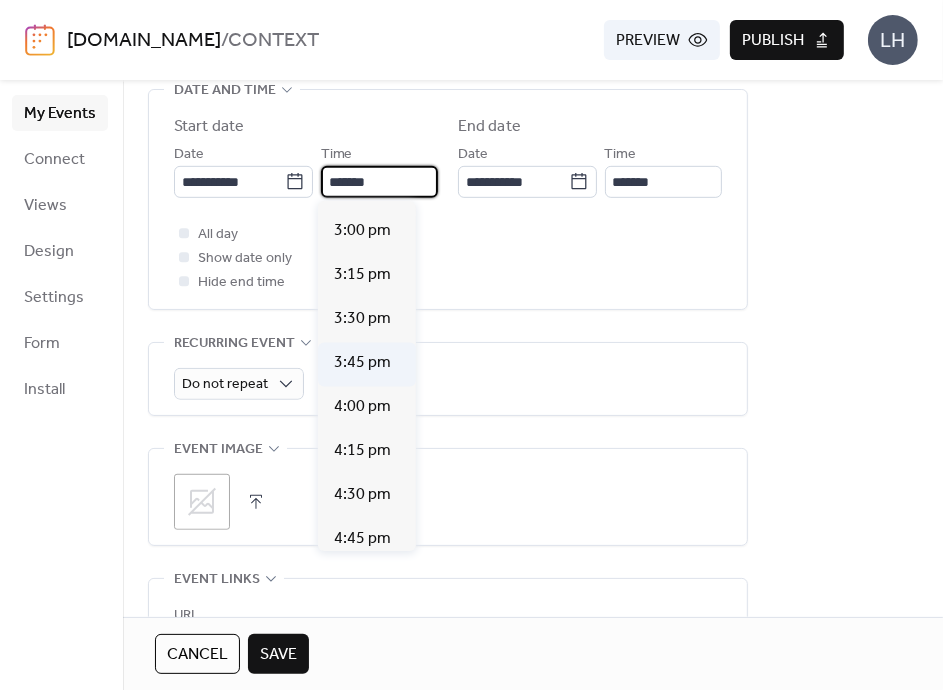 scroll, scrollTop: 2634, scrollLeft: 0, axis: vertical 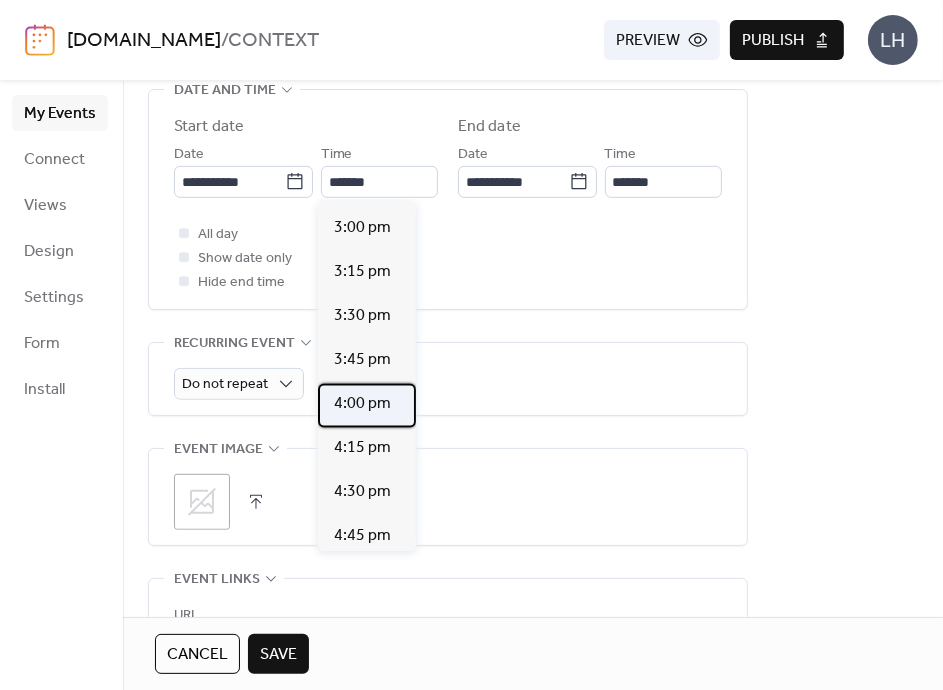 click on "4:00 pm" at bounding box center (362, 404) 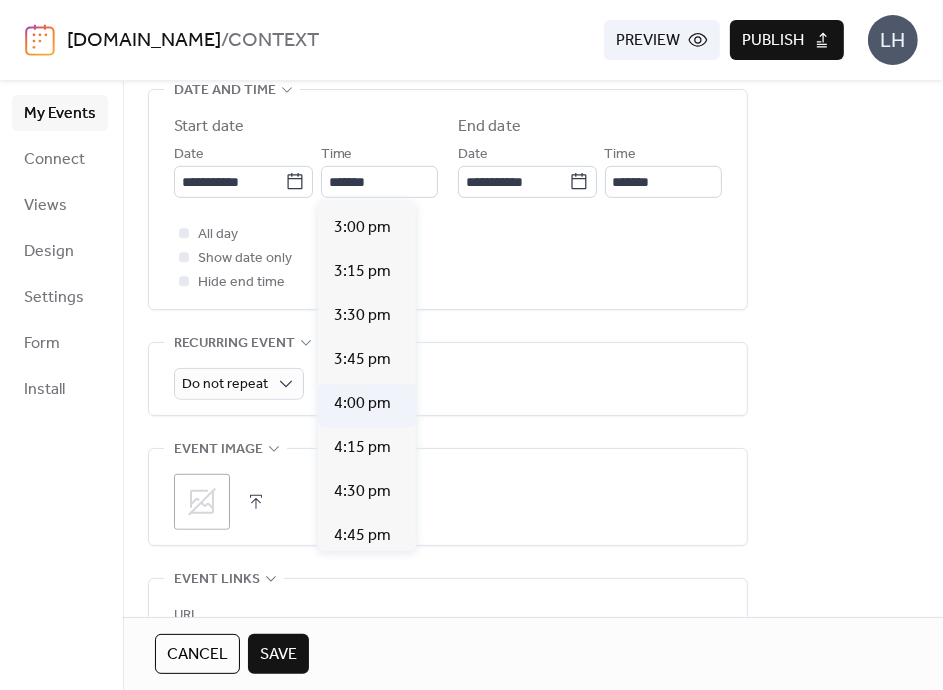 type on "*******" 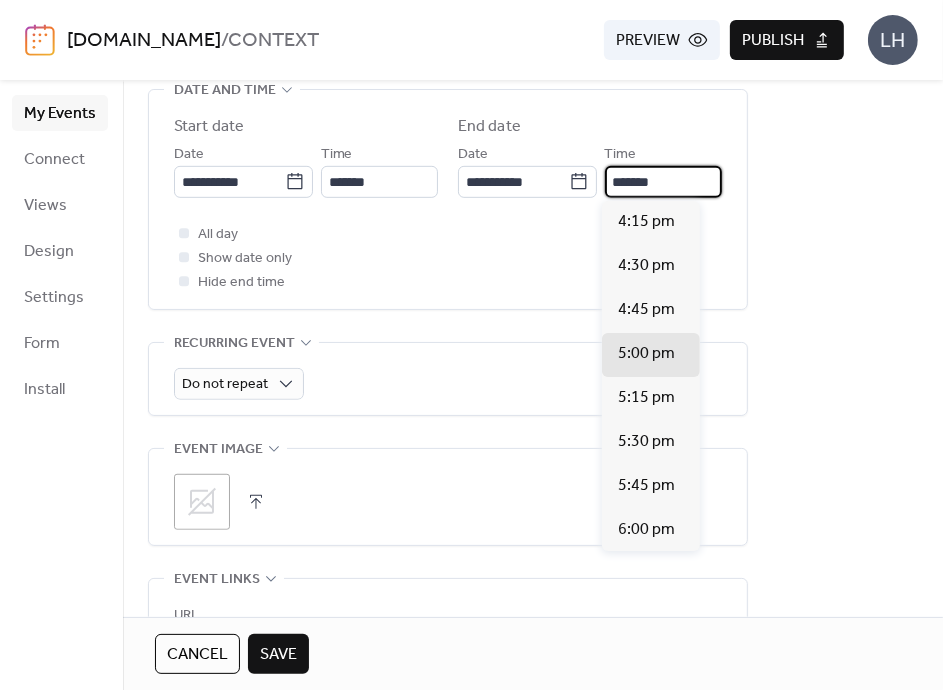 click on "*******" at bounding box center (663, 182) 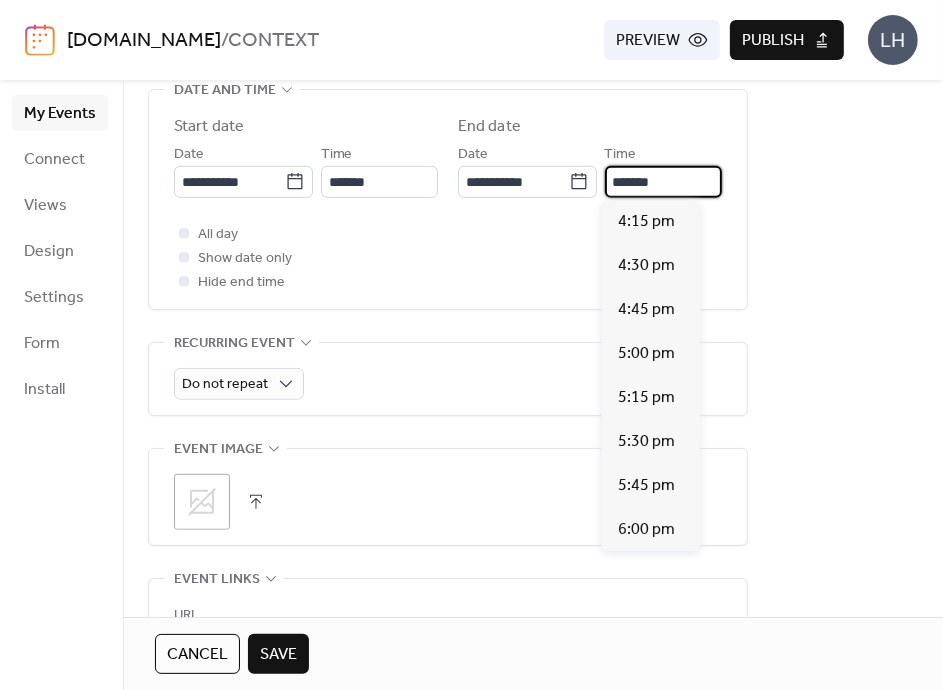 scroll, scrollTop: 484, scrollLeft: 0, axis: vertical 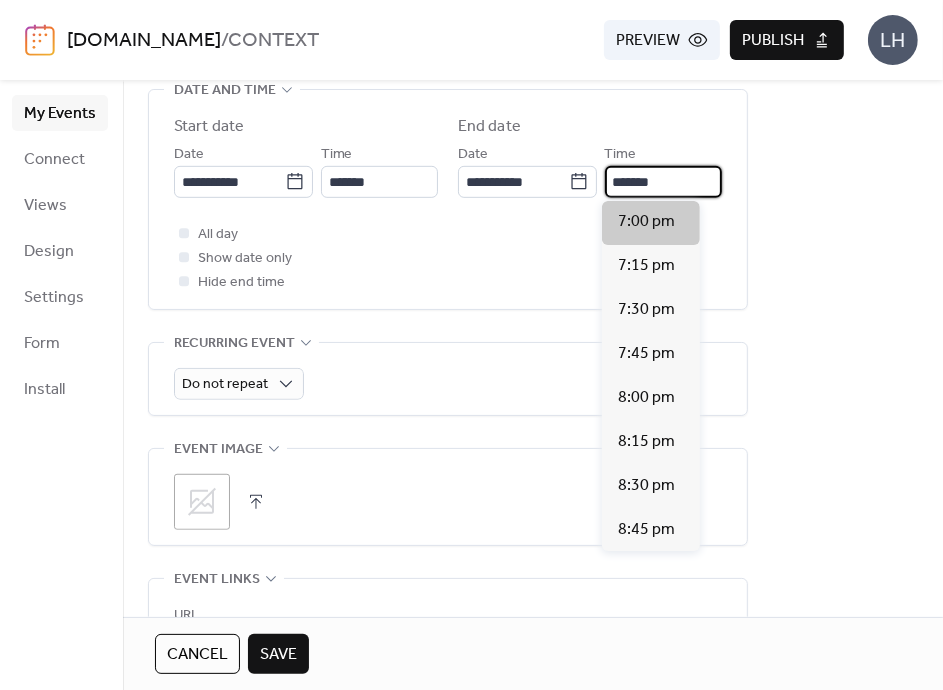 type on "*******" 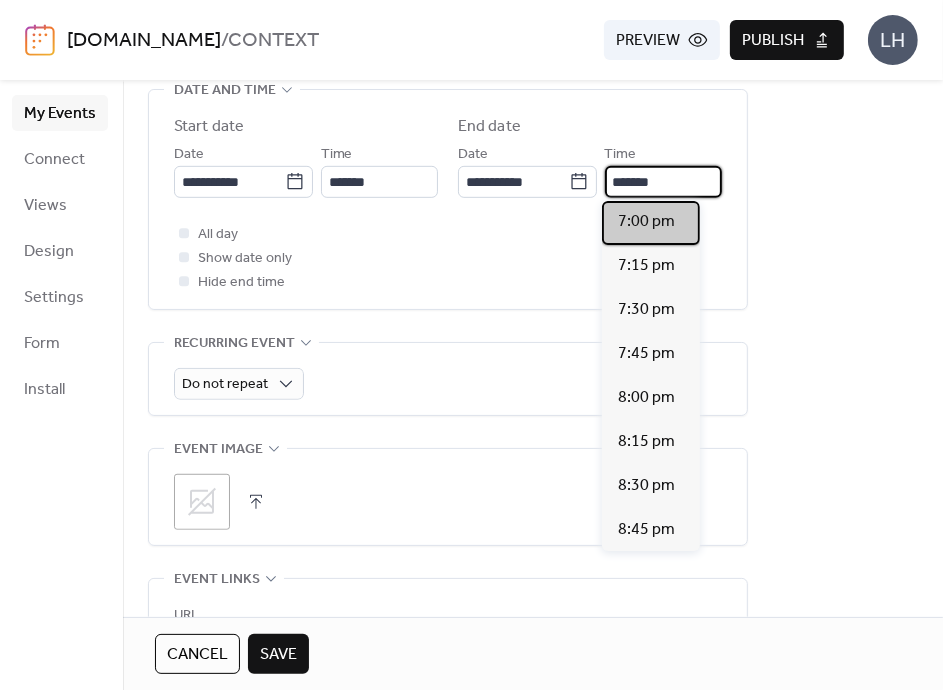 click on "7:00 pm" at bounding box center (646, 222) 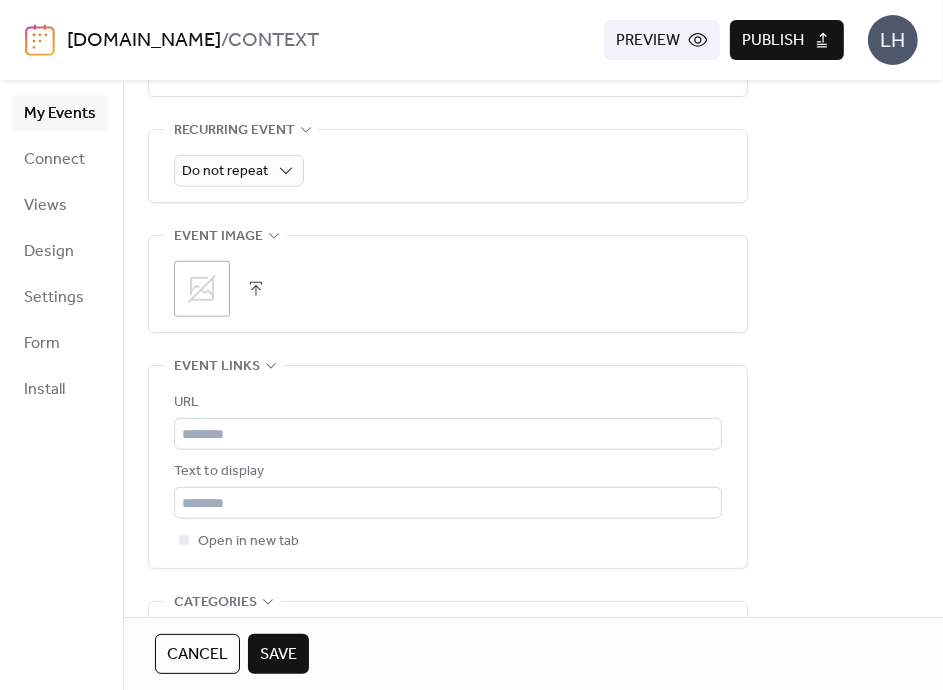 scroll, scrollTop: 912, scrollLeft: 0, axis: vertical 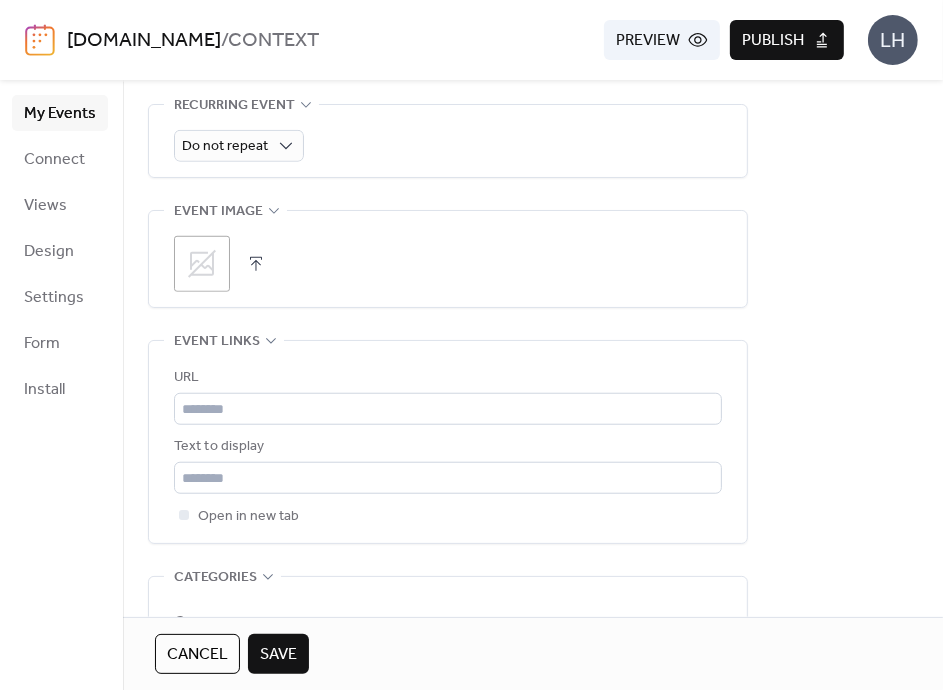 click 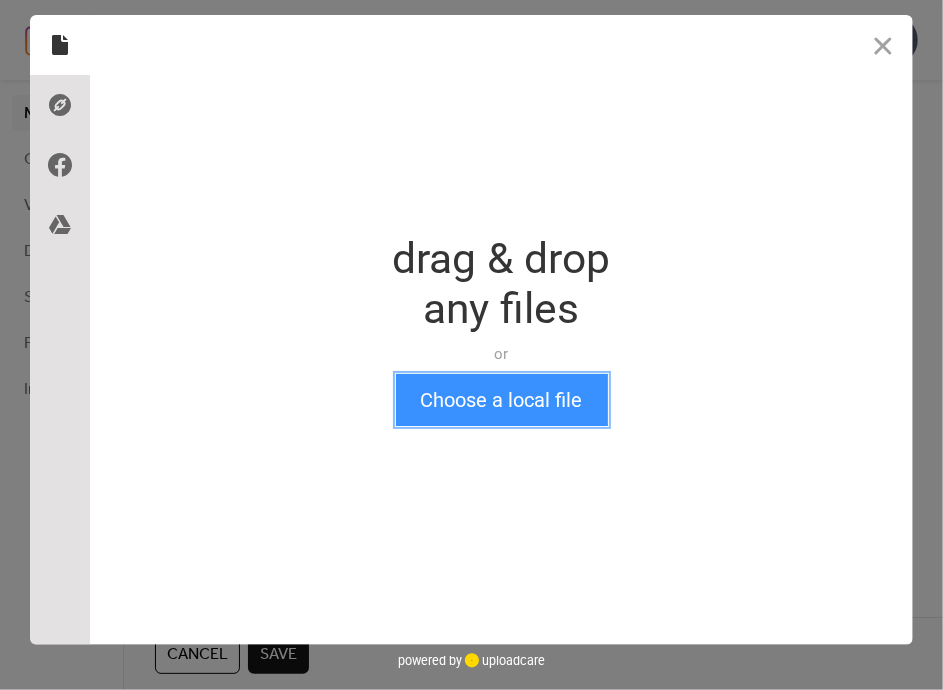 click on "Choose a local file" at bounding box center [502, 400] 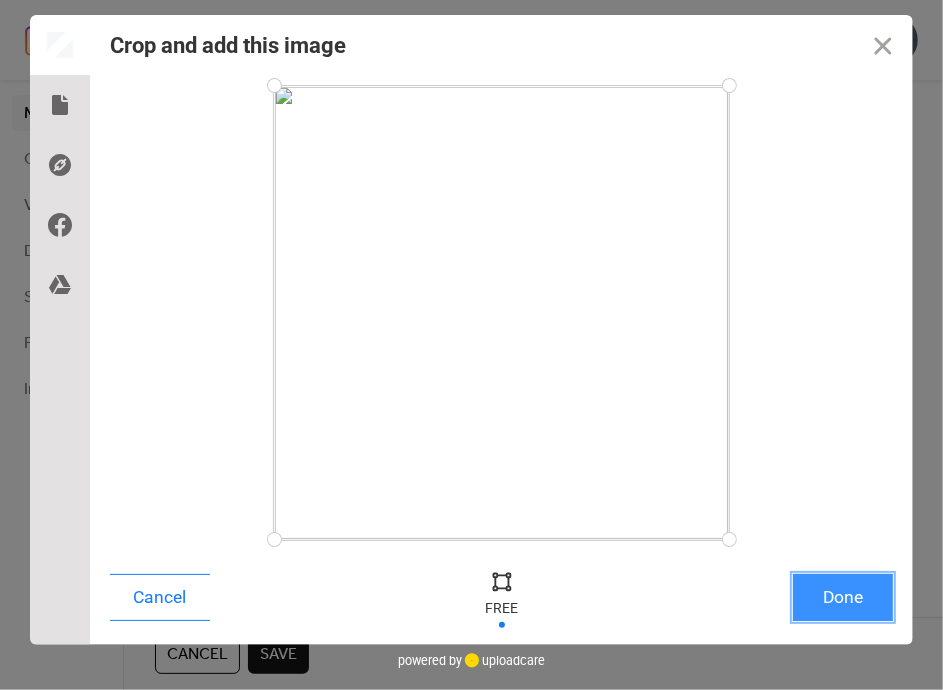 click on "Done" at bounding box center (843, 597) 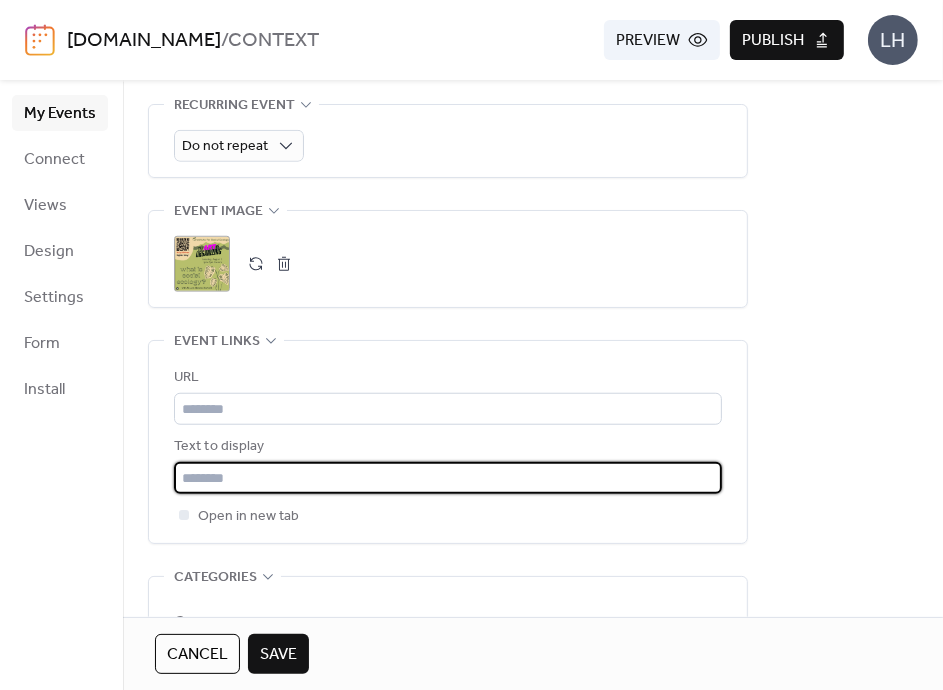 click at bounding box center (448, 478) 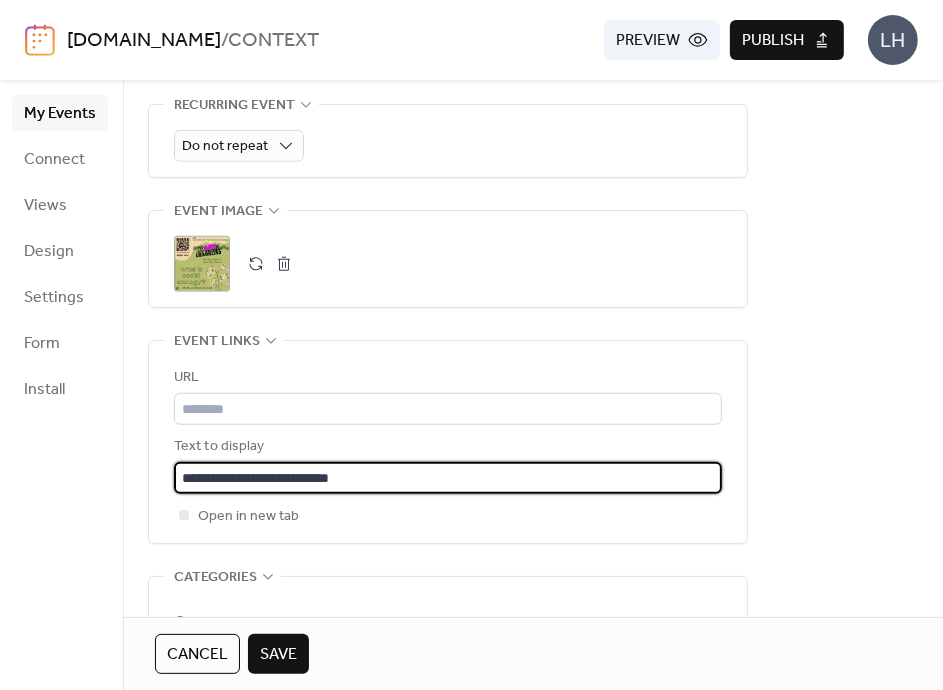 type on "**********" 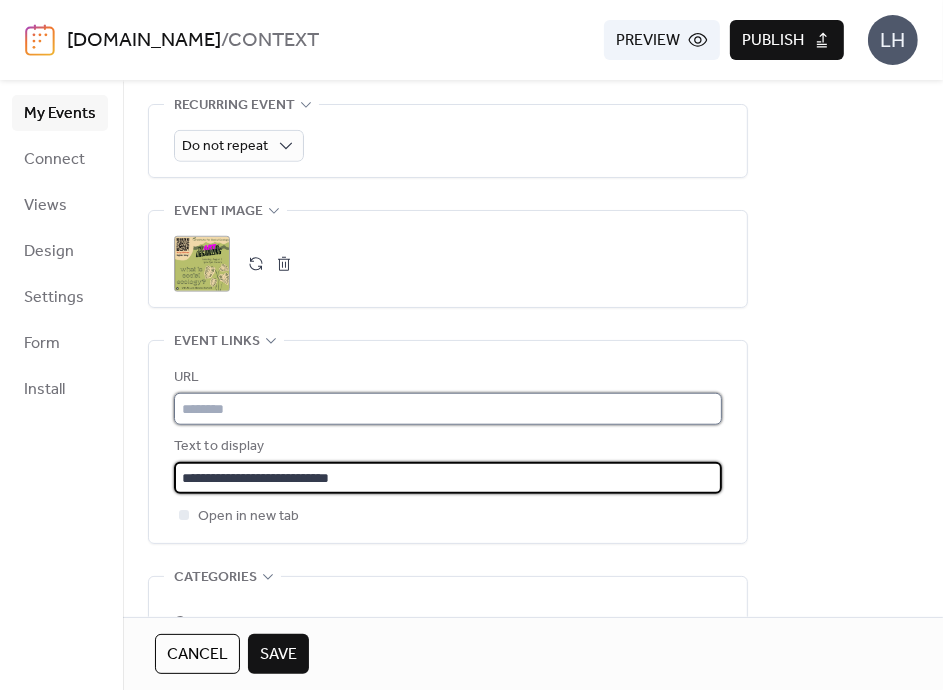 click at bounding box center (448, 409) 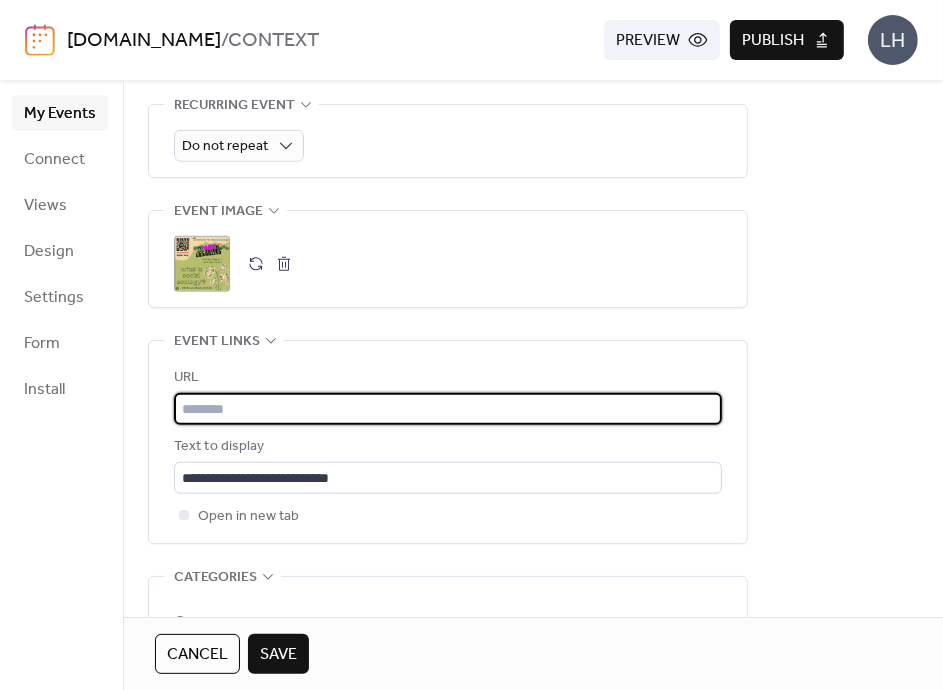 paste on "**********" 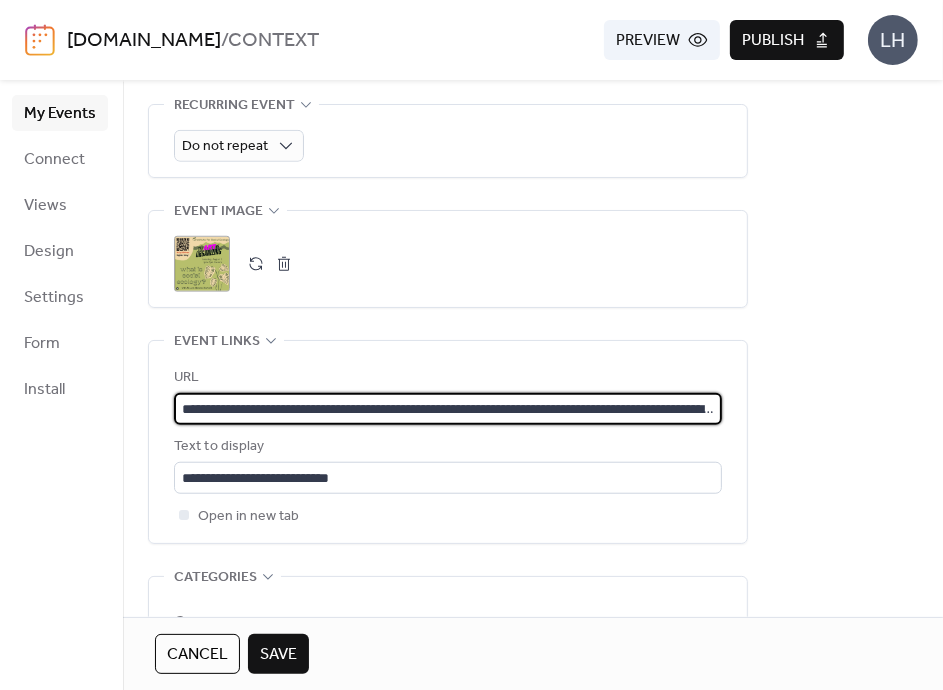 scroll, scrollTop: 0, scrollLeft: 595, axis: horizontal 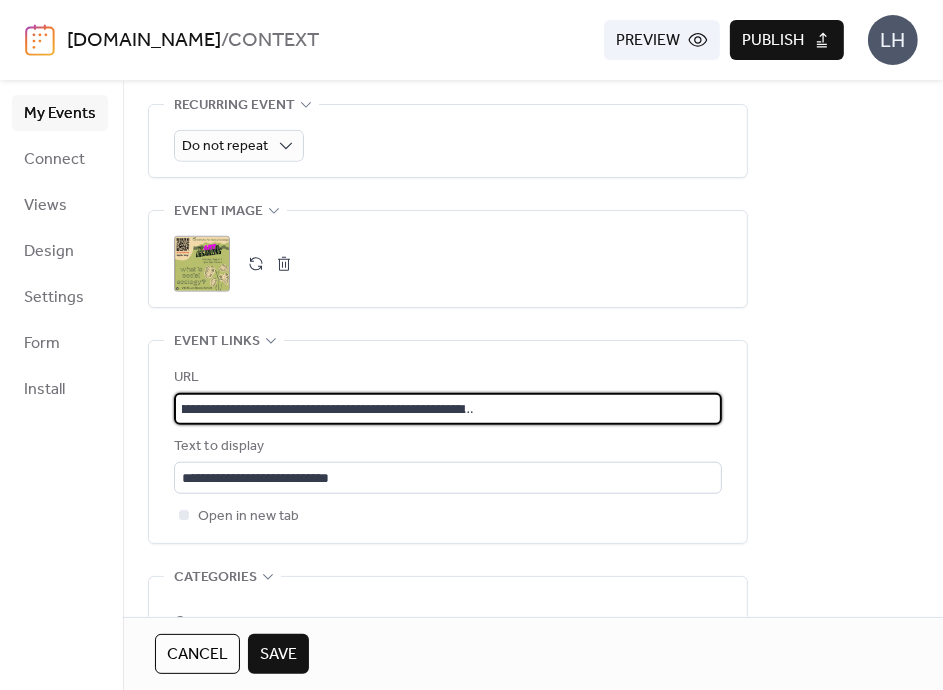 type on "**********" 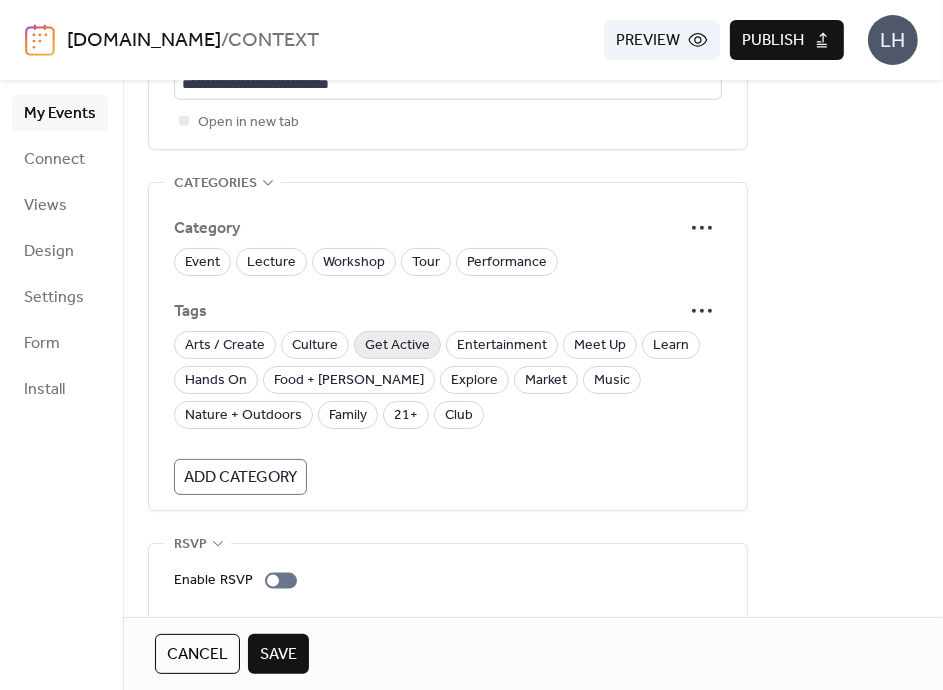scroll, scrollTop: 1308, scrollLeft: 0, axis: vertical 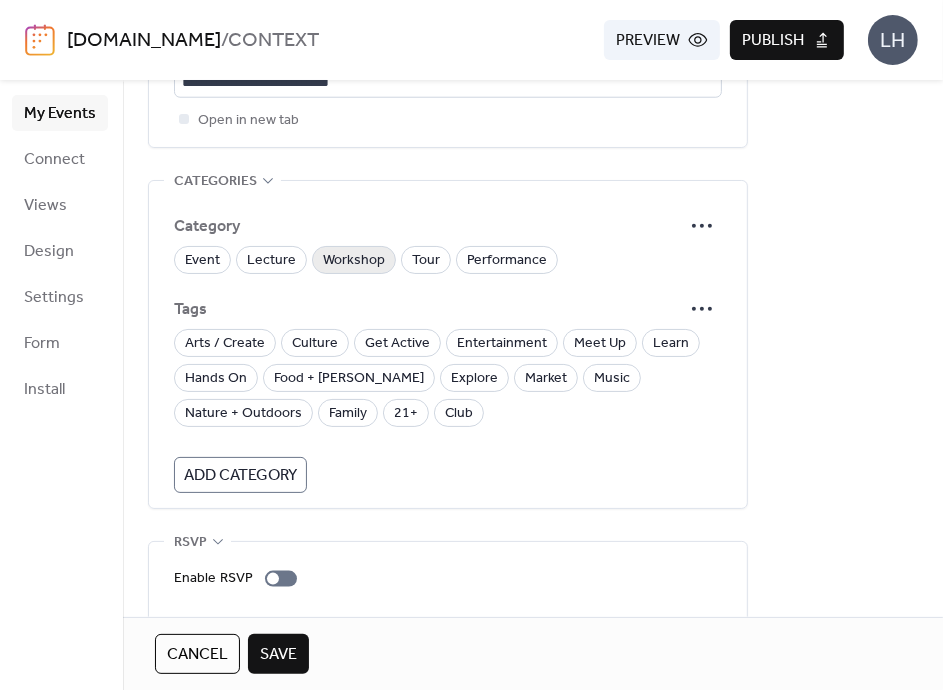 click on "Workshop" at bounding box center [354, 261] 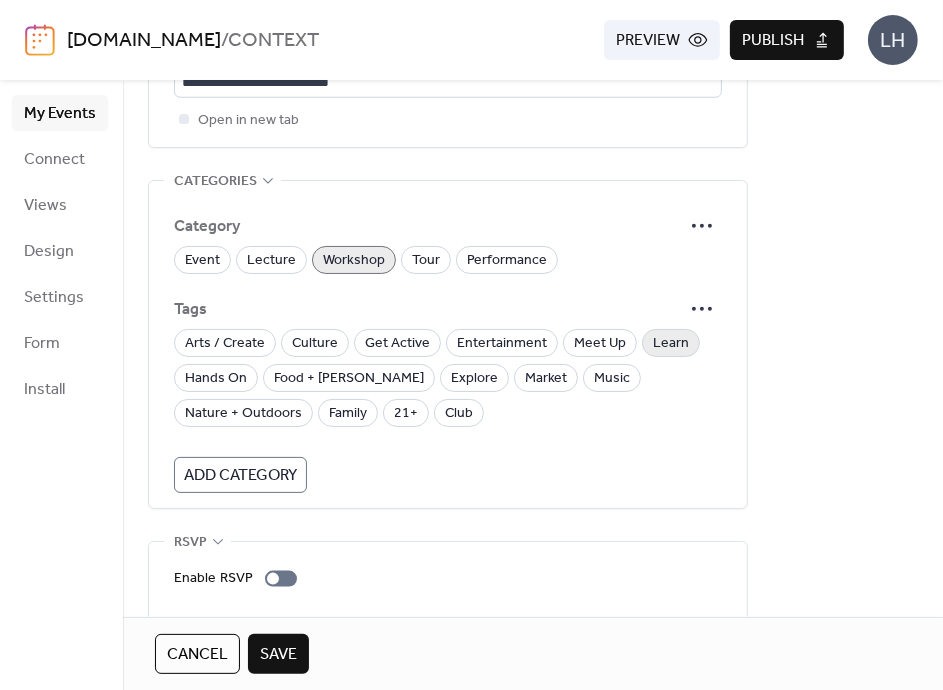 click on "Learn" at bounding box center (671, 344) 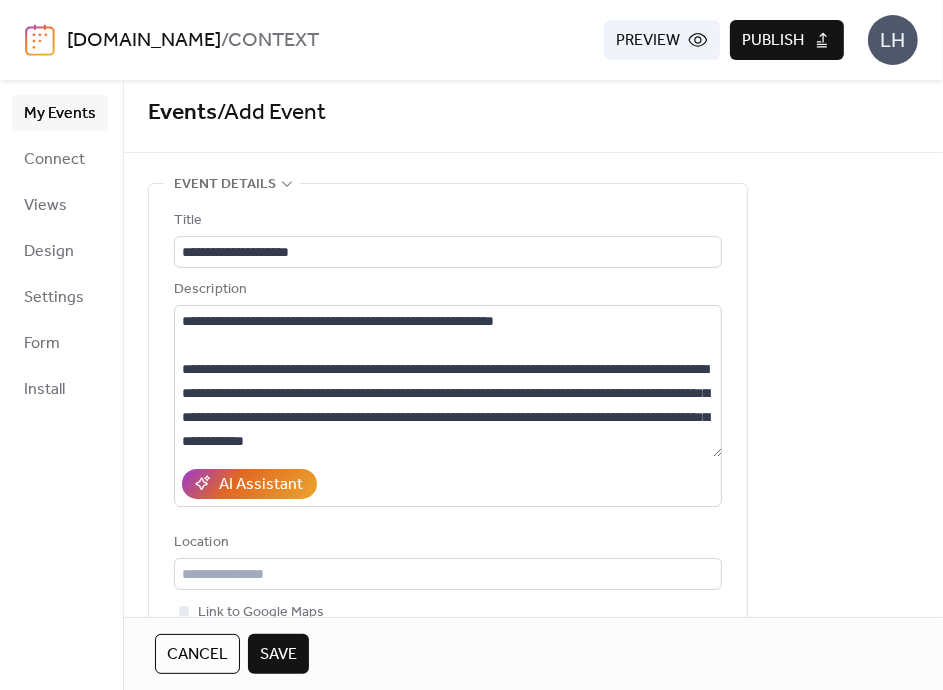 scroll, scrollTop: 7, scrollLeft: 0, axis: vertical 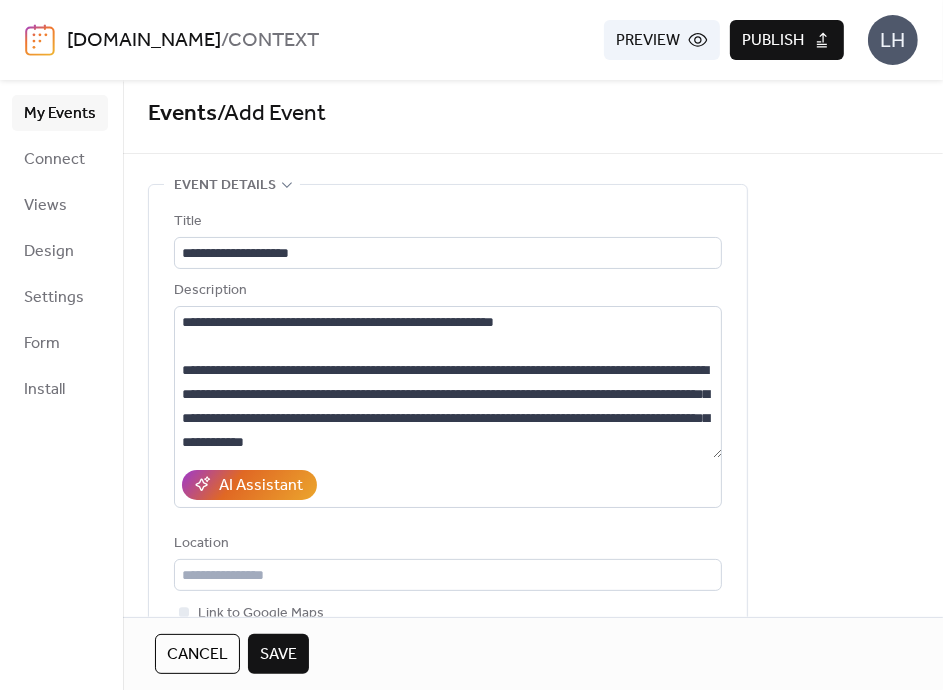click on "Save" at bounding box center [278, 655] 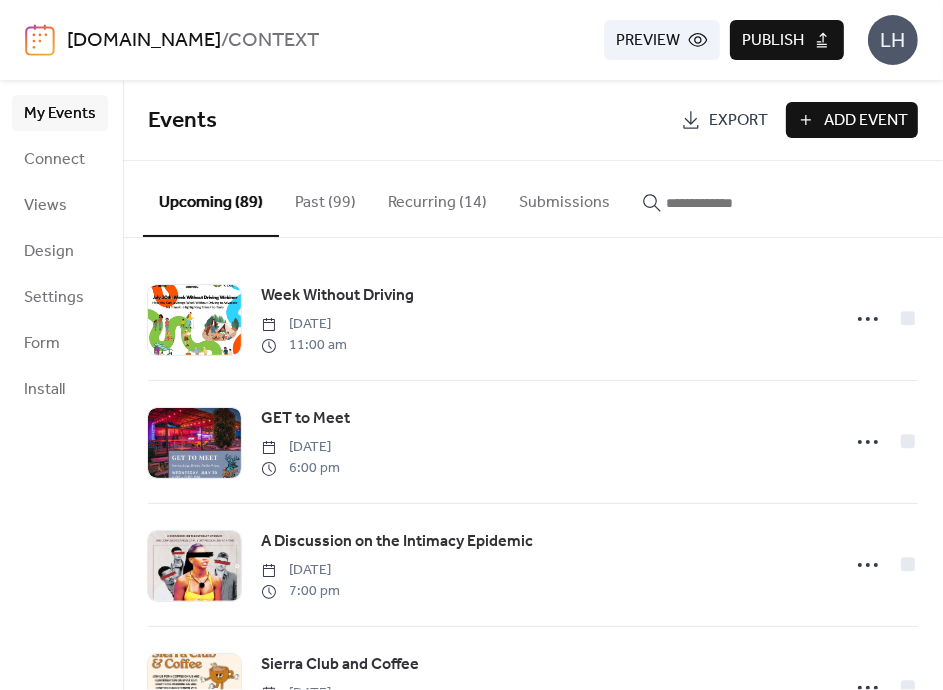 click on "Events Export Add Event" at bounding box center (533, 120) 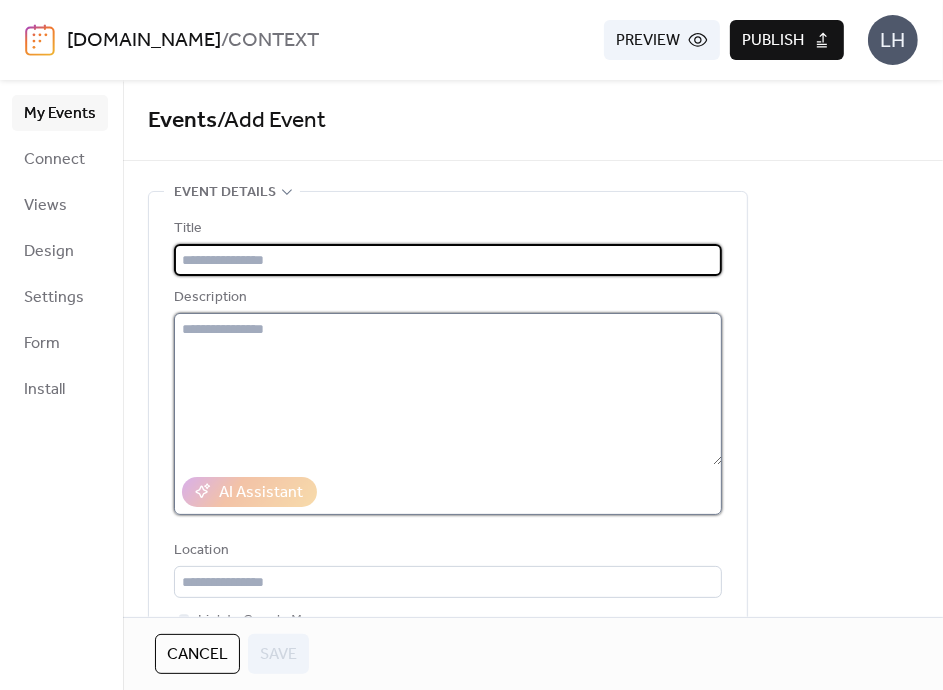 click at bounding box center [448, 389] 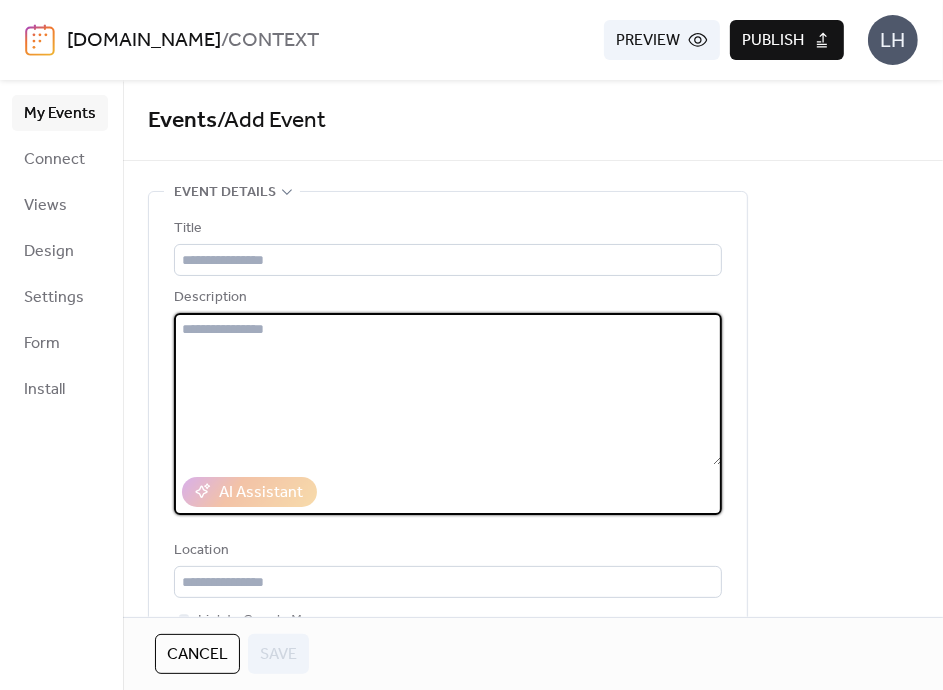 paste on "**********" 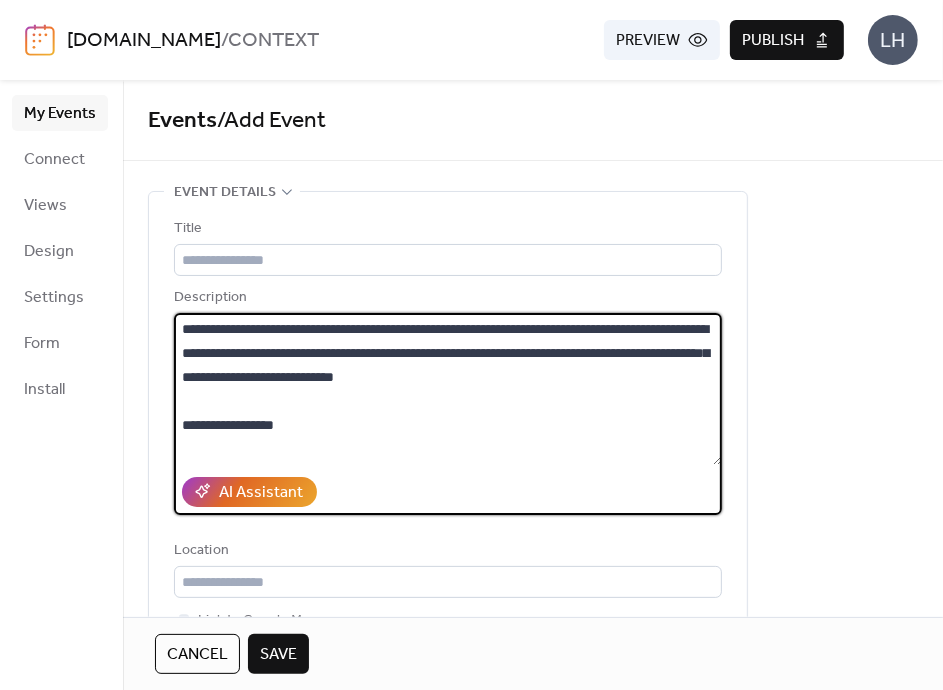 type on "**********" 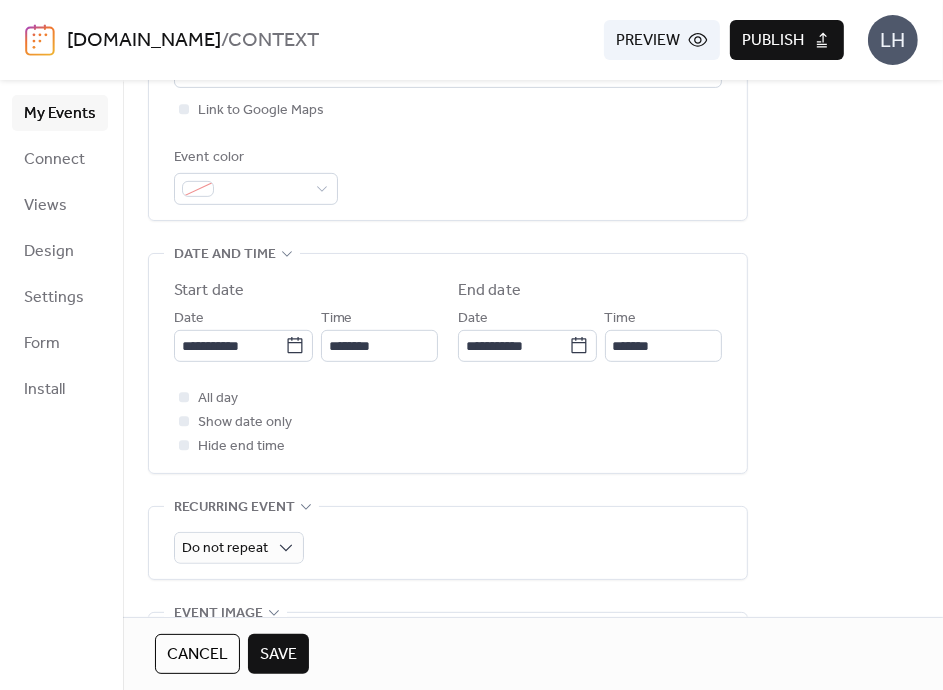 scroll, scrollTop: 512, scrollLeft: 0, axis: vertical 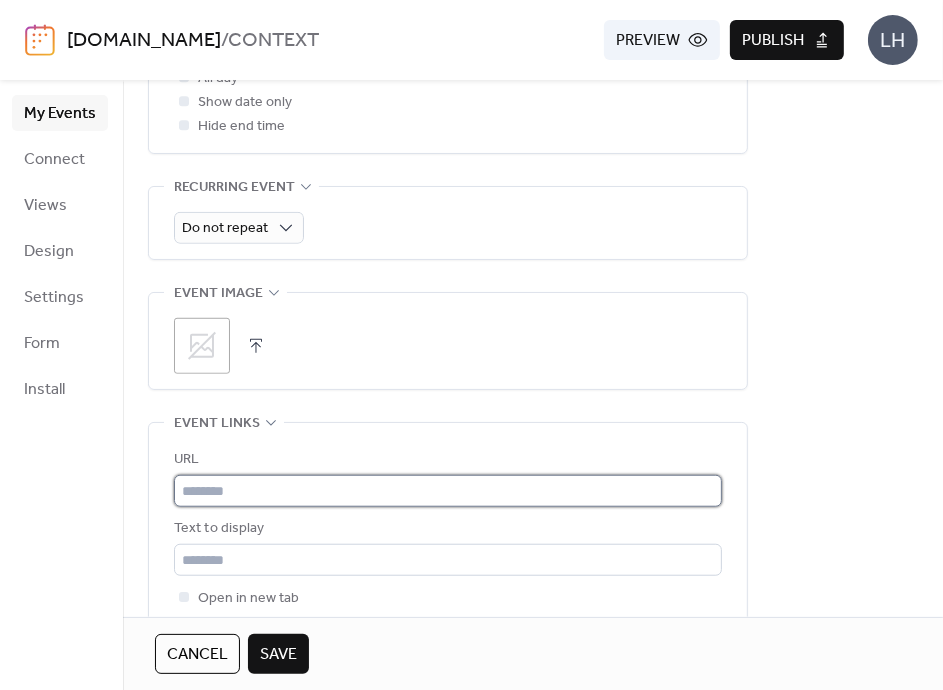 click at bounding box center (448, 491) 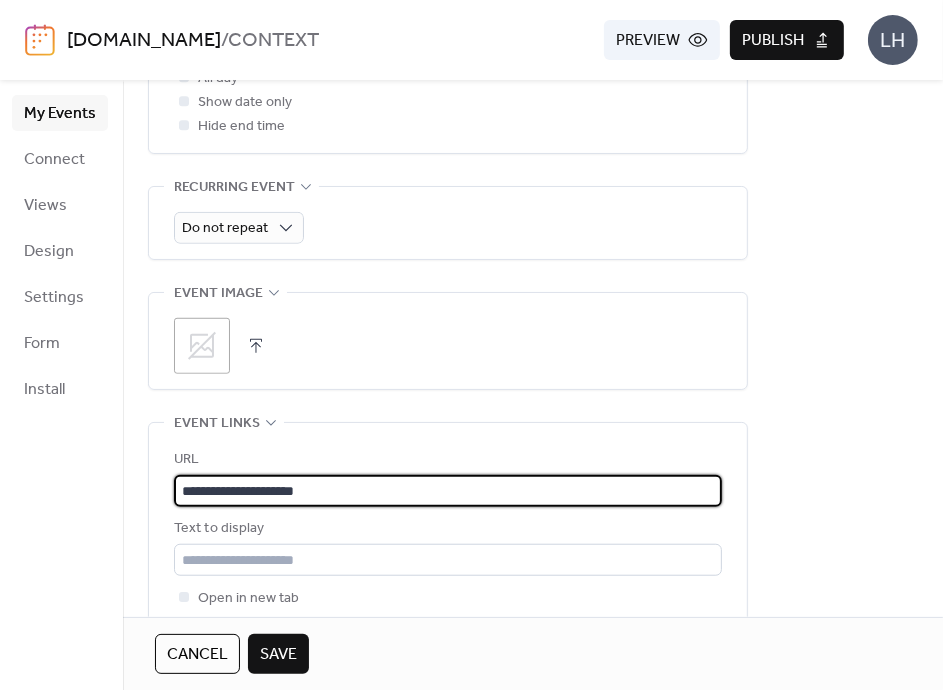 type on "**********" 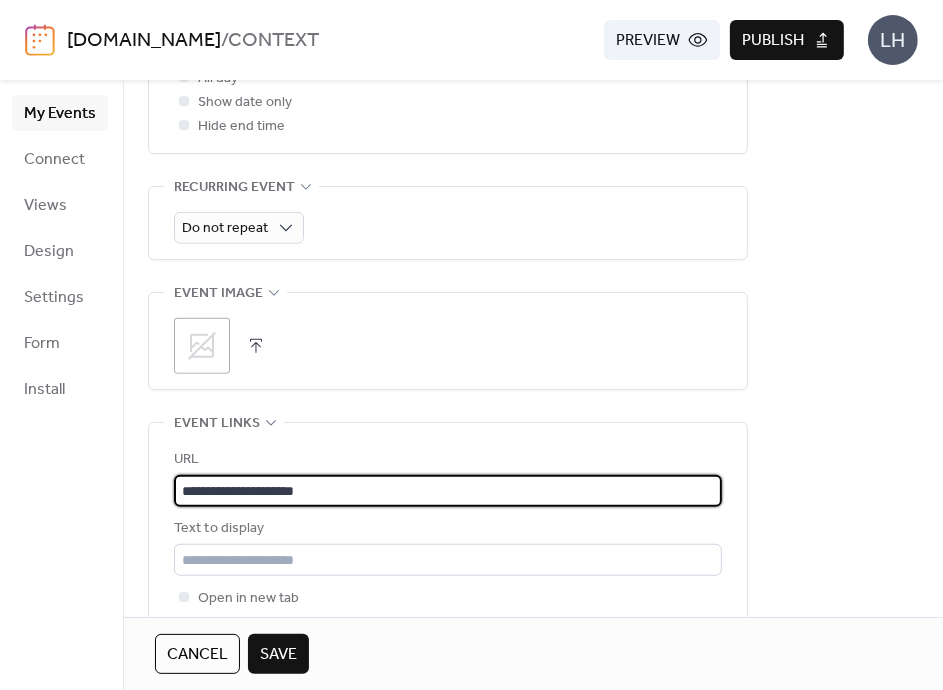 scroll, scrollTop: 824, scrollLeft: 0, axis: vertical 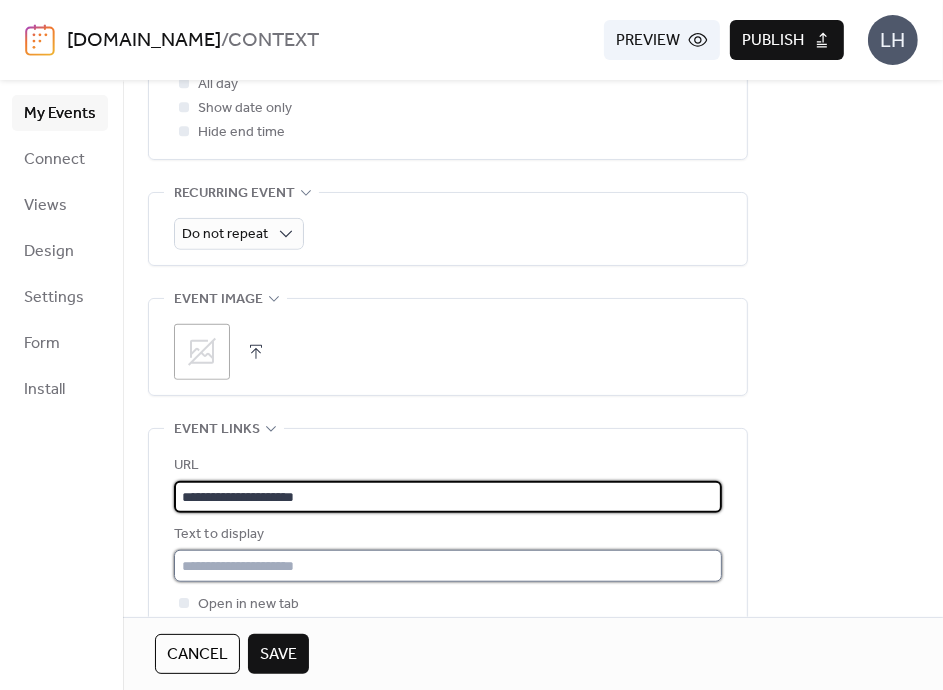 click at bounding box center (448, 566) 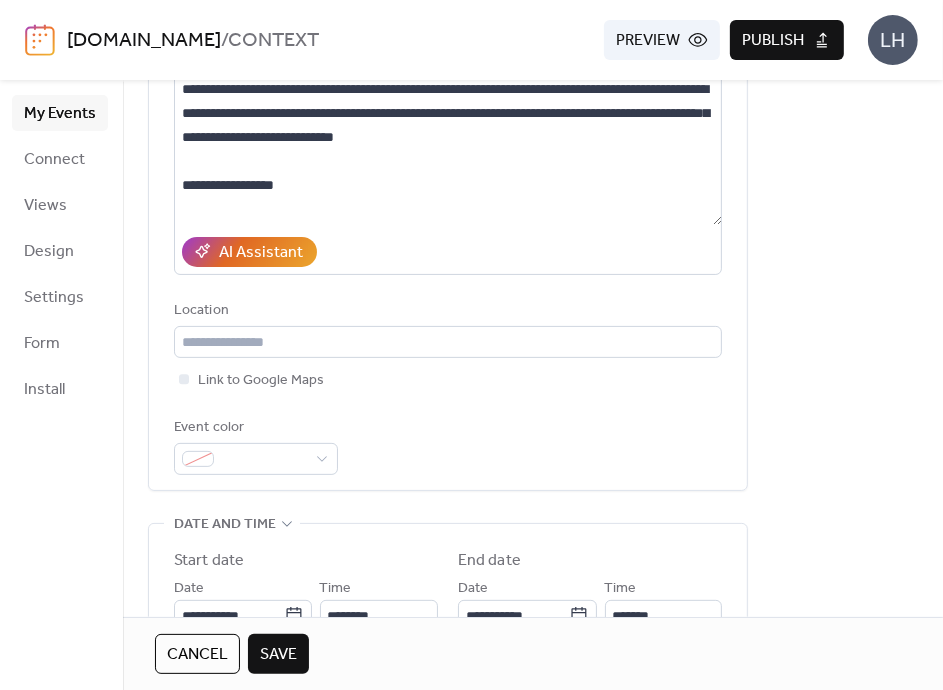 scroll, scrollTop: 192, scrollLeft: 0, axis: vertical 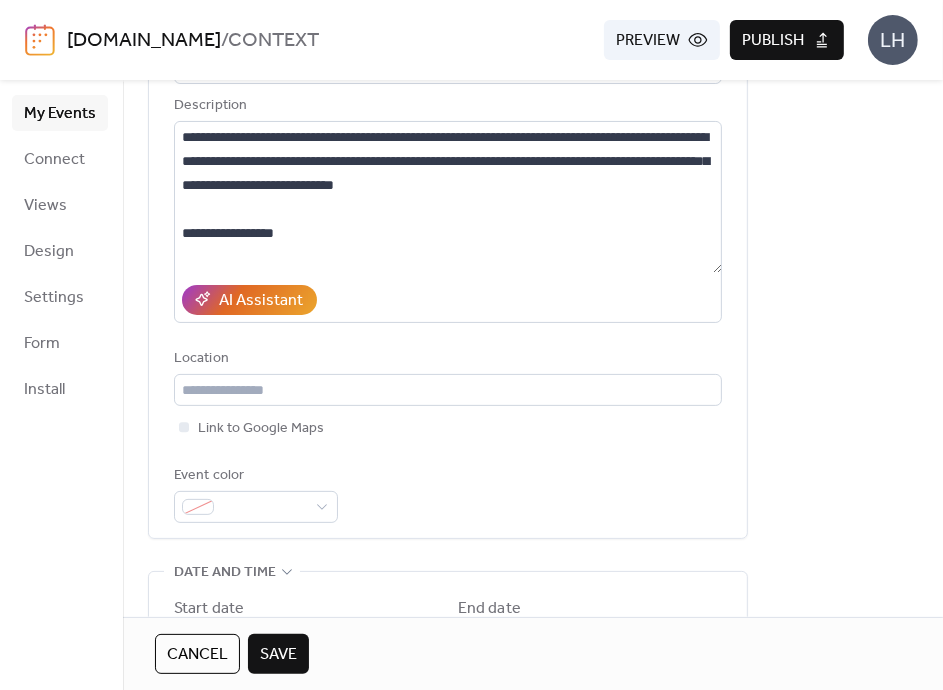 click on "**********" at bounding box center [448, 885] 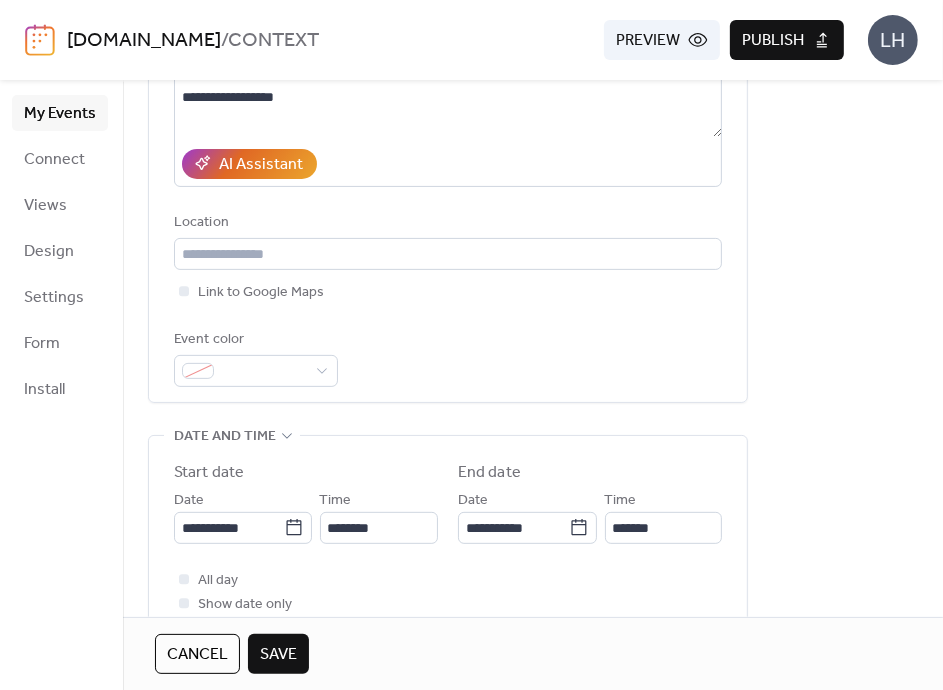 scroll, scrollTop: 338, scrollLeft: 0, axis: vertical 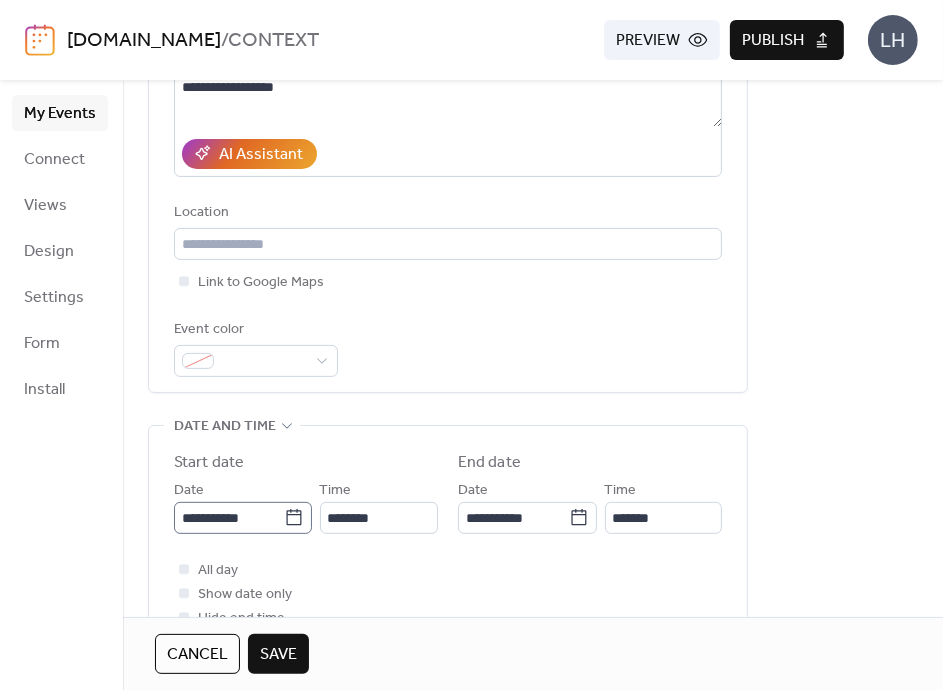 click 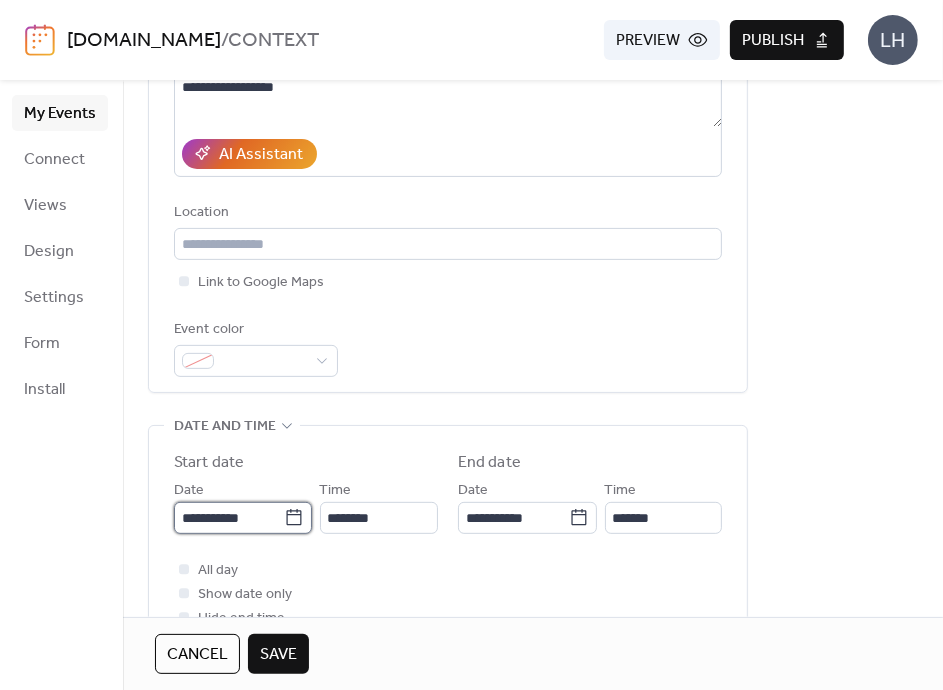 click on "**********" at bounding box center (229, 518) 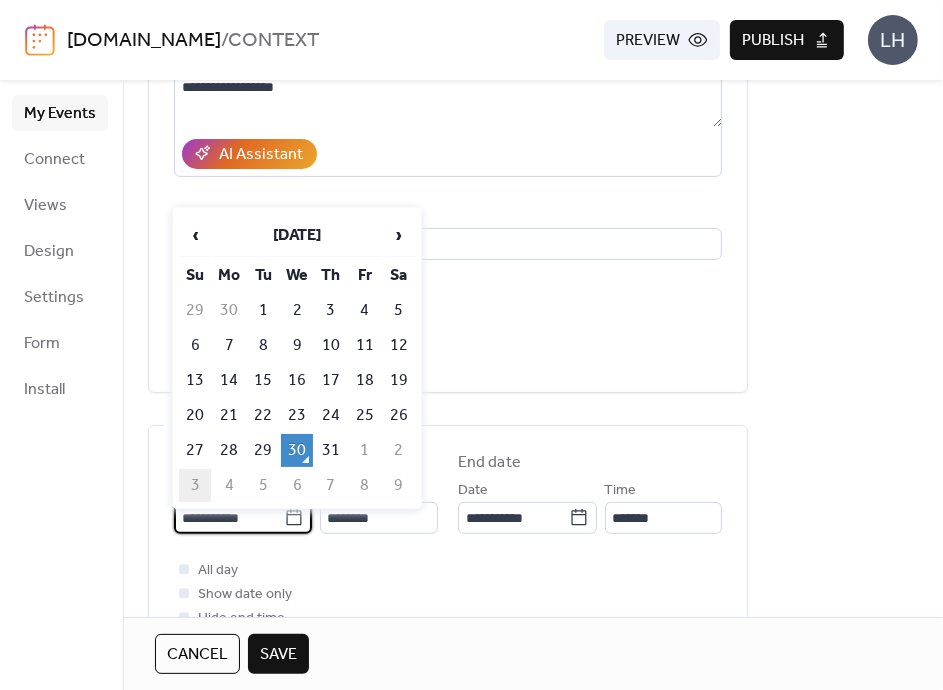 click on "3" at bounding box center [195, 485] 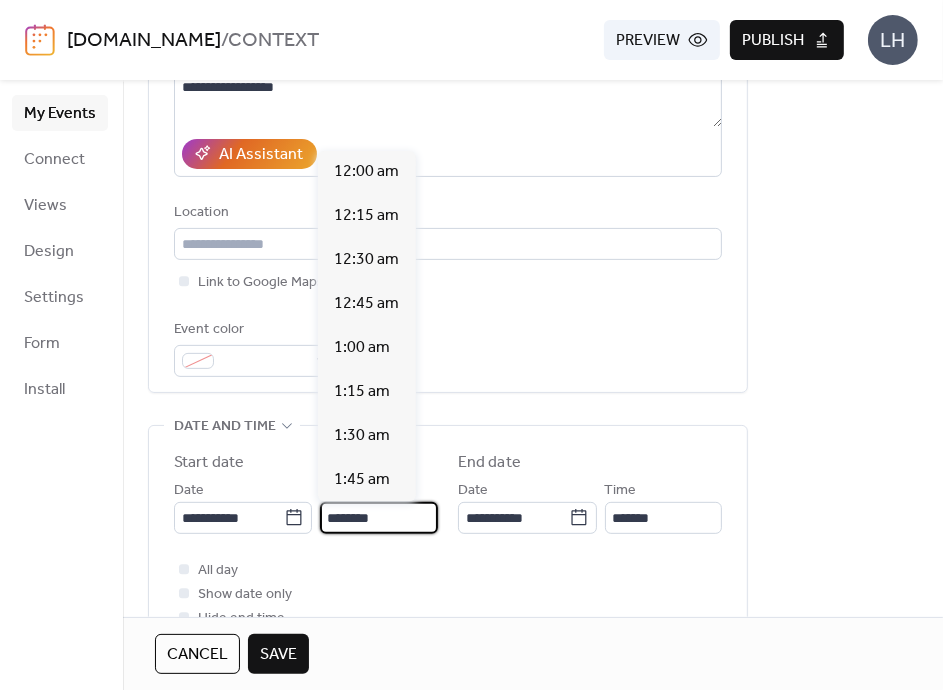 click on "********" at bounding box center (379, 518) 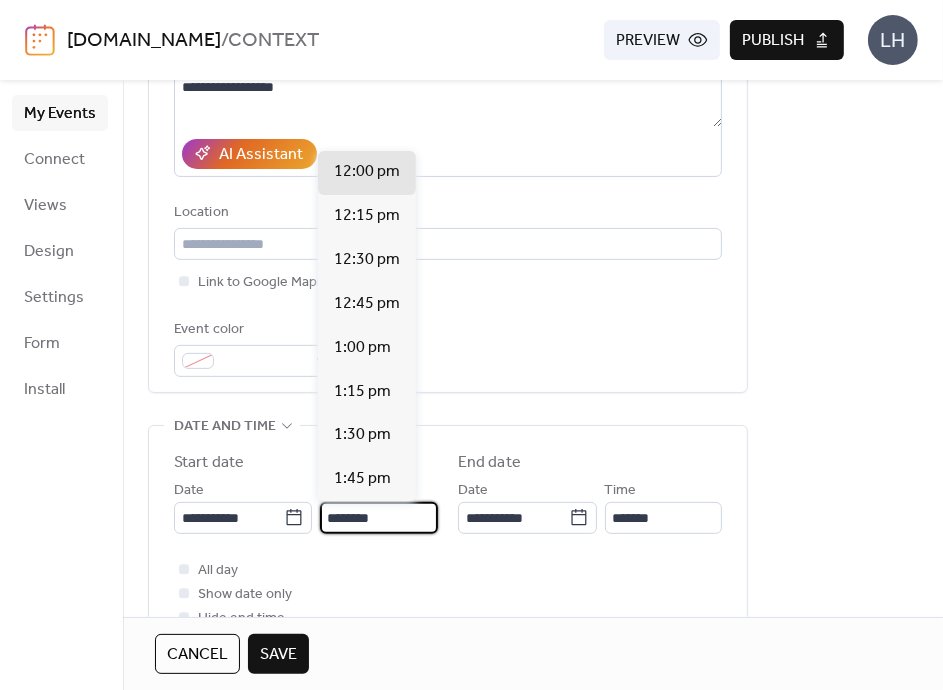 click on "********" at bounding box center [379, 518] 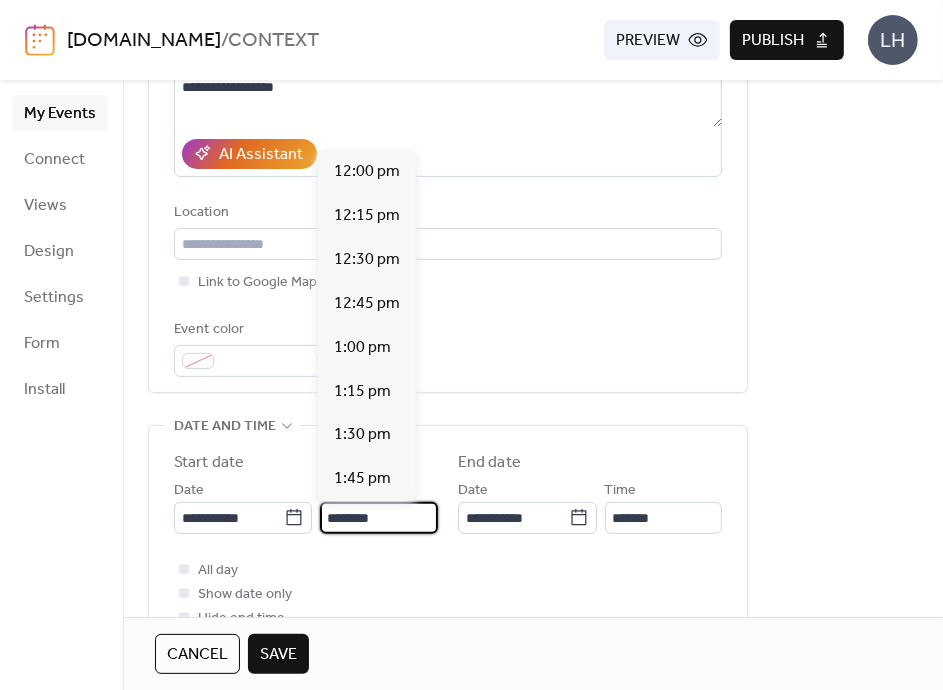 scroll, scrollTop: 3872, scrollLeft: 0, axis: vertical 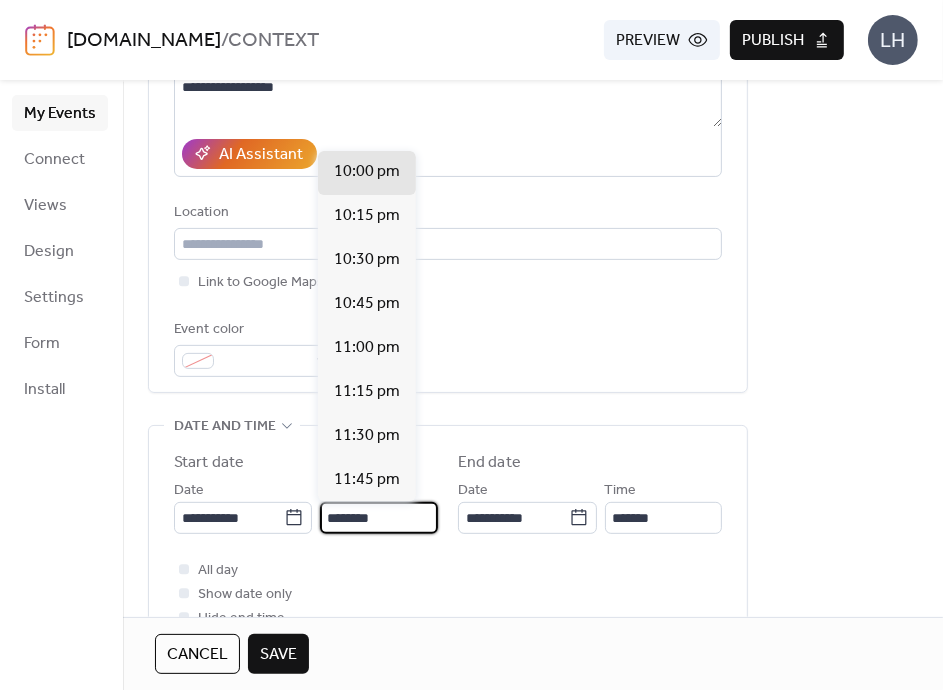 click on "********" at bounding box center [379, 518] 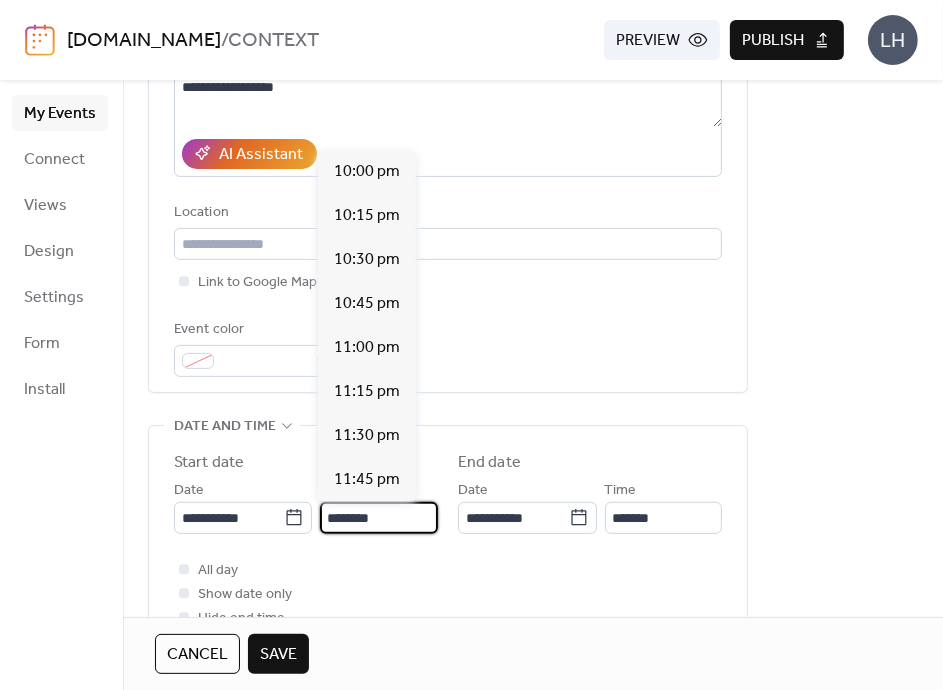scroll, scrollTop: 1760, scrollLeft: 0, axis: vertical 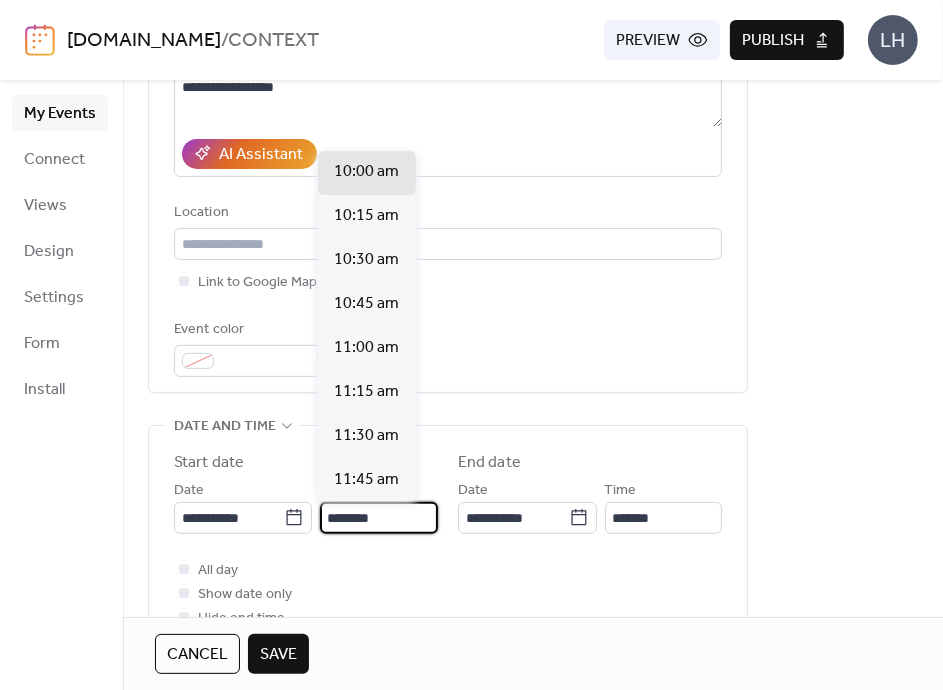 type on "********" 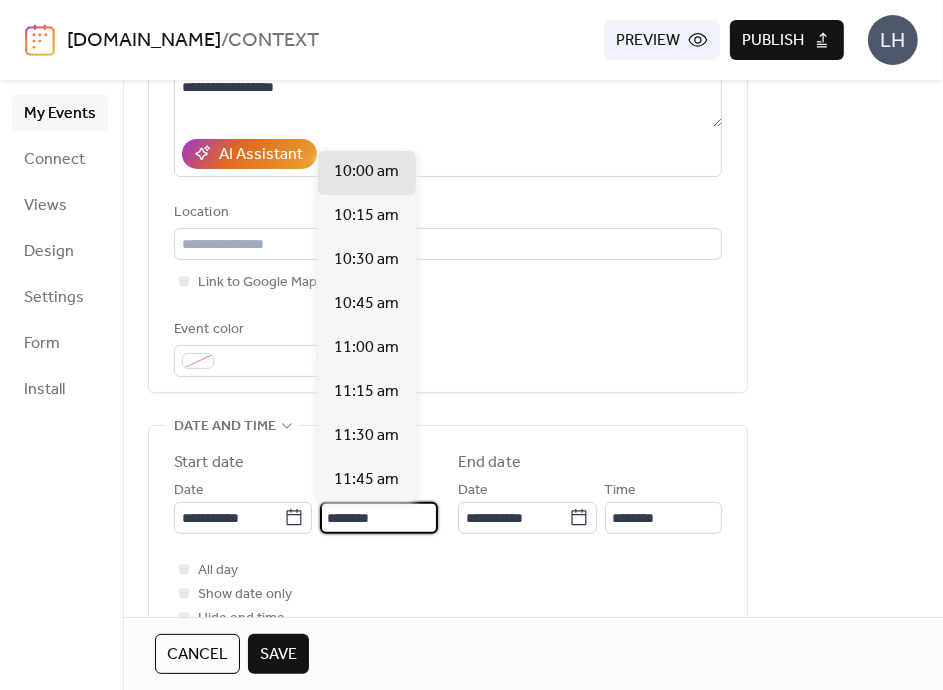 click on "All day Show date only Hide end time" at bounding box center [448, 594] 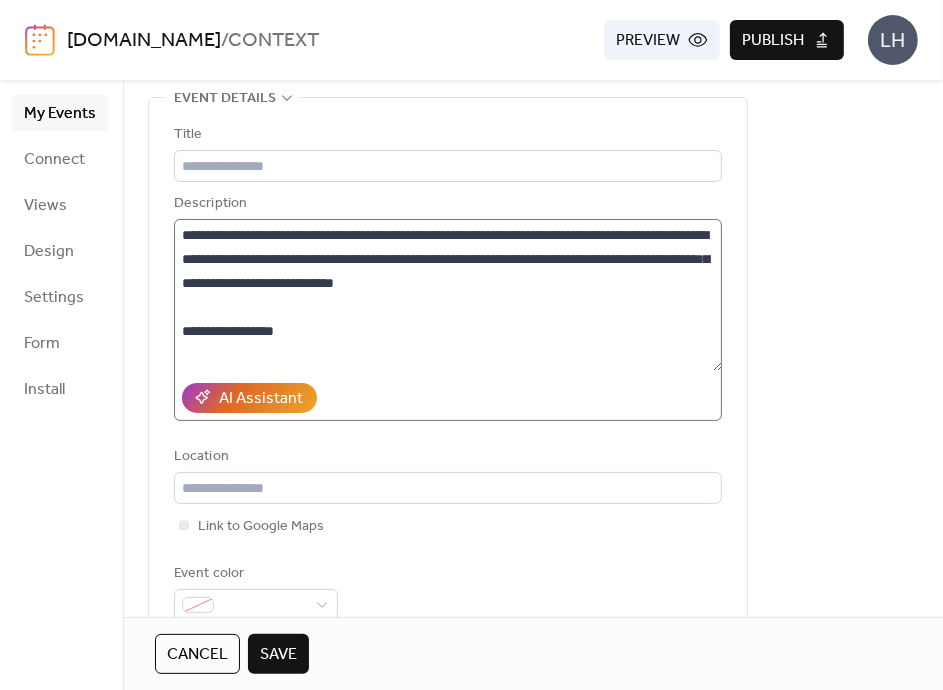 scroll, scrollTop: 91, scrollLeft: 0, axis: vertical 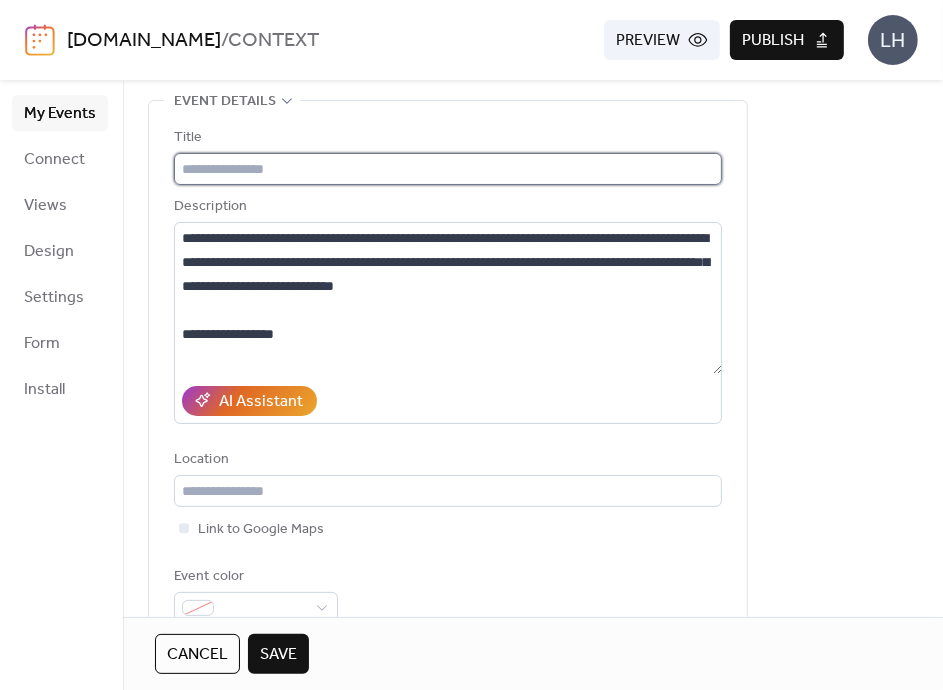 click at bounding box center (448, 169) 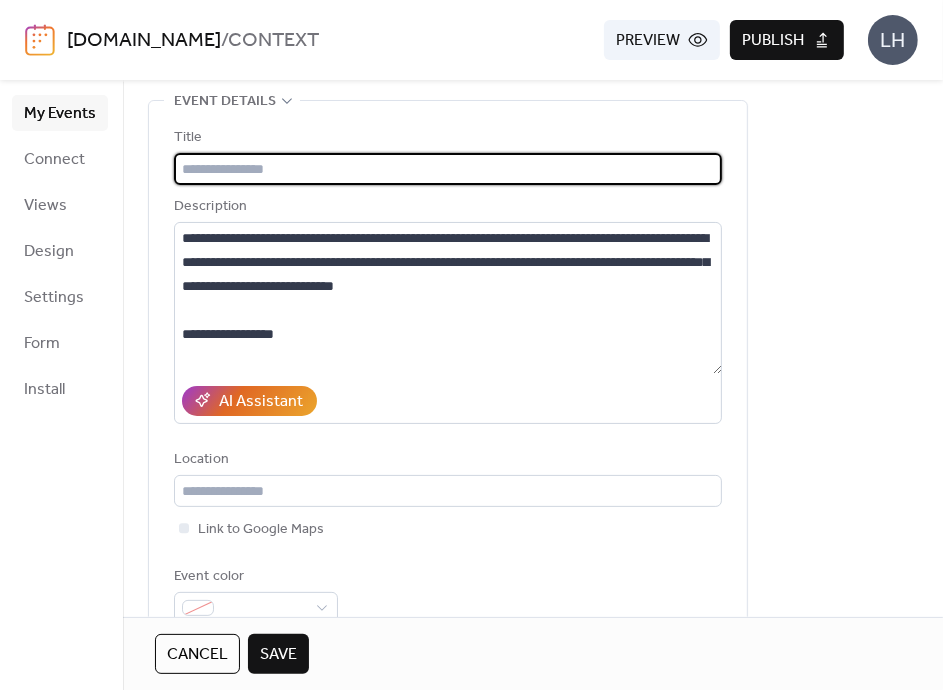 paste on "**********" 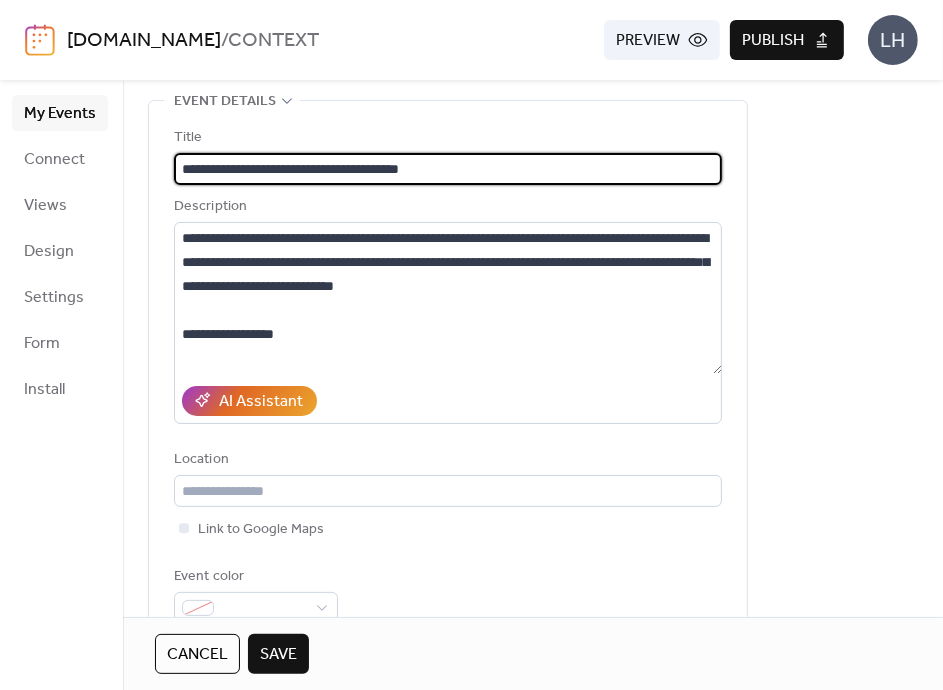 type on "**********" 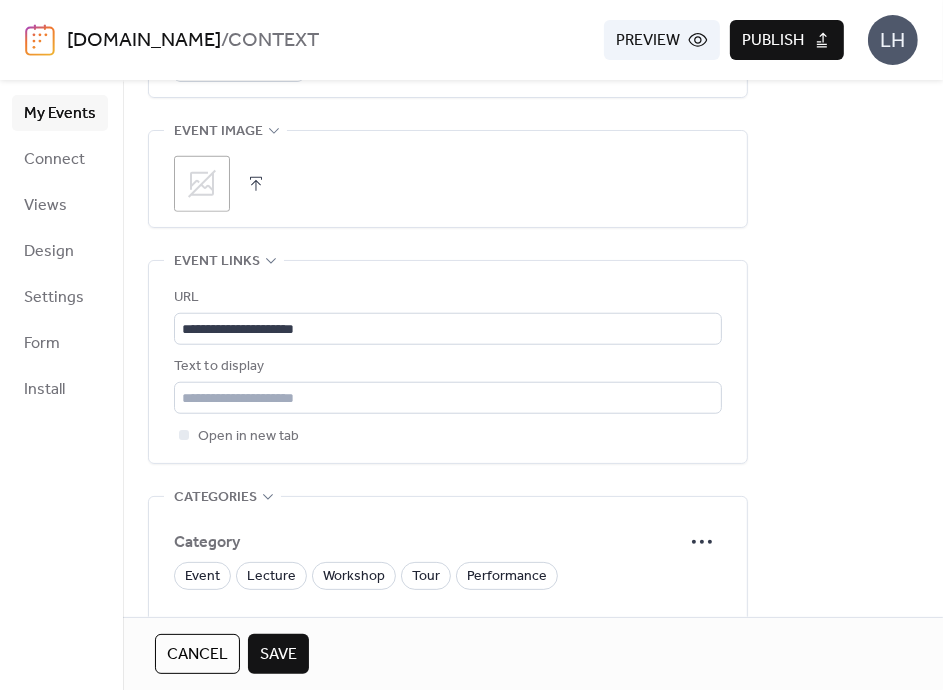 scroll, scrollTop: 998, scrollLeft: 0, axis: vertical 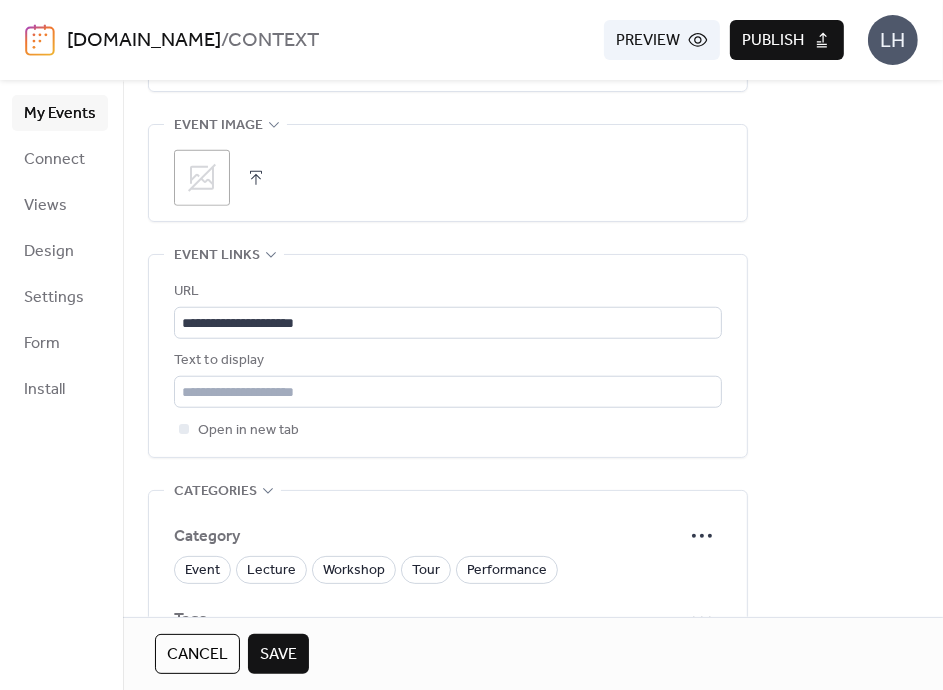 click on "Text to display" at bounding box center [446, 361] 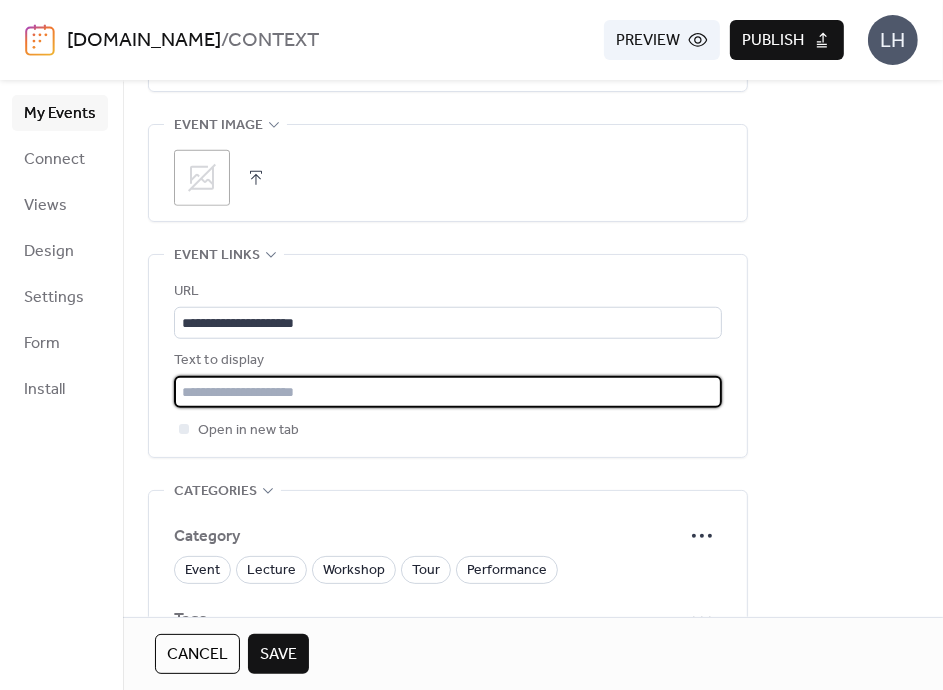 click at bounding box center [448, 392] 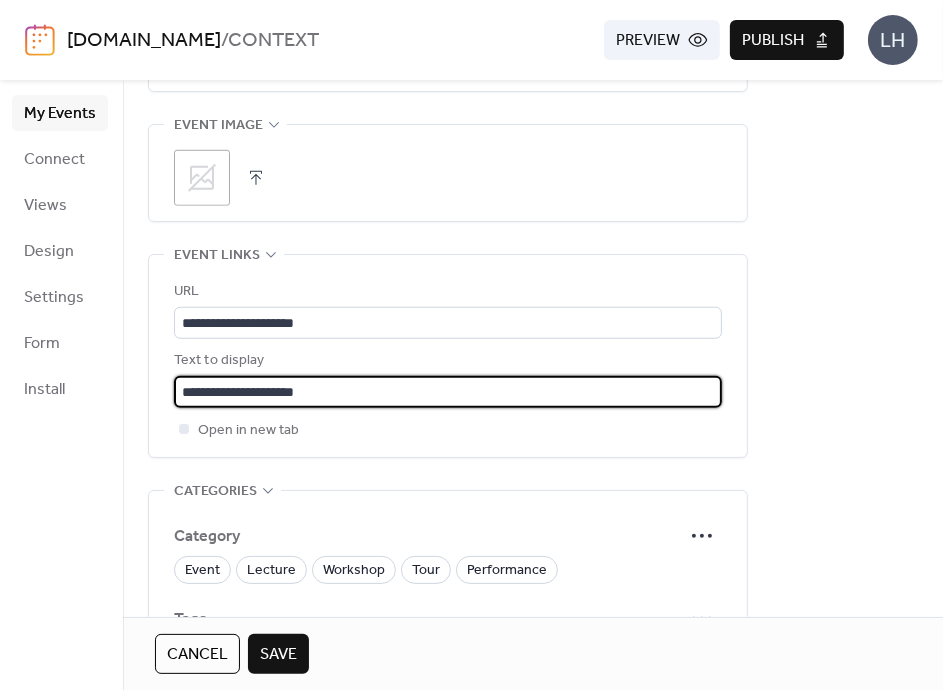 type on "**********" 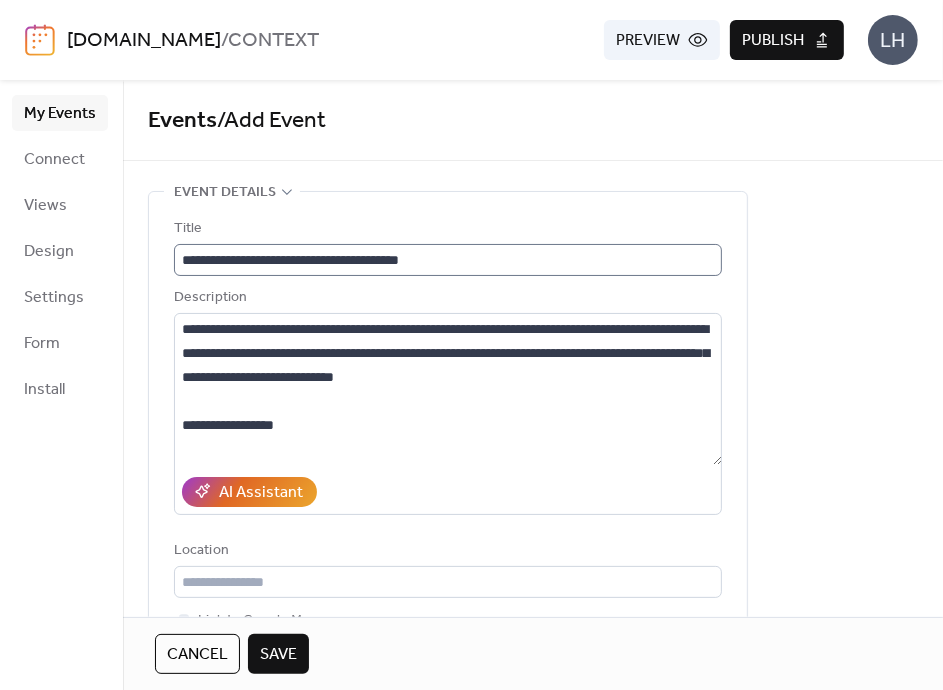 scroll, scrollTop: 0, scrollLeft: 0, axis: both 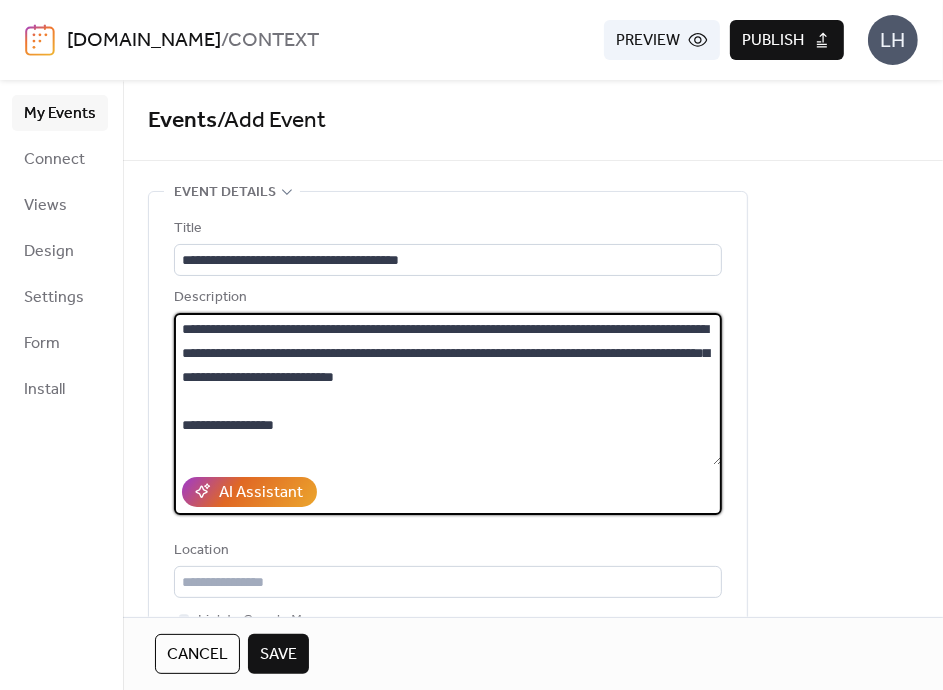 click on "**********" at bounding box center (448, 389) 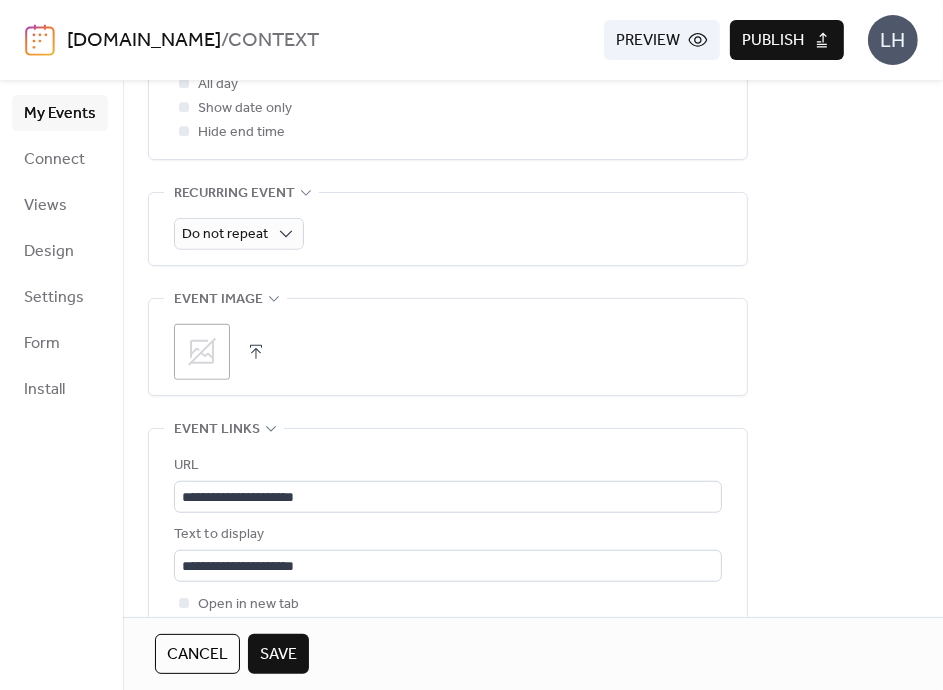 scroll, scrollTop: 872, scrollLeft: 0, axis: vertical 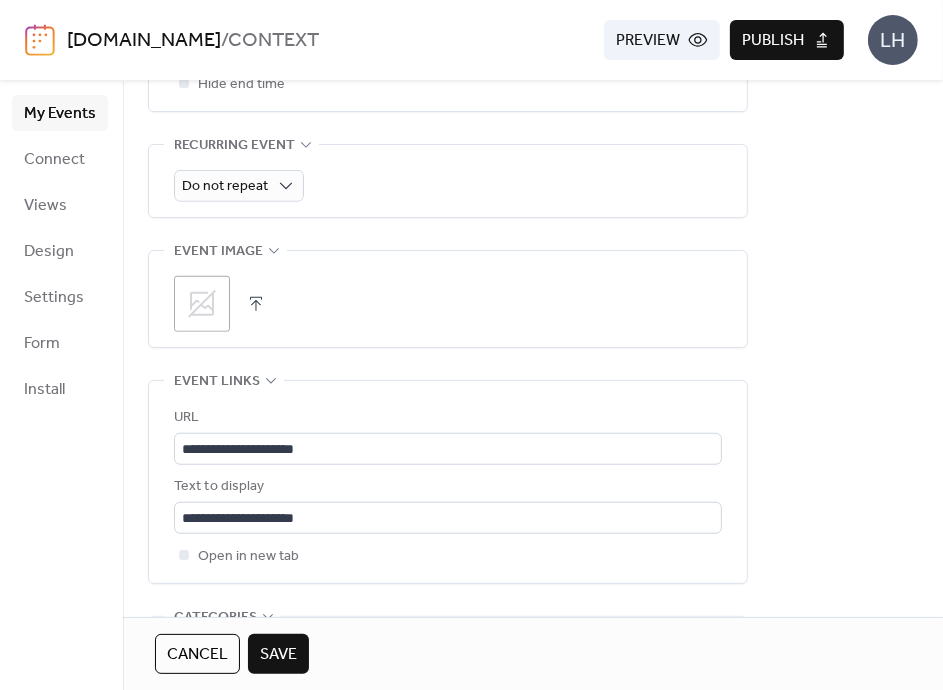 type on "**********" 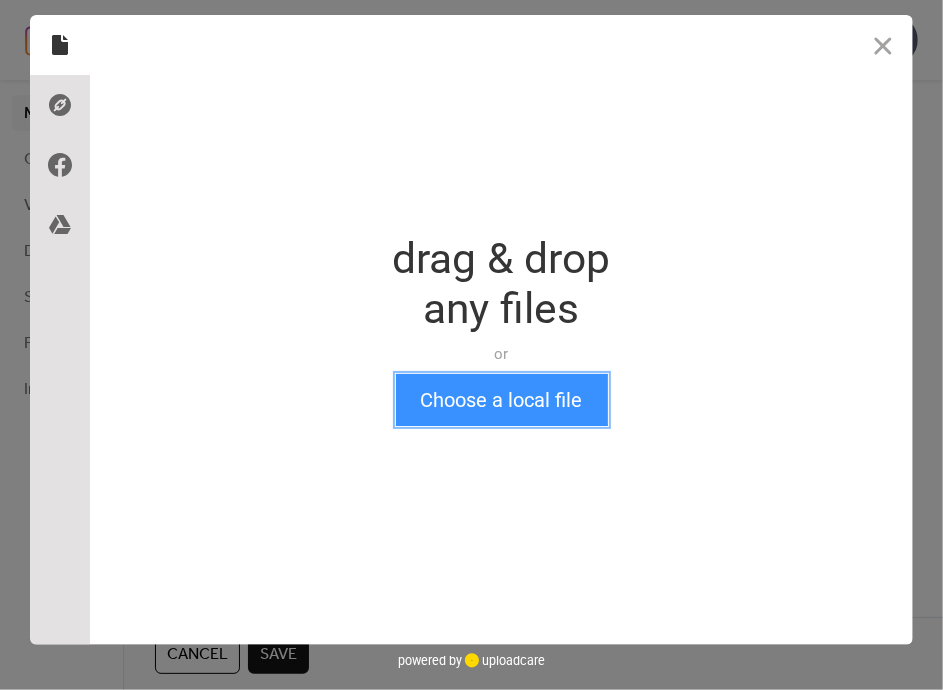 click on "Choose a local file" at bounding box center [502, 400] 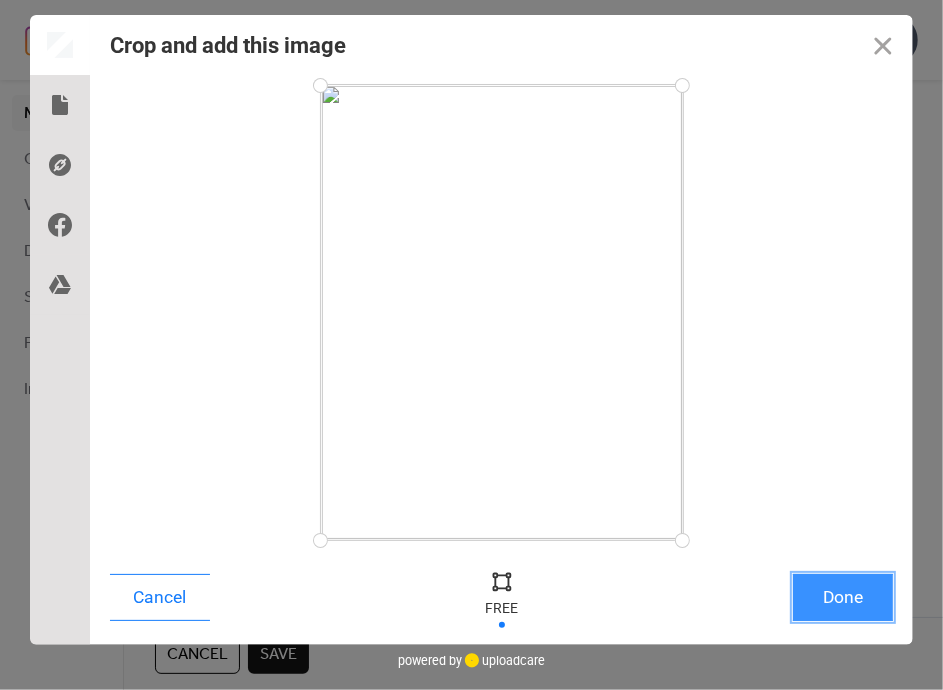click on "Done" at bounding box center (843, 597) 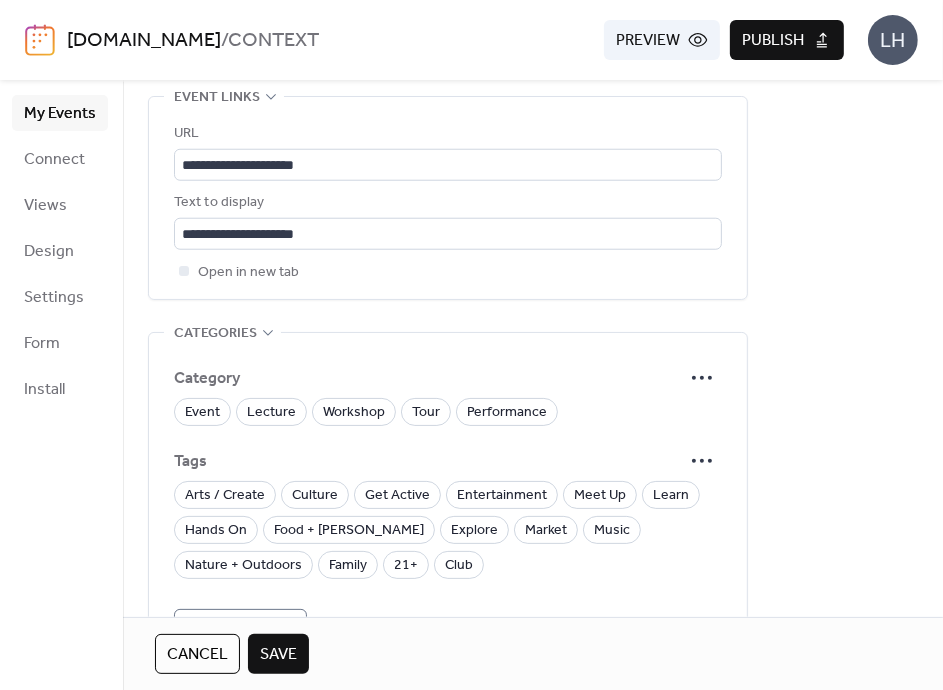 scroll, scrollTop: 1222, scrollLeft: 0, axis: vertical 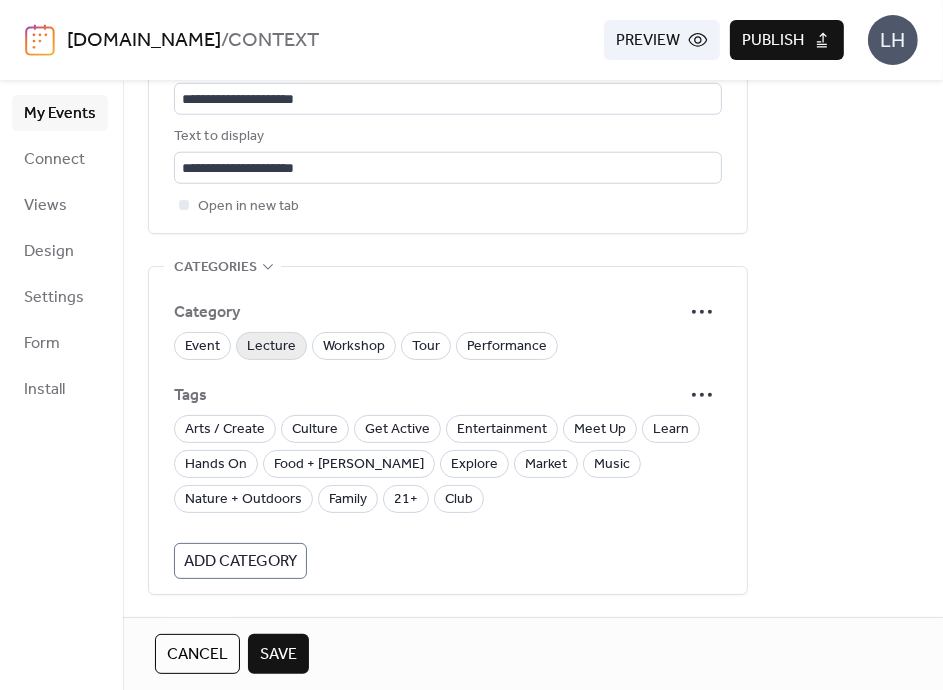 click on "Lecture" at bounding box center [271, 347] 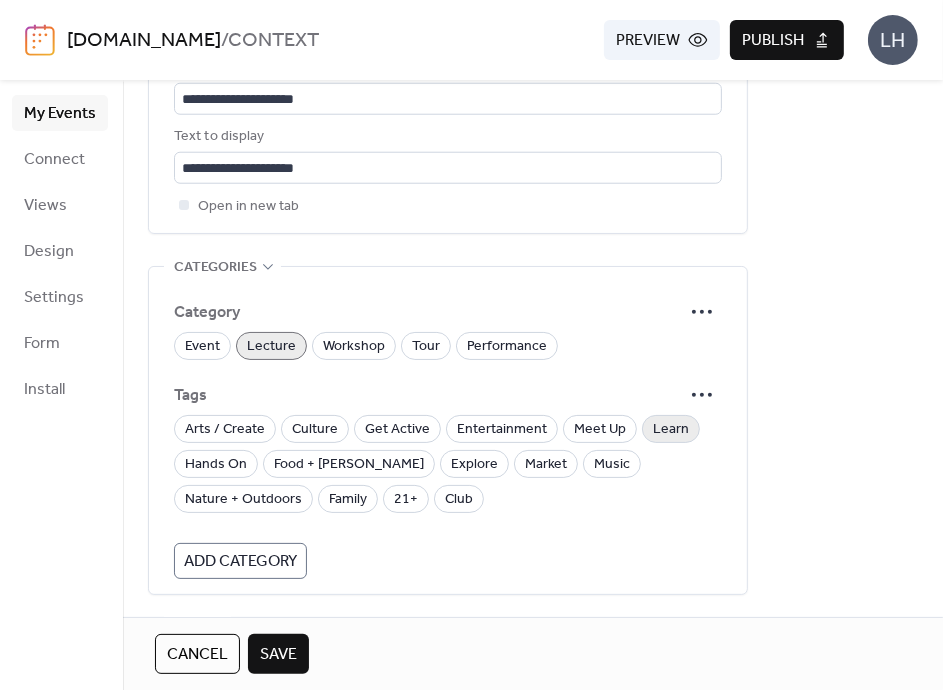 click on "Learn" at bounding box center [671, 430] 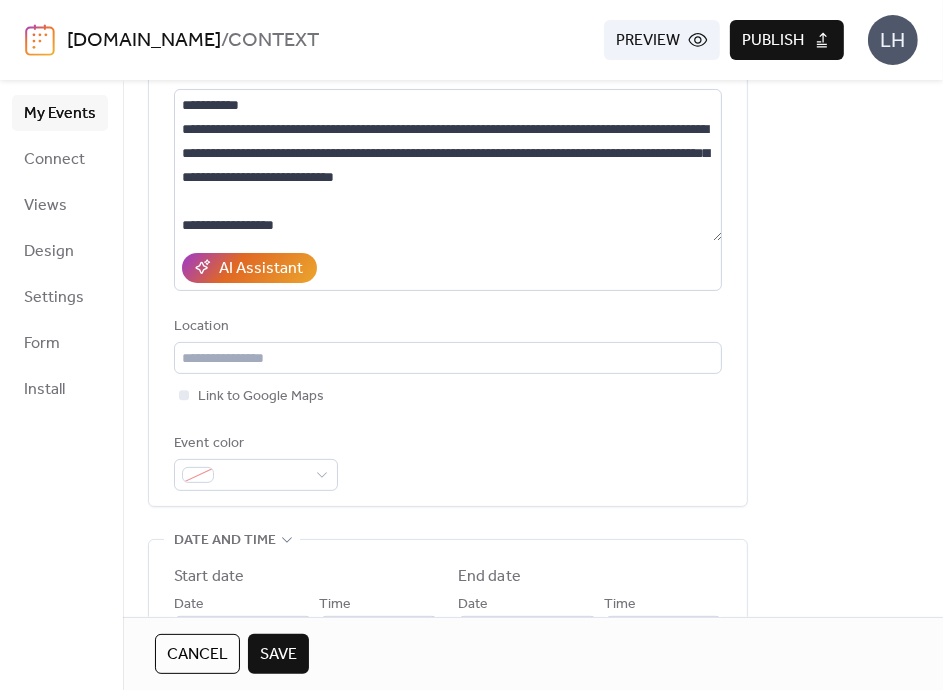 scroll, scrollTop: 174, scrollLeft: 0, axis: vertical 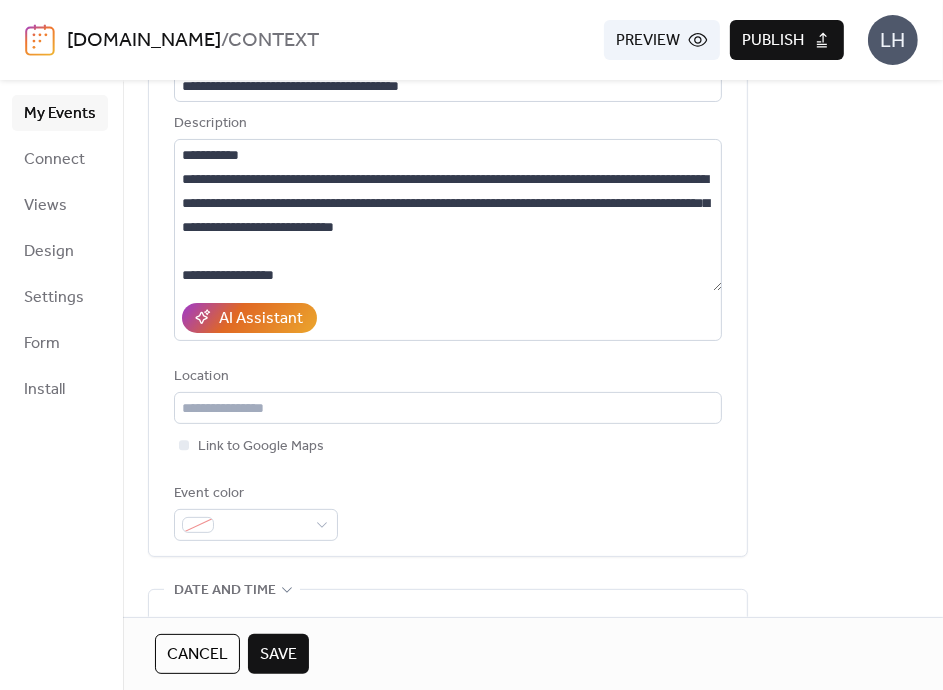click on "Save" at bounding box center [278, 655] 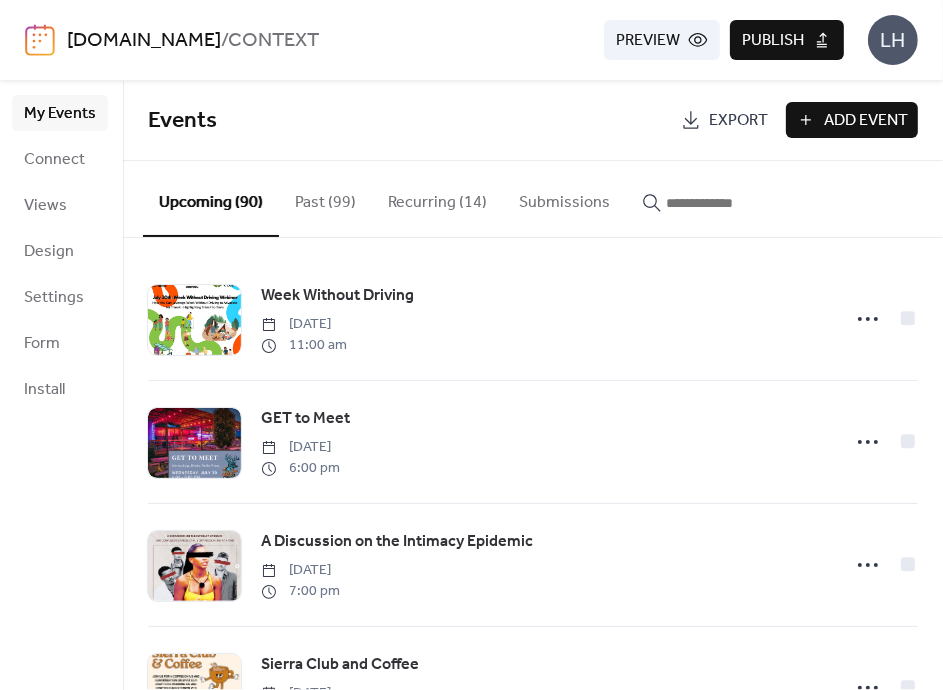 click on "My Events Connect Views Design Settings Form Install" at bounding box center [61, 385] 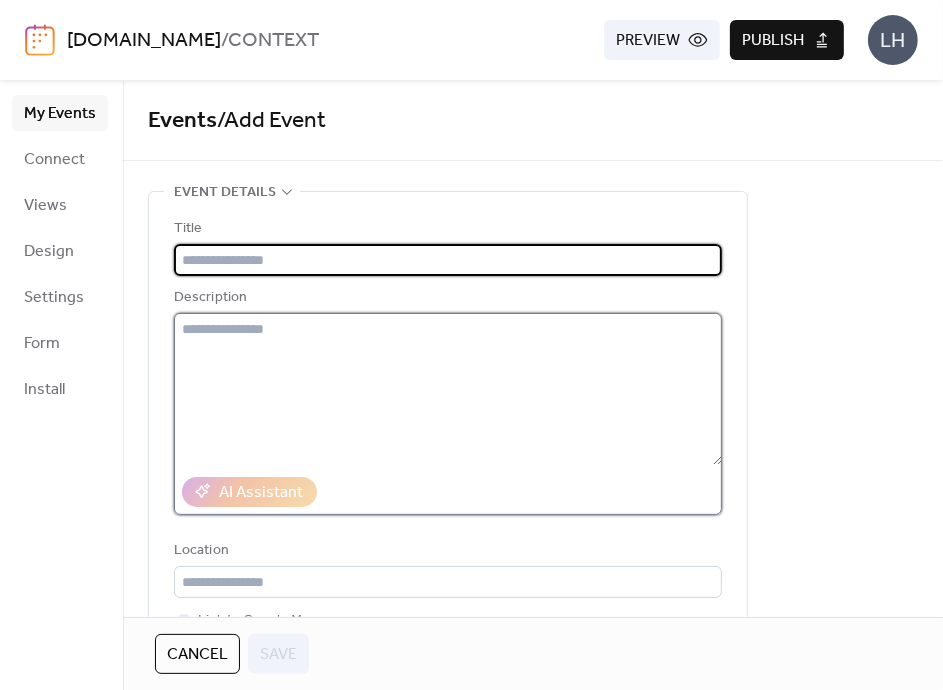 click at bounding box center (448, 389) 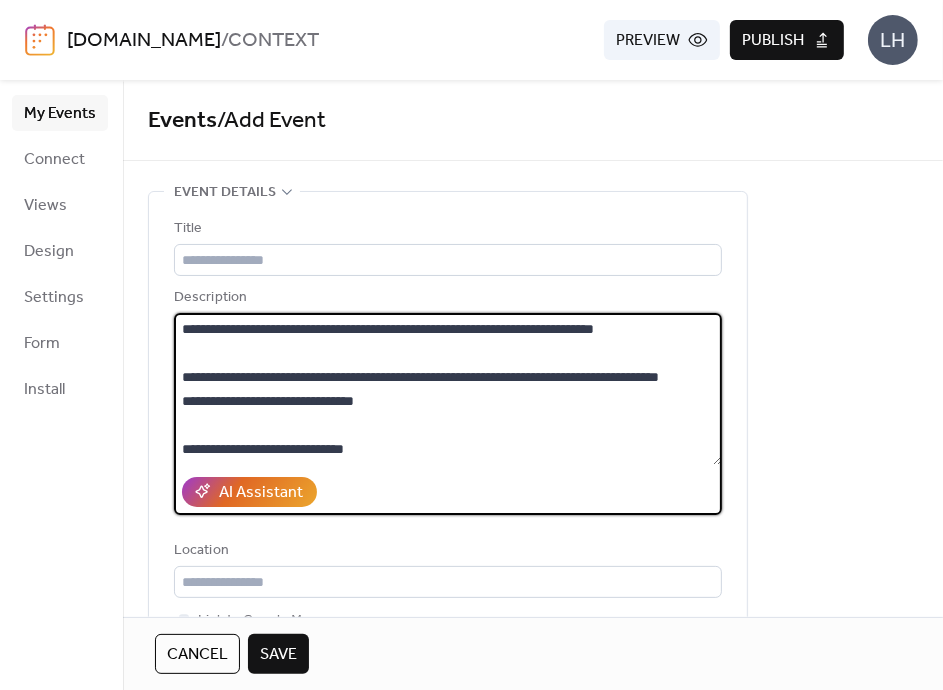 scroll, scrollTop: 0, scrollLeft: 0, axis: both 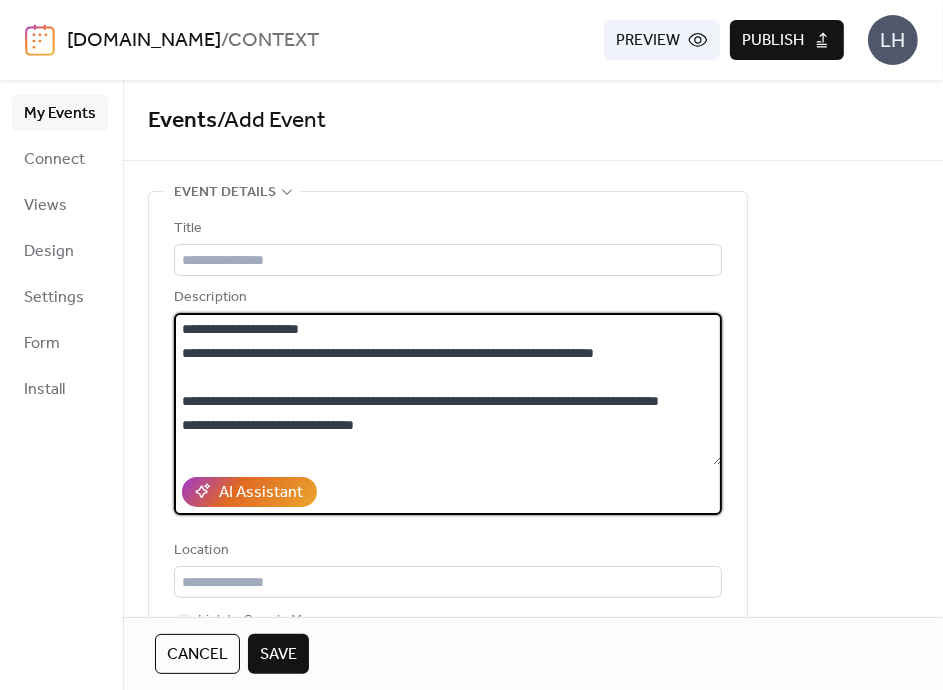 drag, startPoint x: 449, startPoint y: 349, endPoint x: 546, endPoint y: 354, distance: 97.128784 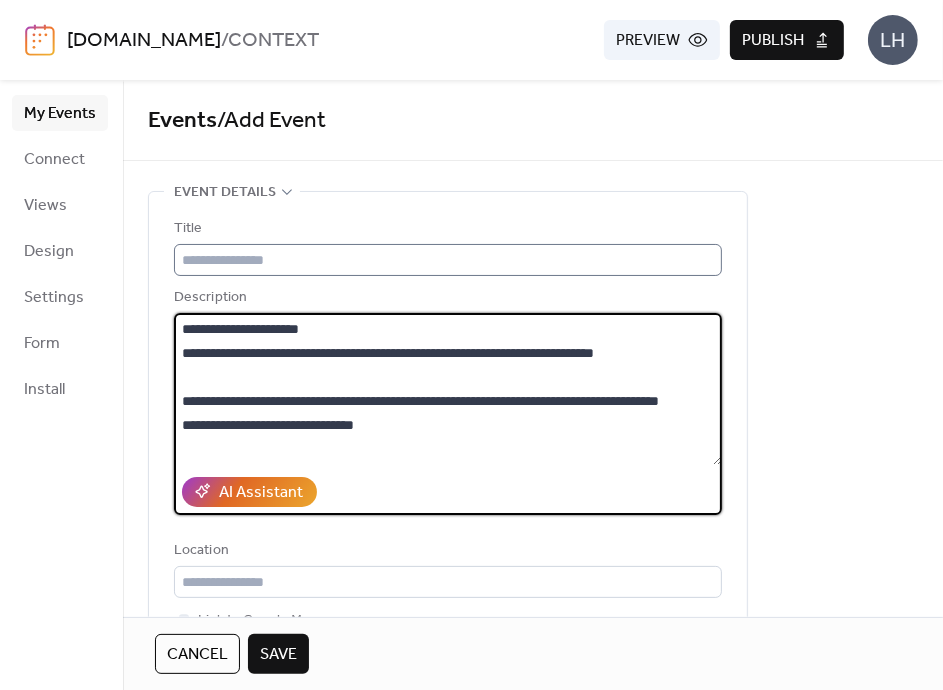 type on "**********" 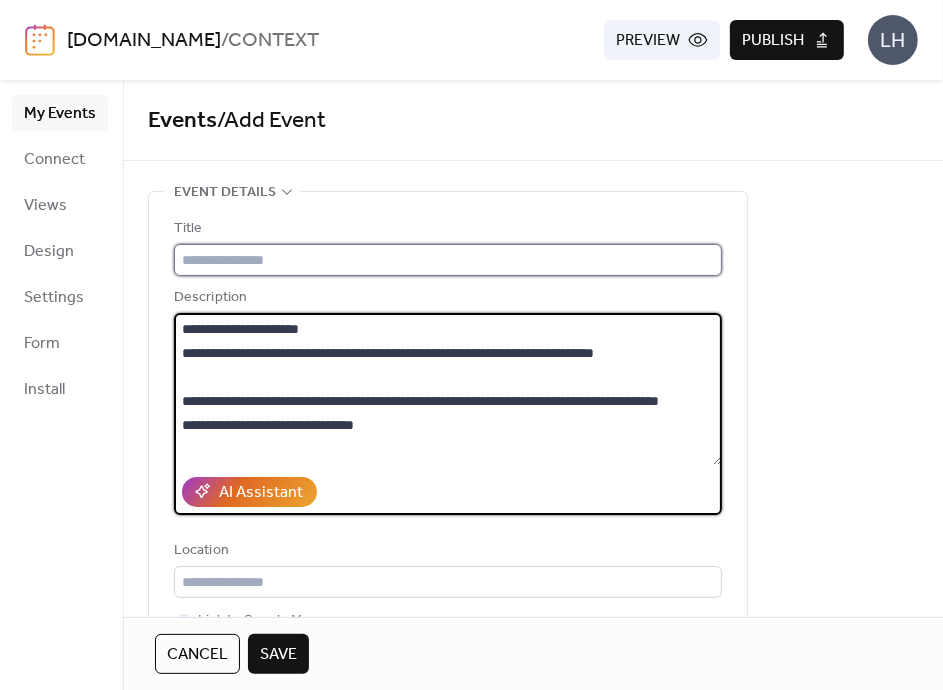 click at bounding box center (448, 260) 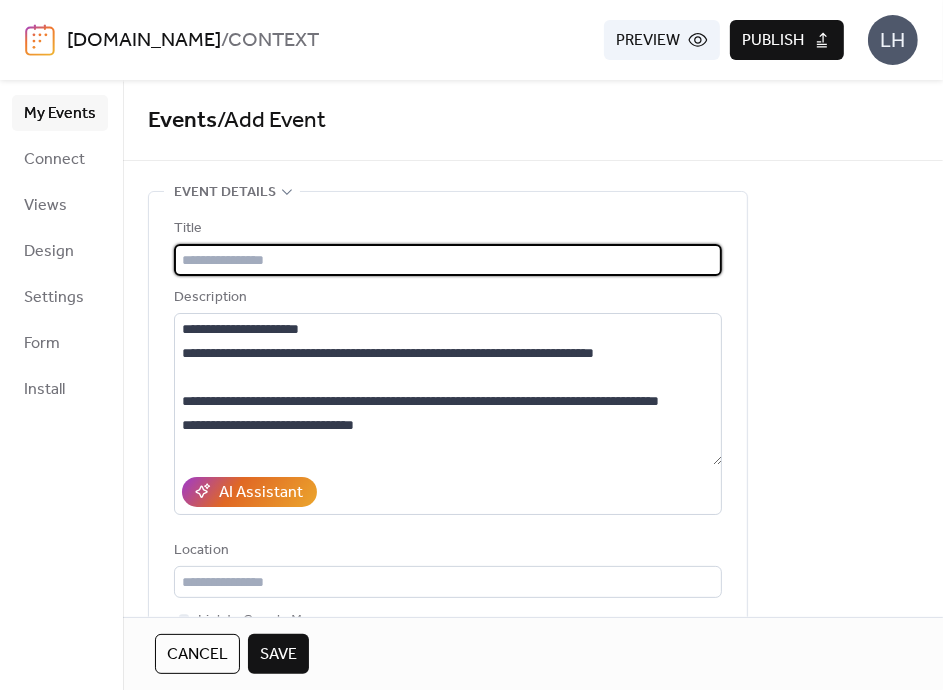 paste on "**********" 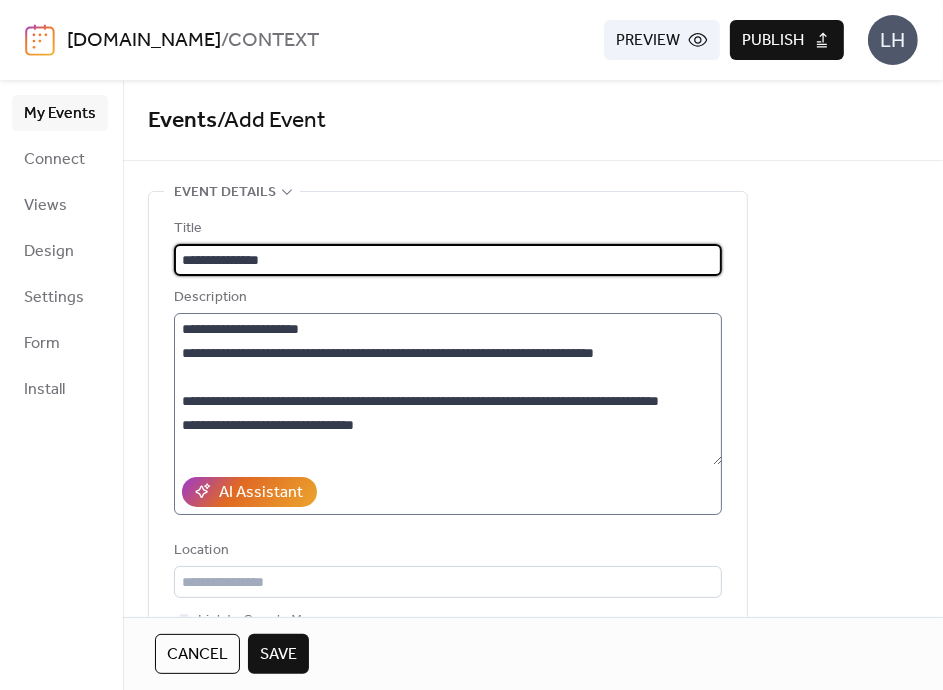 type on "**********" 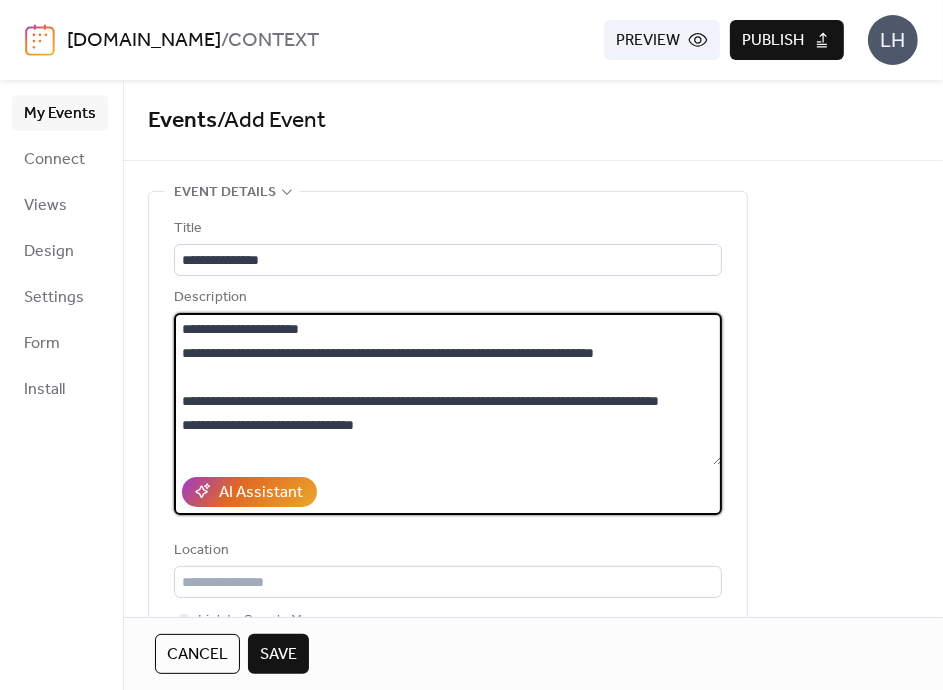 drag, startPoint x: 580, startPoint y: 345, endPoint x: 655, endPoint y: 343, distance: 75.026665 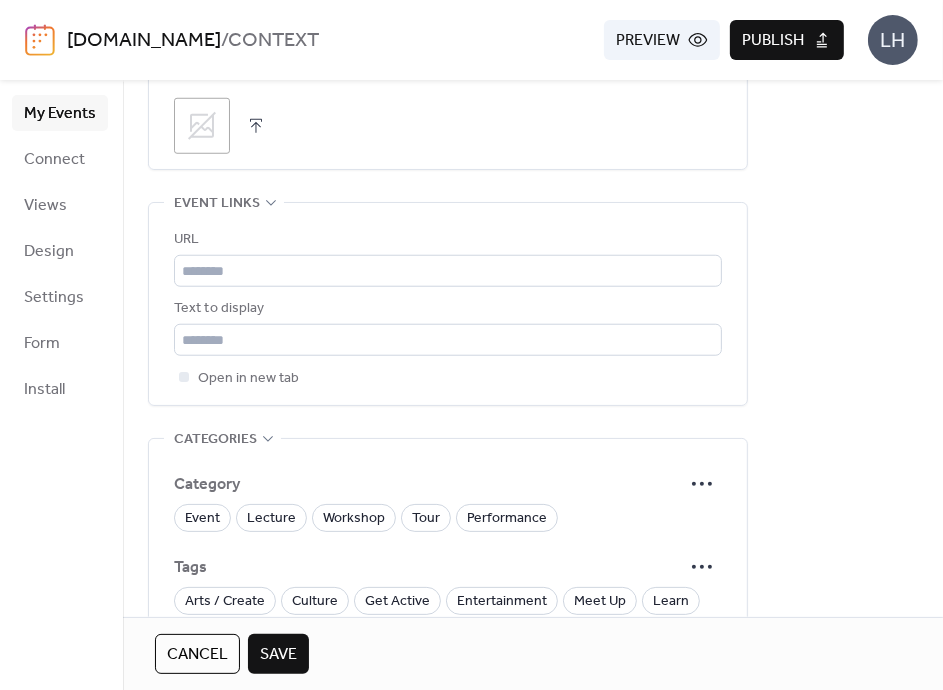 scroll, scrollTop: 1051, scrollLeft: 0, axis: vertical 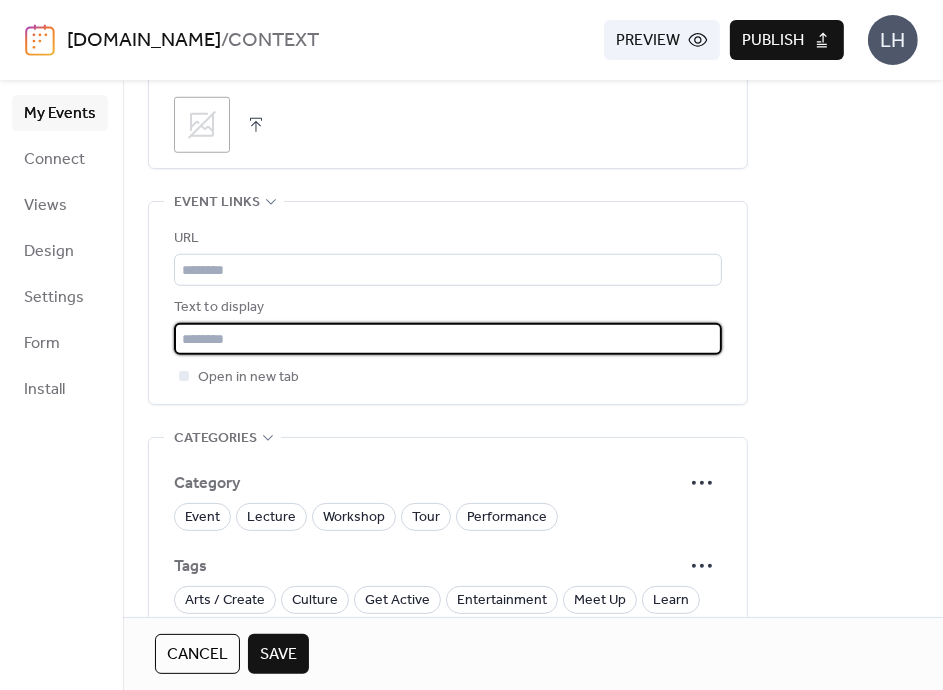click at bounding box center (448, 339) 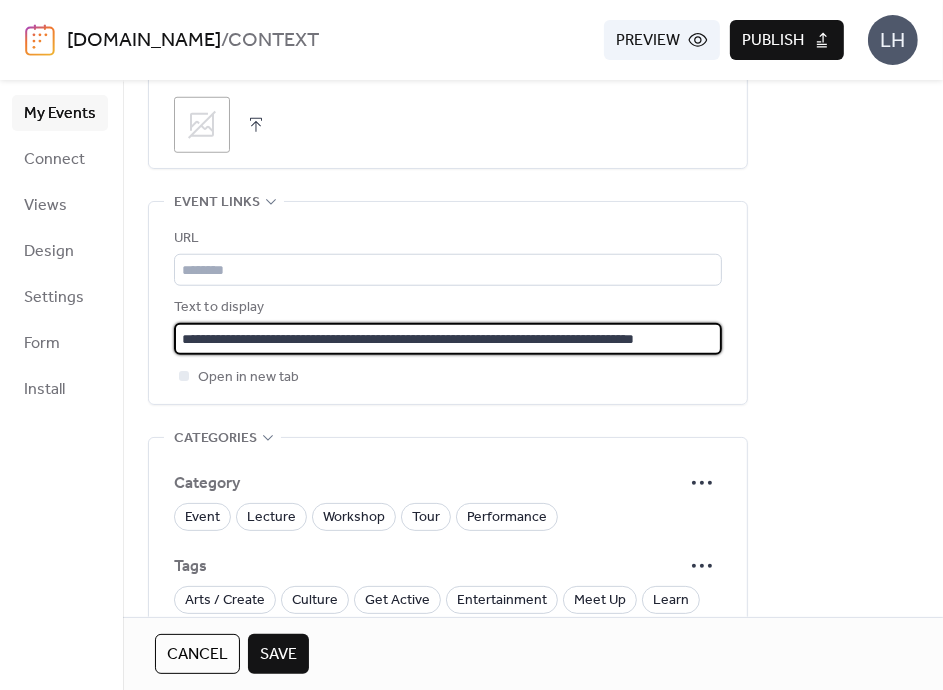 scroll, scrollTop: 0, scrollLeft: 112, axis: horizontal 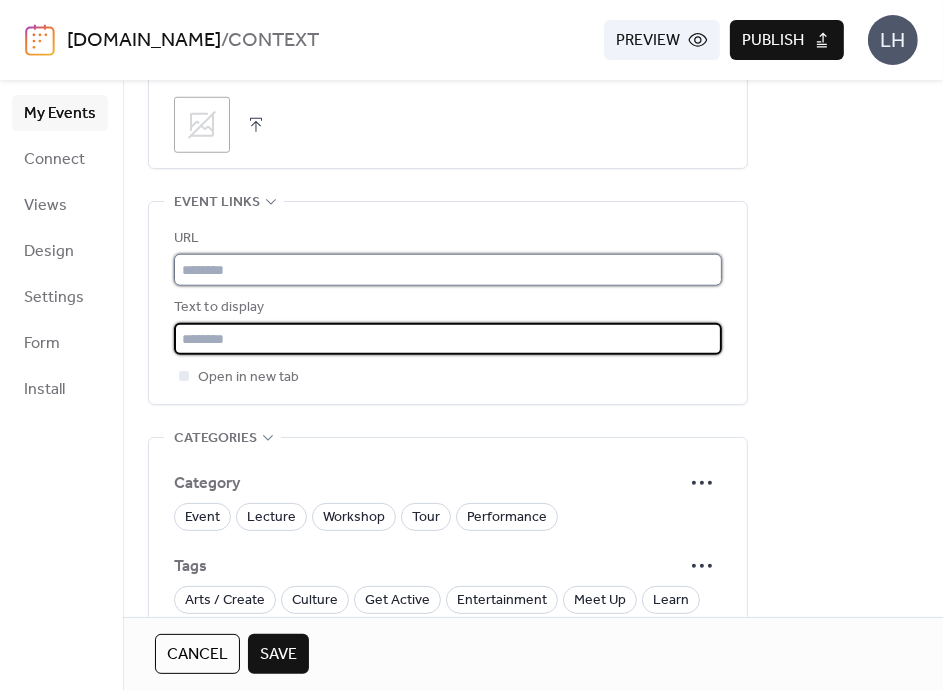 click at bounding box center [448, 270] 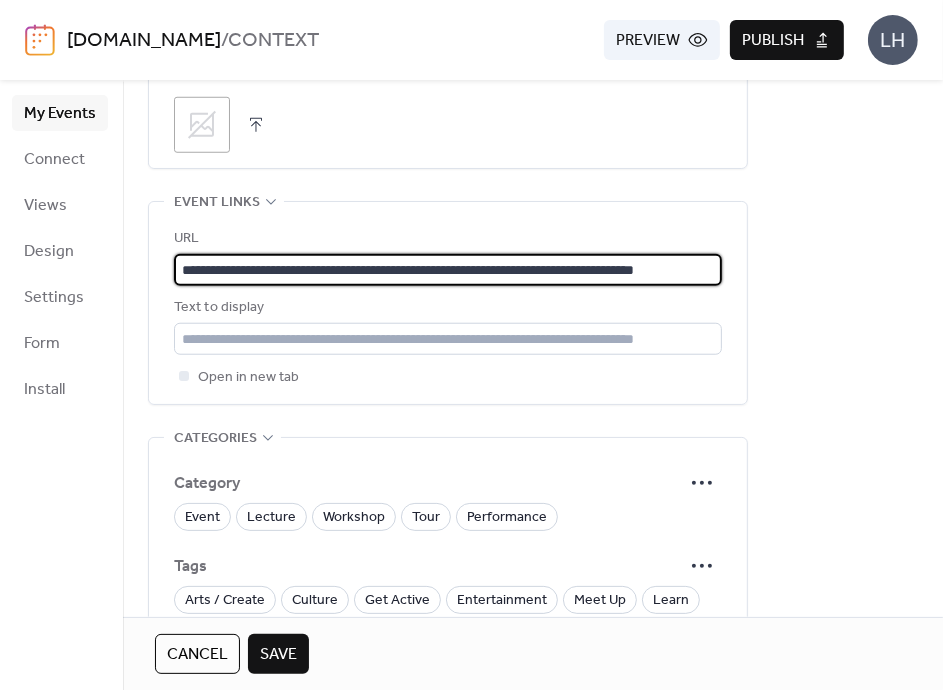 scroll, scrollTop: 0, scrollLeft: 112, axis: horizontal 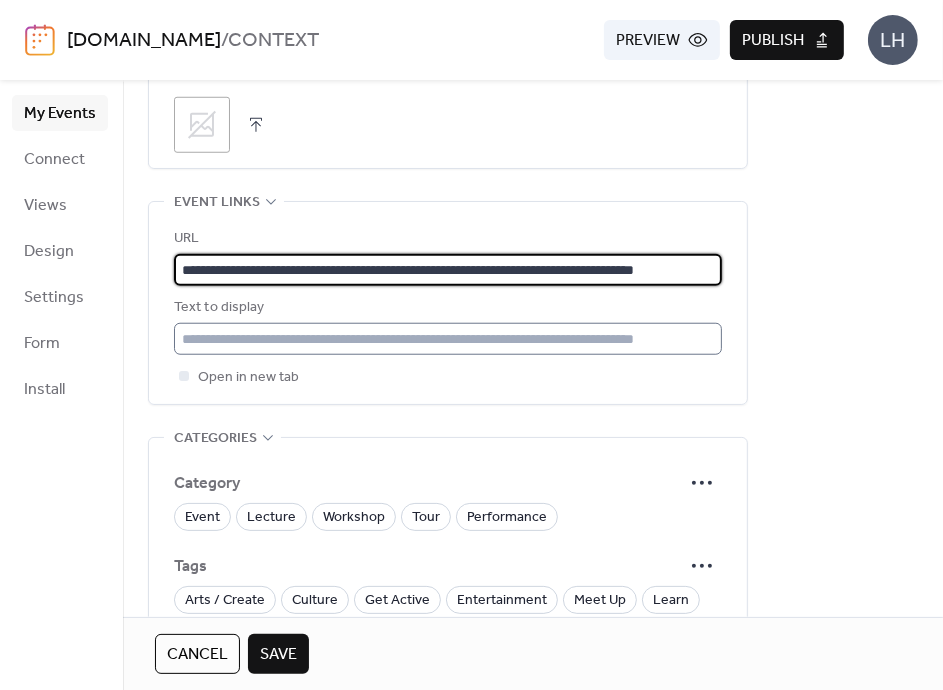 type on "**********" 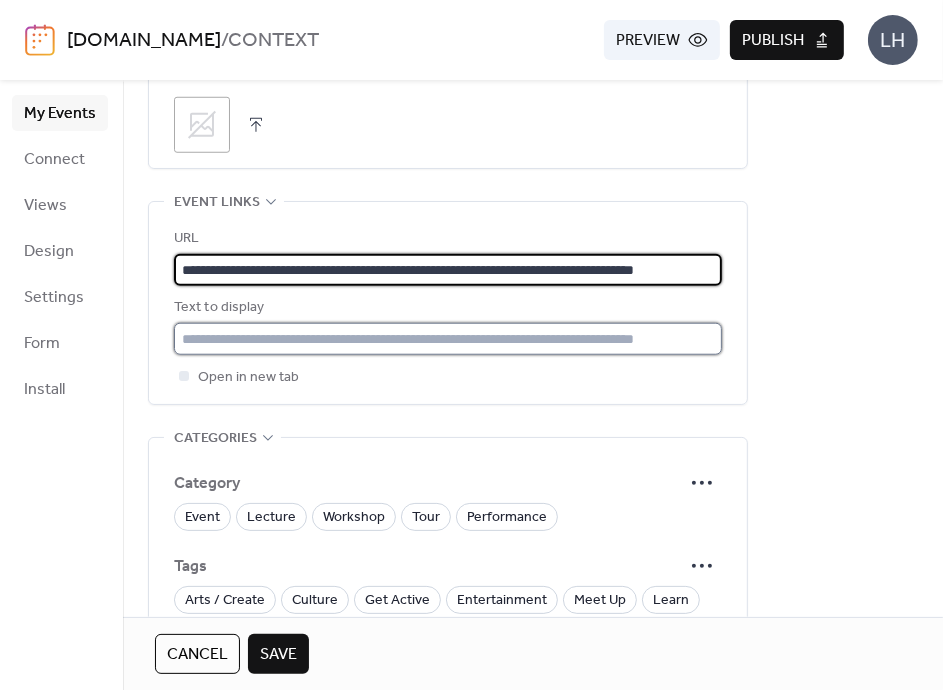 scroll, scrollTop: 0, scrollLeft: 0, axis: both 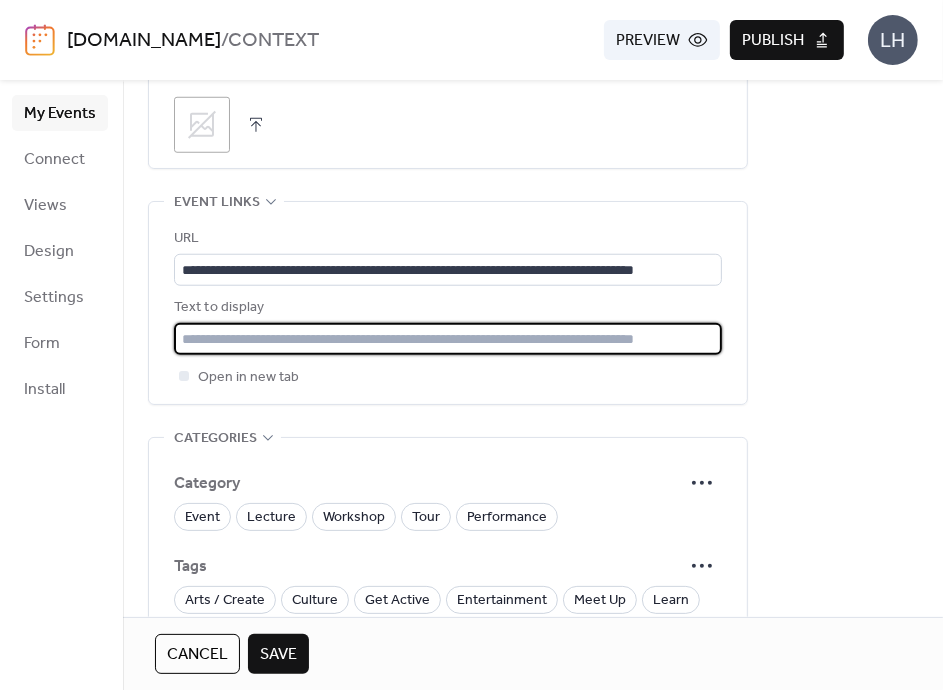 click at bounding box center [448, 339] 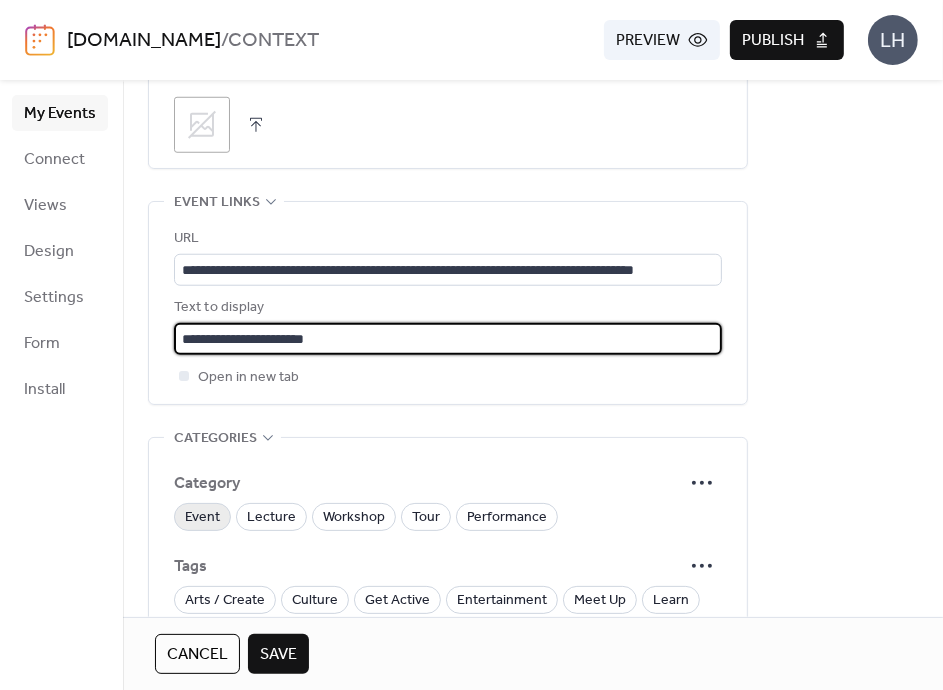 type on "**********" 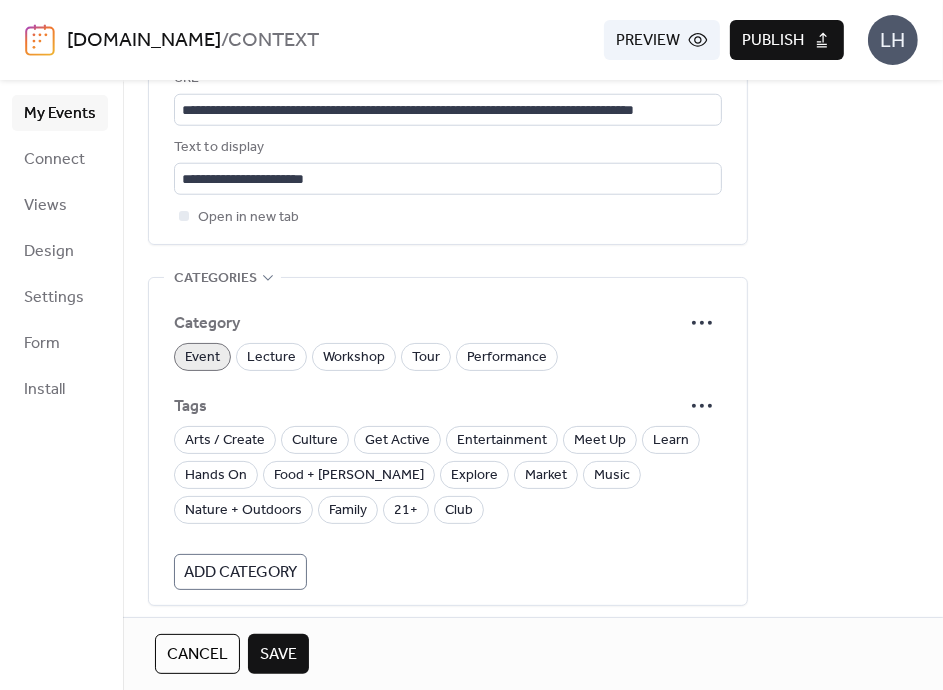 scroll, scrollTop: 1216, scrollLeft: 0, axis: vertical 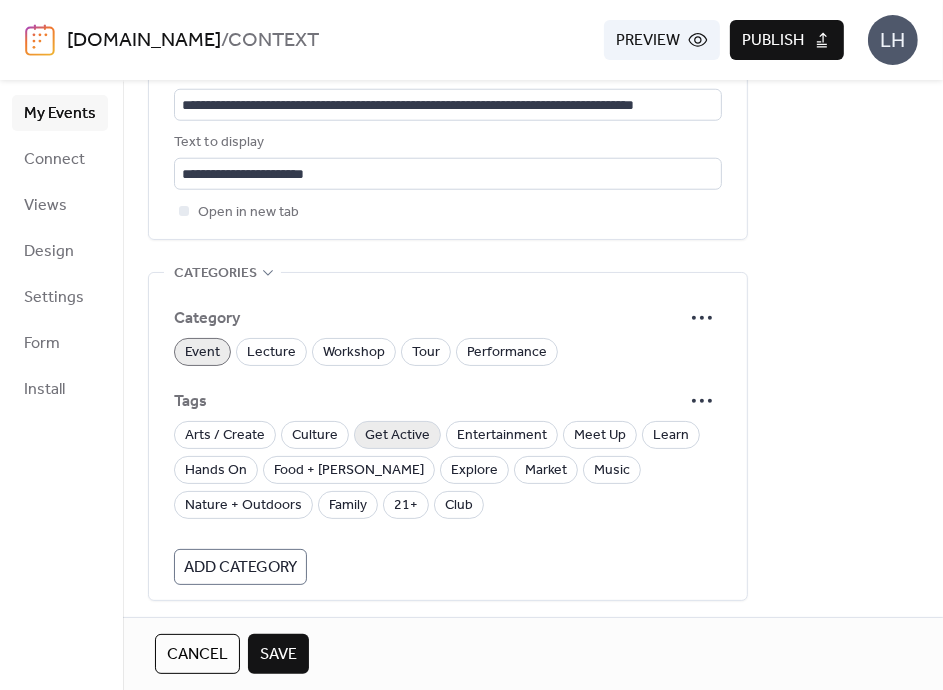click on "Get Active" at bounding box center [397, 436] 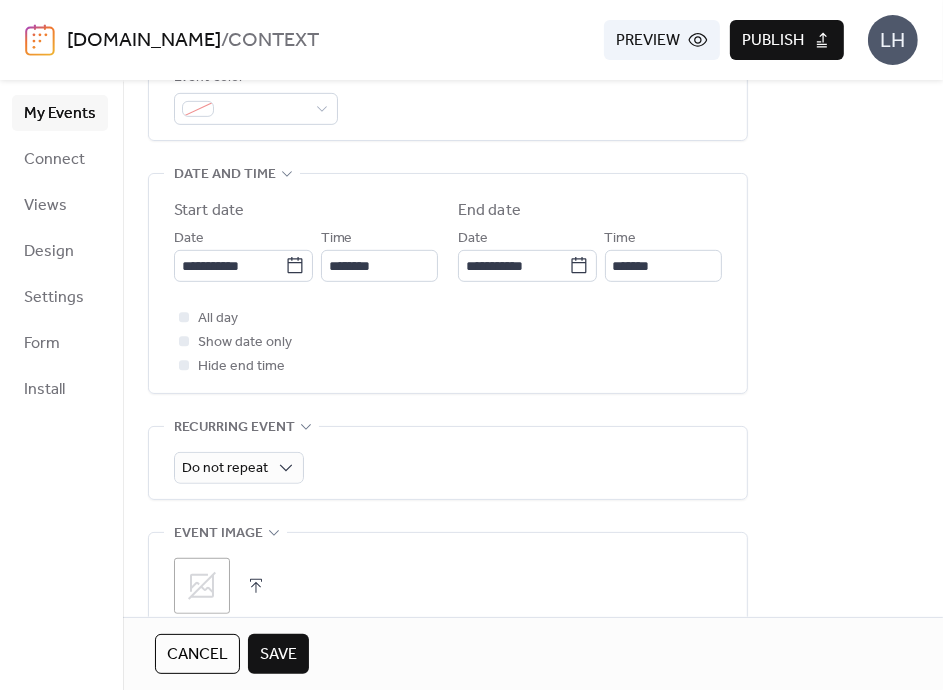 scroll, scrollTop: 588, scrollLeft: 0, axis: vertical 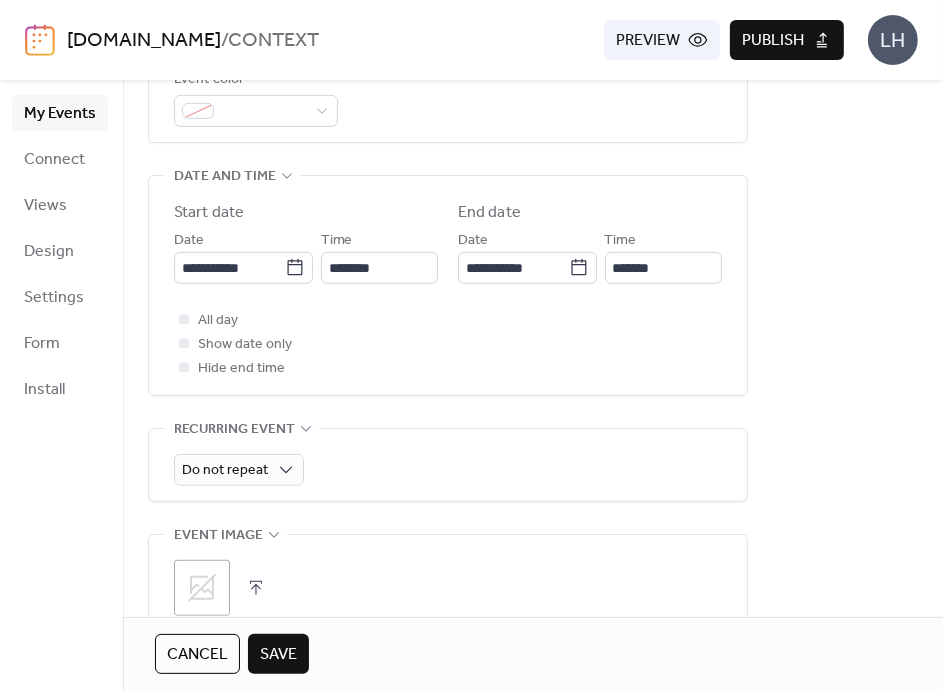click 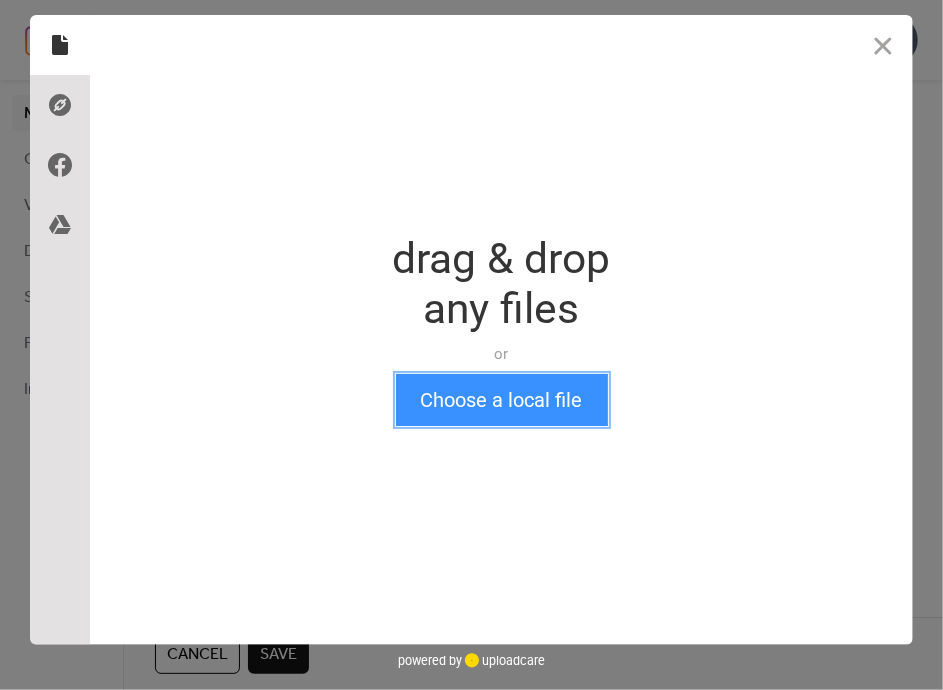 click on "Choose a local file" at bounding box center [502, 400] 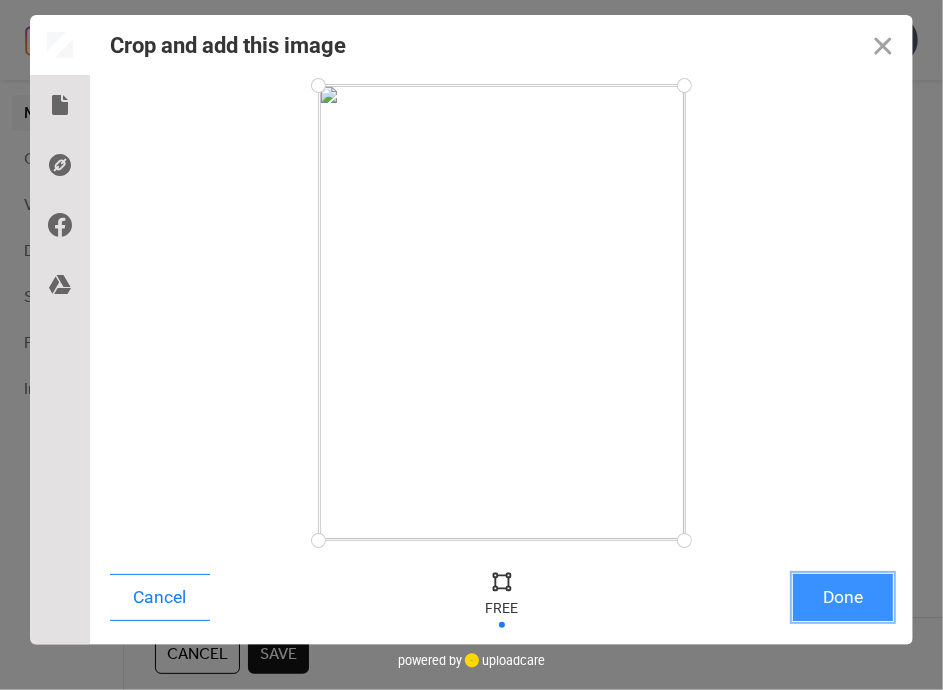 click on "Done" at bounding box center [843, 597] 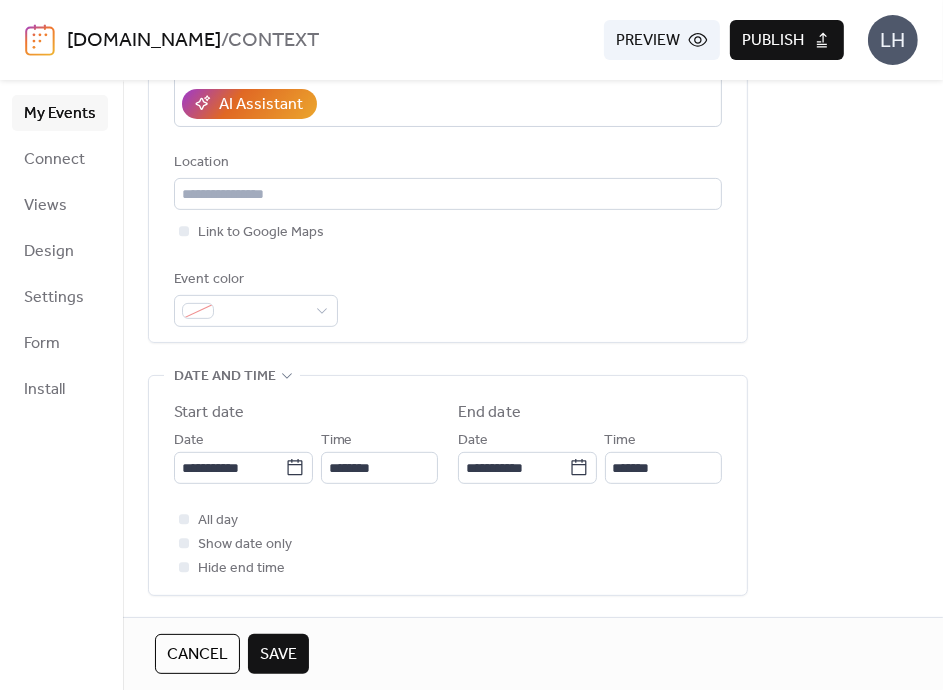 scroll, scrollTop: 384, scrollLeft: 0, axis: vertical 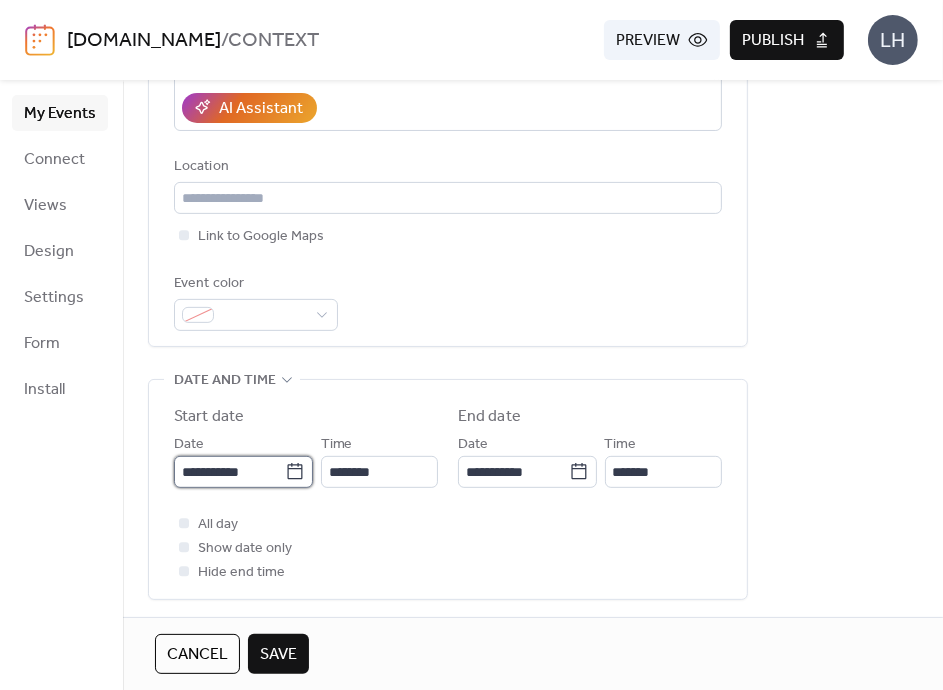 click on "**********" at bounding box center [229, 472] 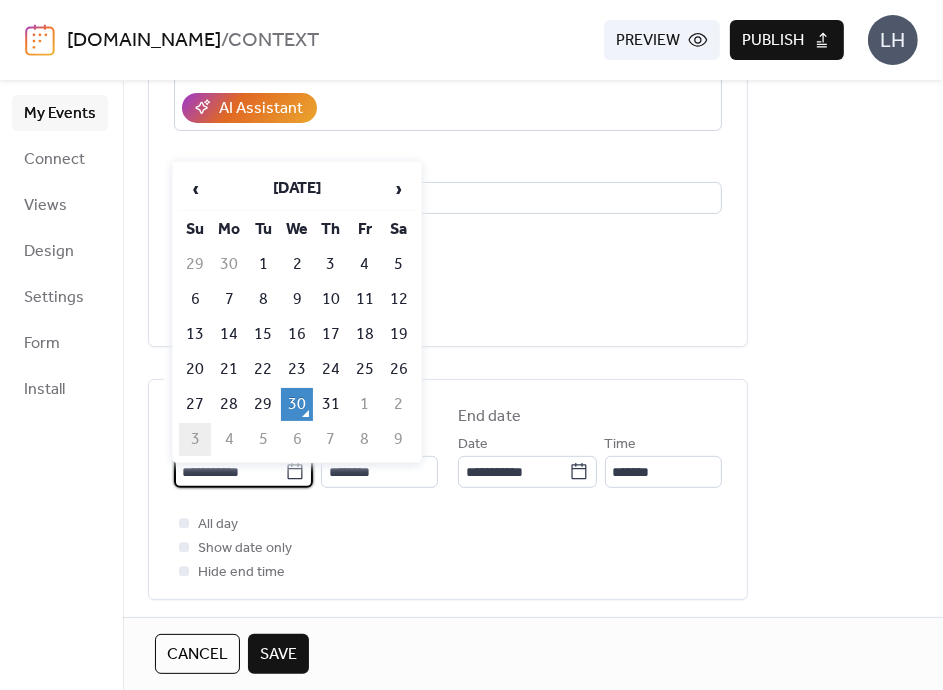 click on "3" at bounding box center (195, 439) 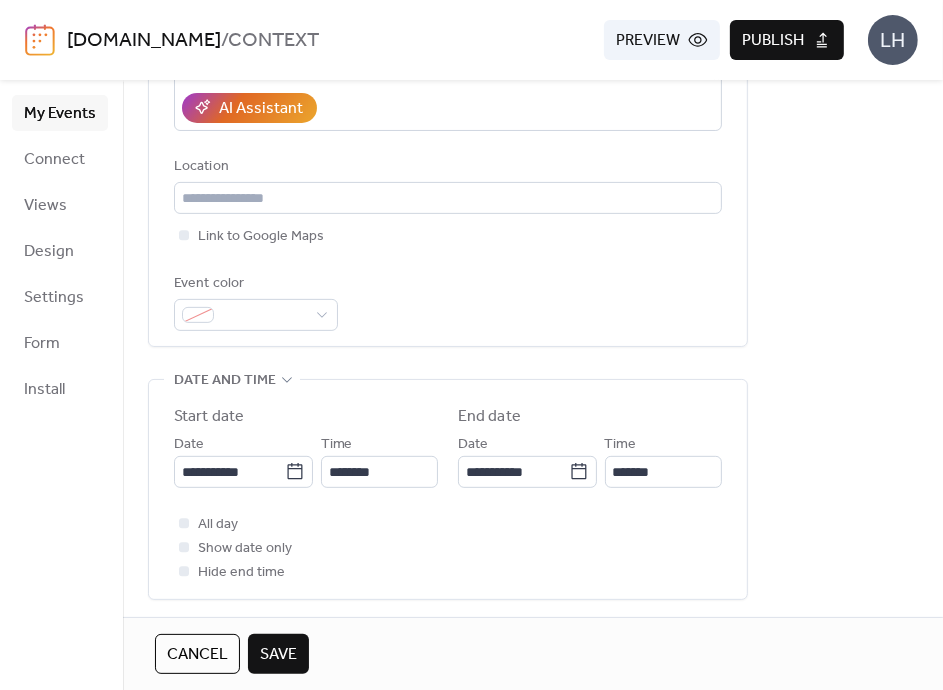 click on "My Events Connect Views Design Settings Form Install" at bounding box center (61, 385) 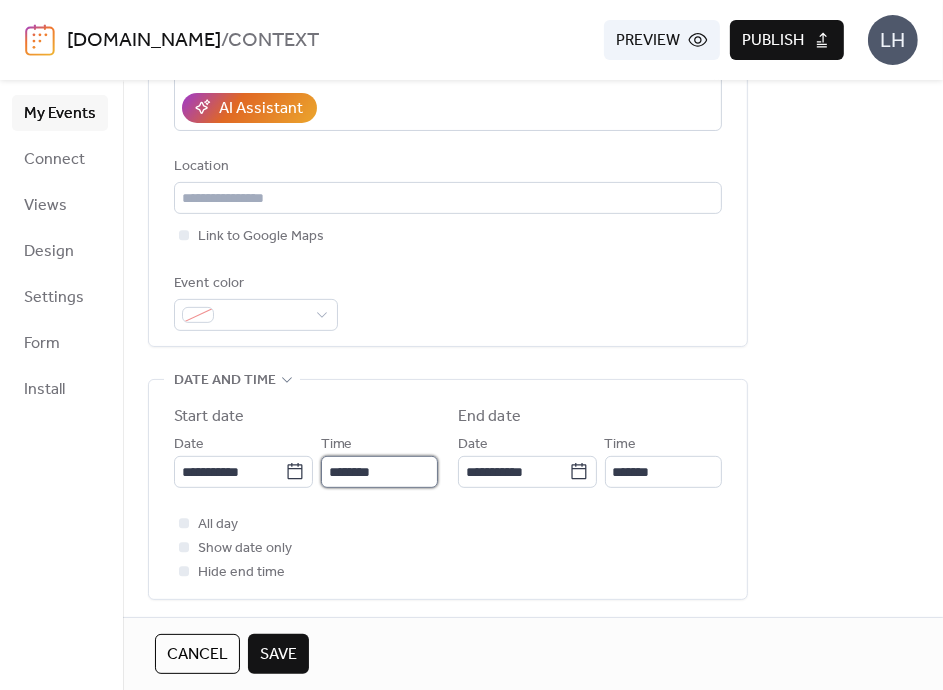 click on "********" at bounding box center (379, 472) 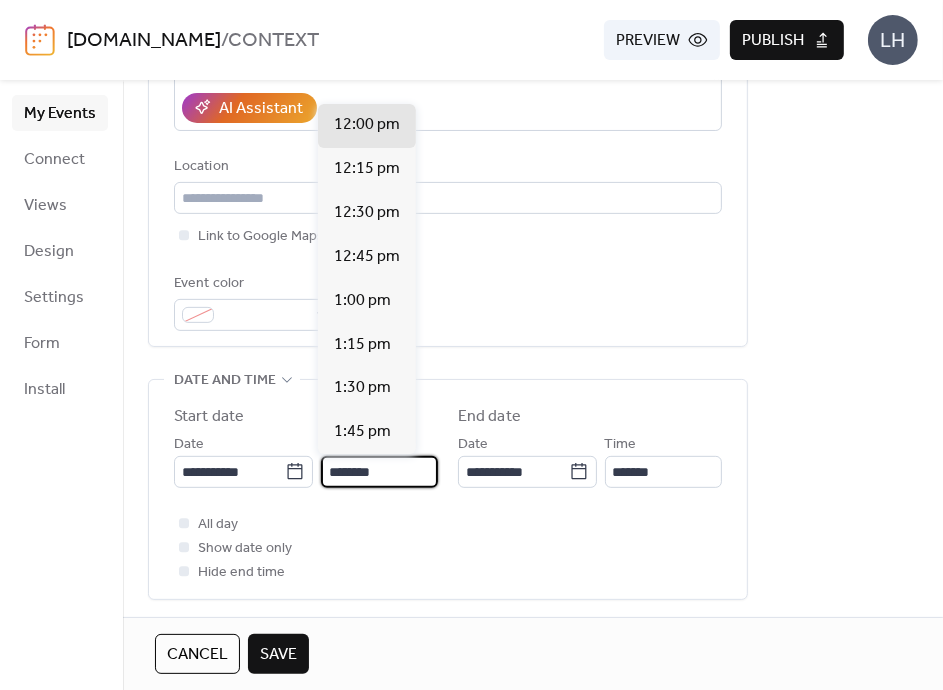 click on "********" at bounding box center [379, 472] 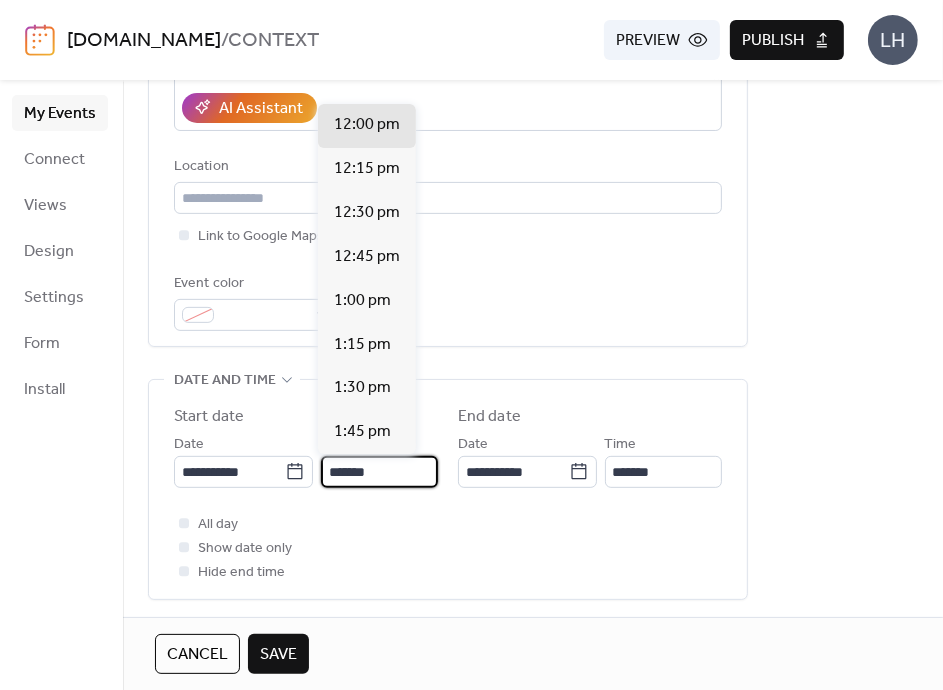 scroll, scrollTop: 3168, scrollLeft: 0, axis: vertical 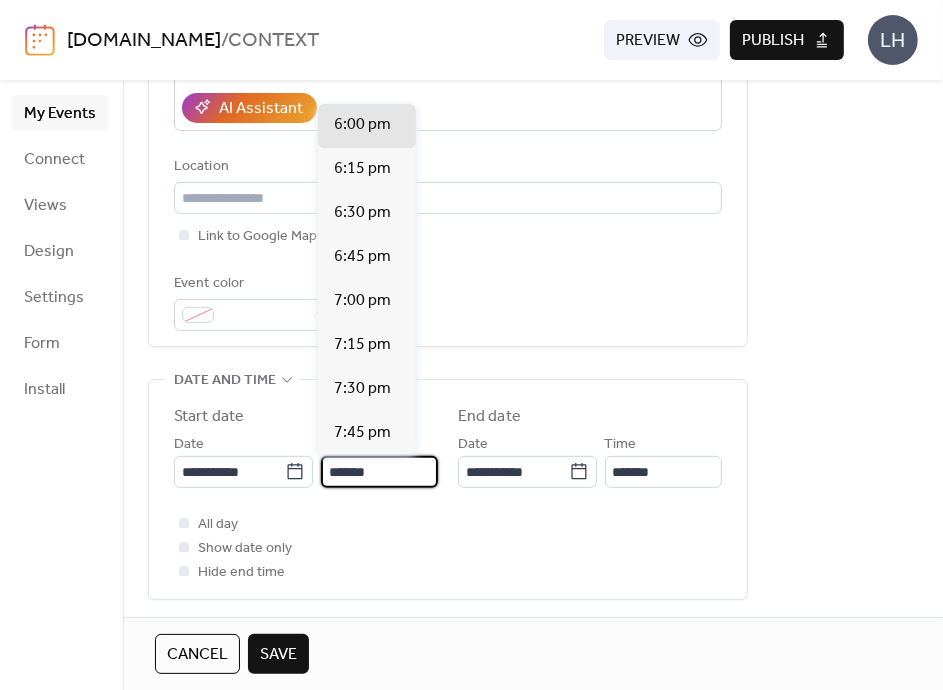 click on "*******" at bounding box center (379, 472) 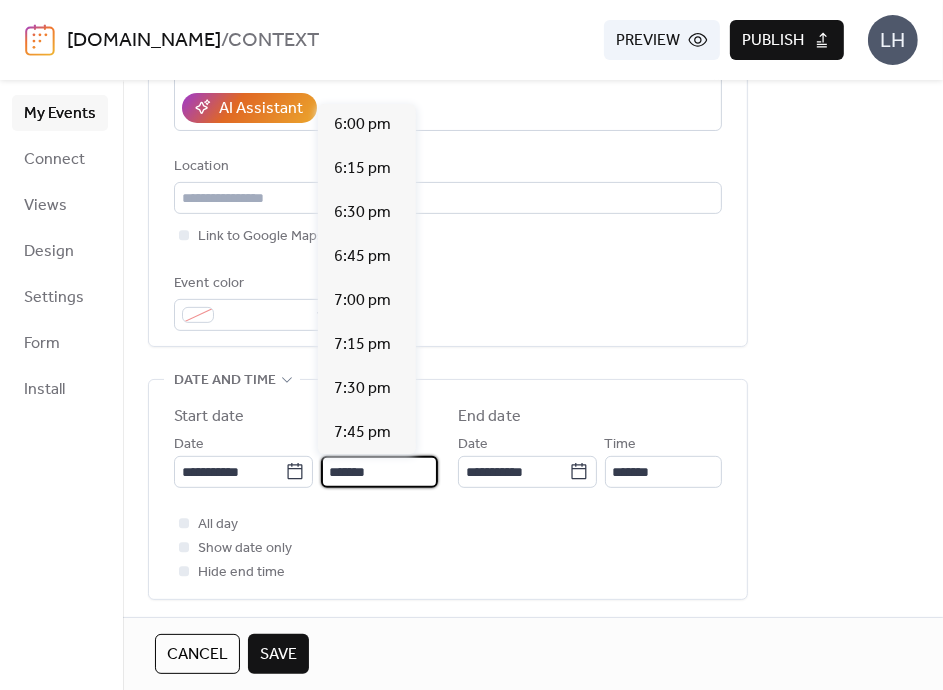 scroll, scrollTop: 1056, scrollLeft: 0, axis: vertical 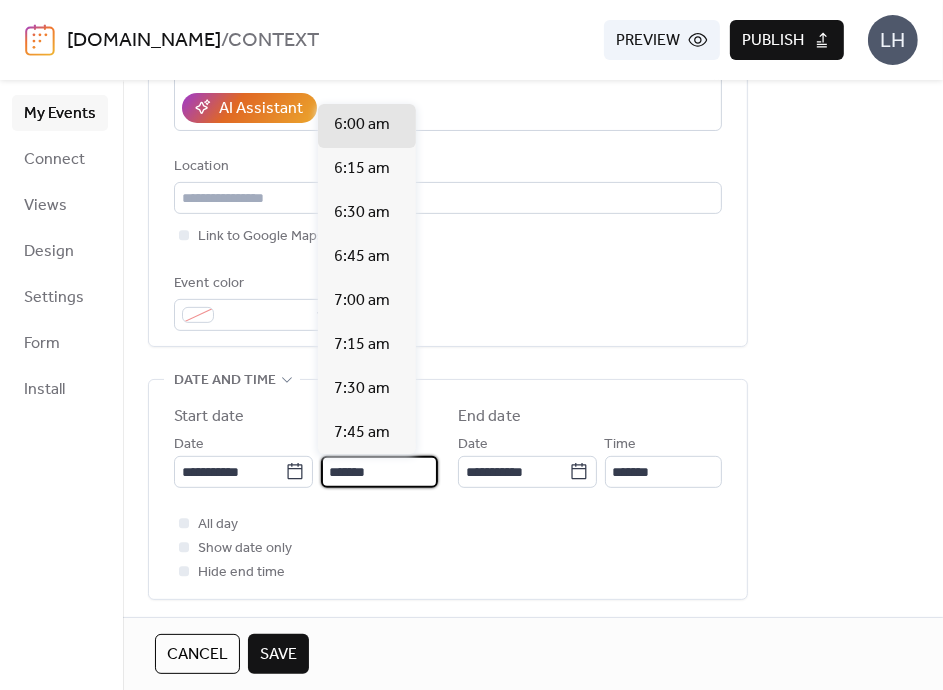 type on "*******" 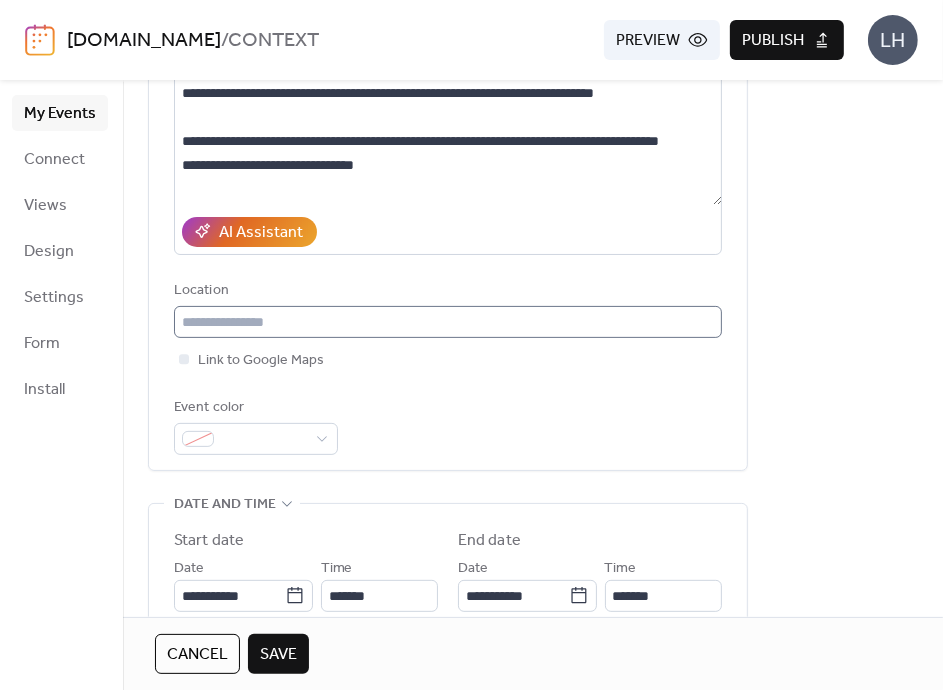 scroll, scrollTop: 258, scrollLeft: 0, axis: vertical 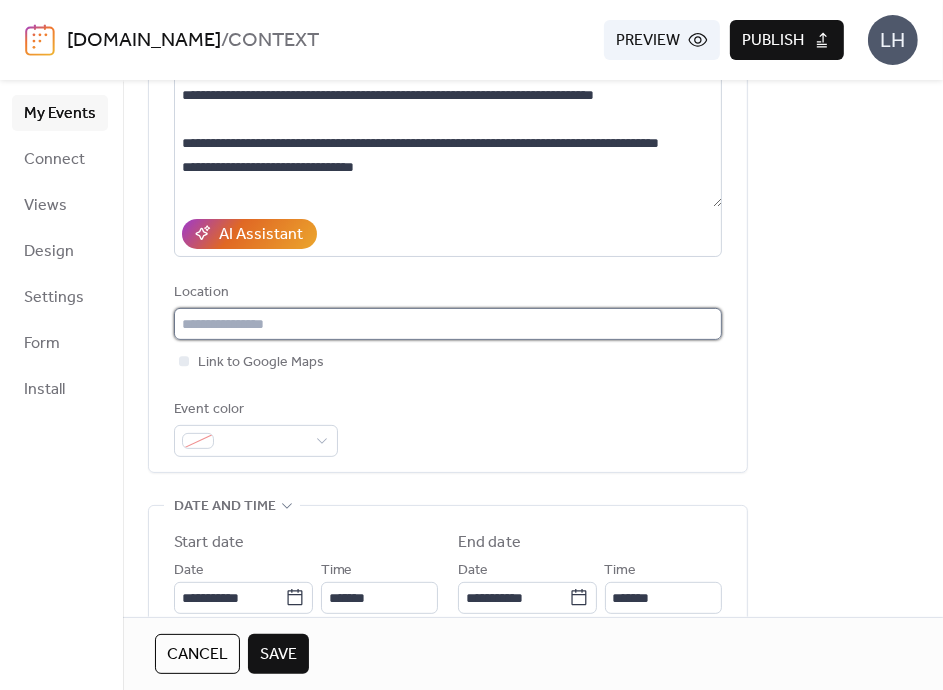 click at bounding box center (448, 324) 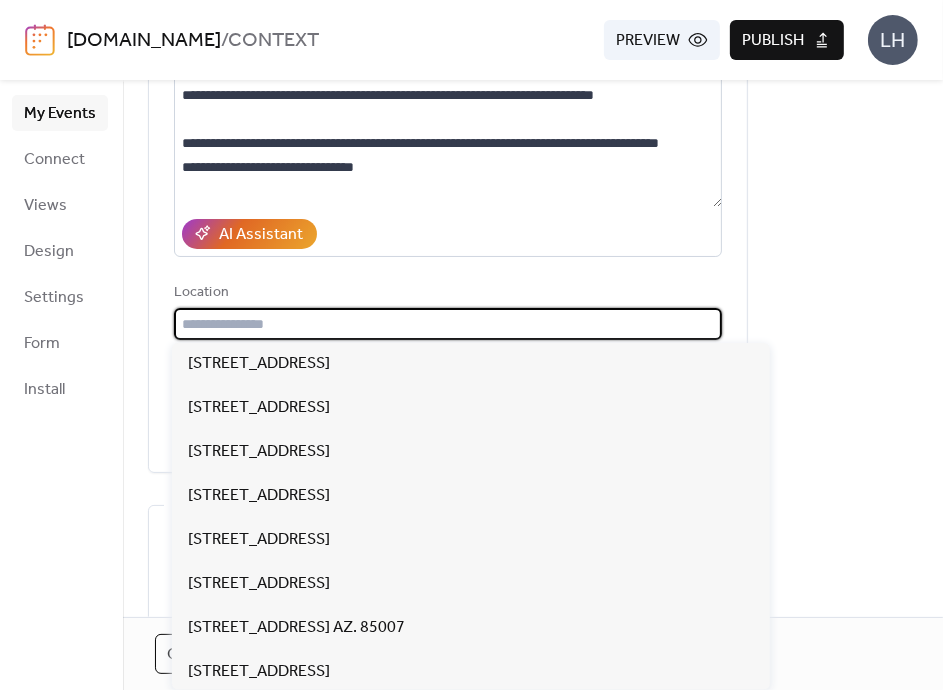 paste on "**********" 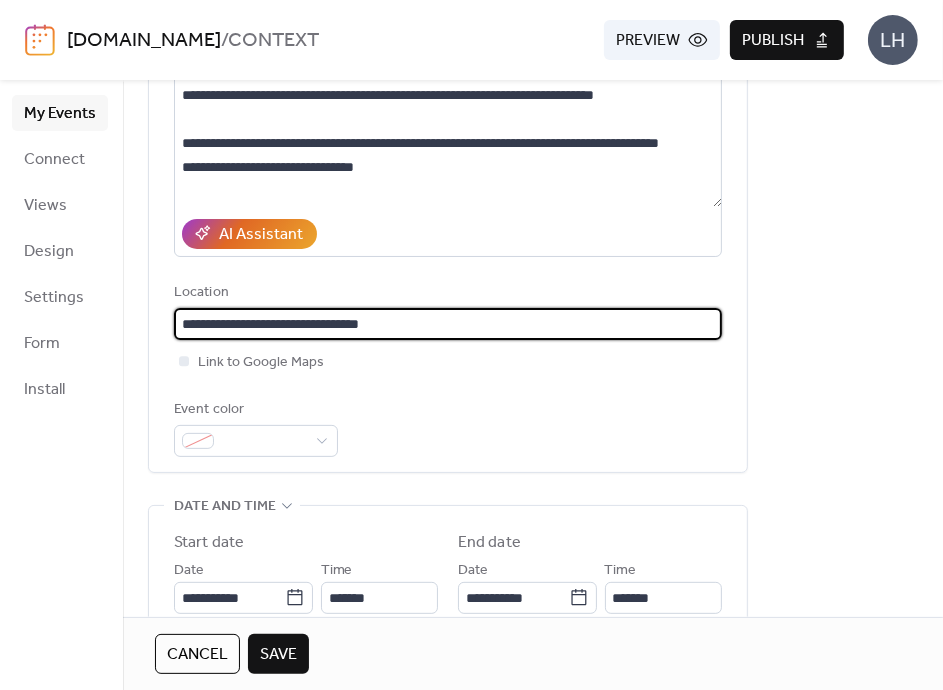 type on "**********" 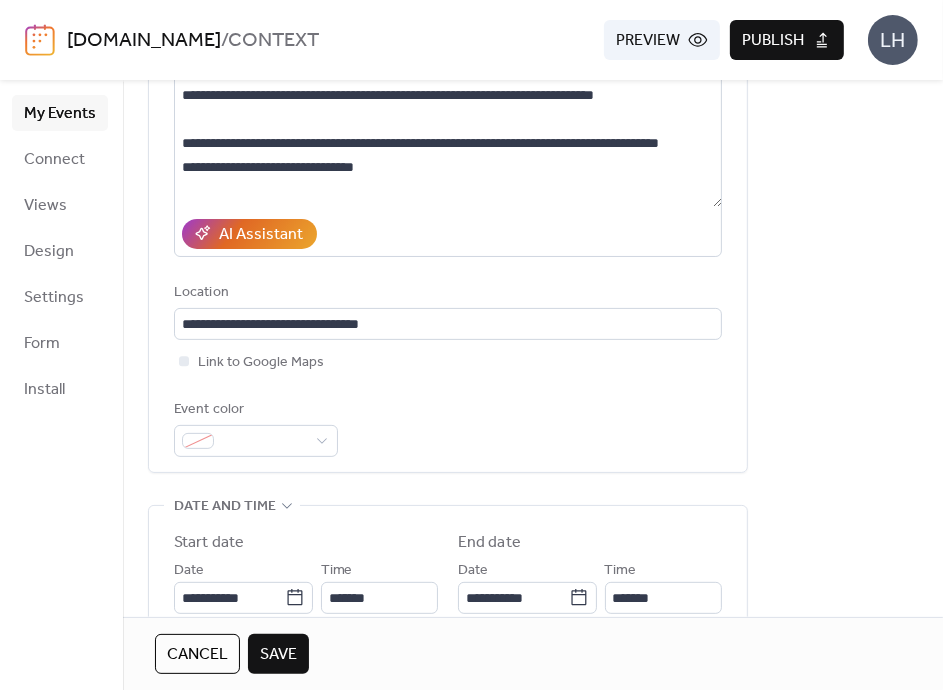 scroll, scrollTop: 182, scrollLeft: 0, axis: vertical 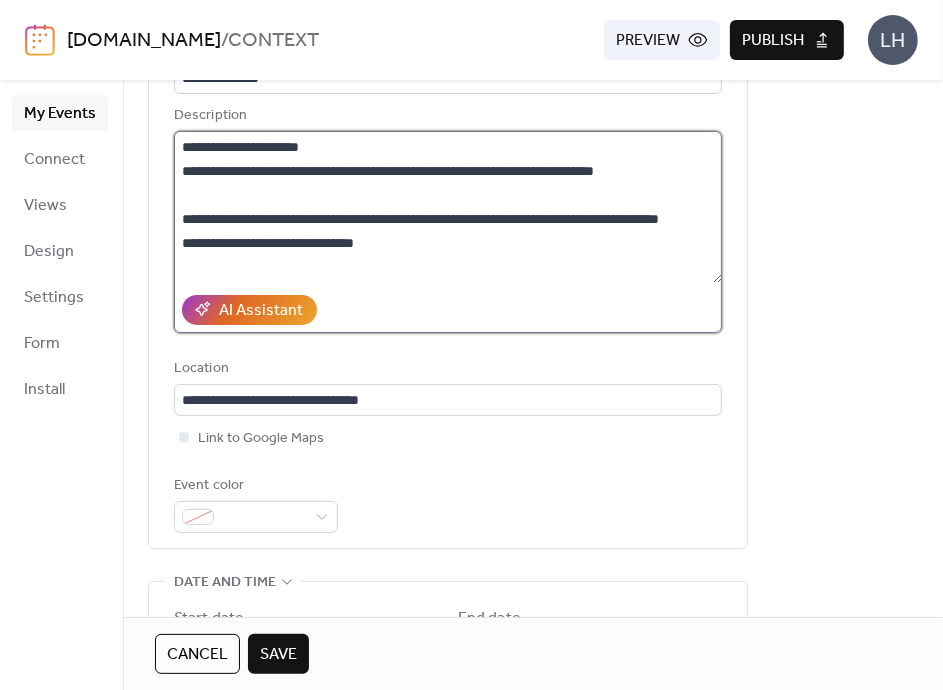 click on "**********" at bounding box center [448, 207] 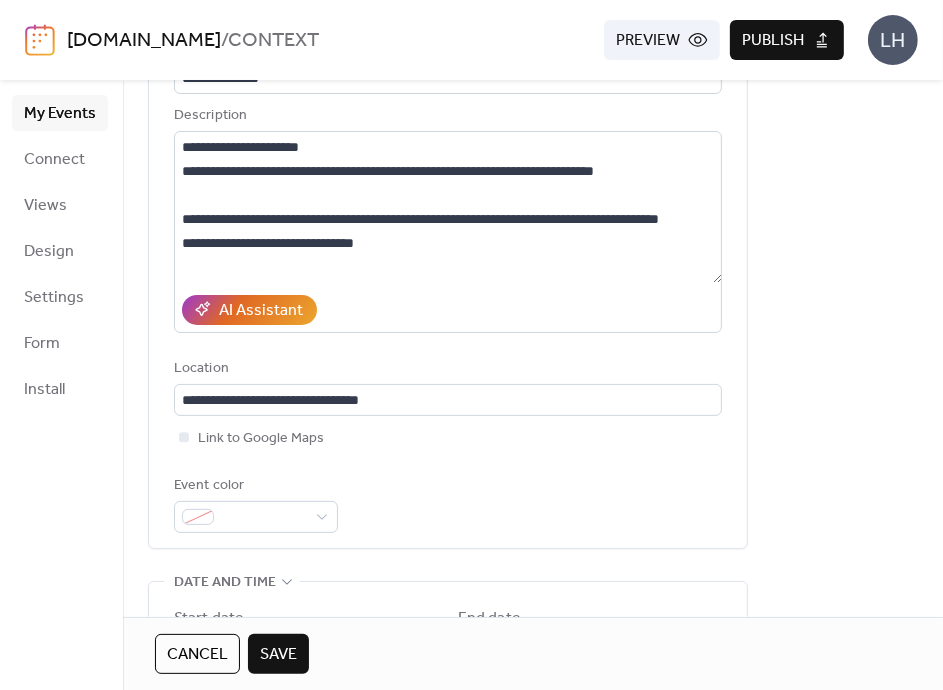 click on "**********" at bounding box center [448, 895] 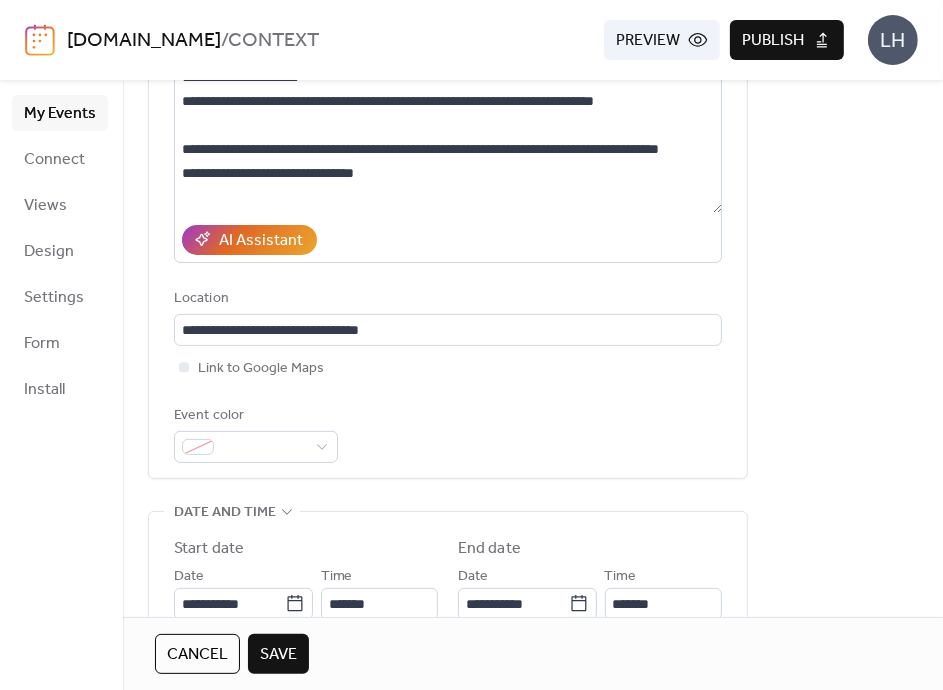 scroll, scrollTop: 254, scrollLeft: 0, axis: vertical 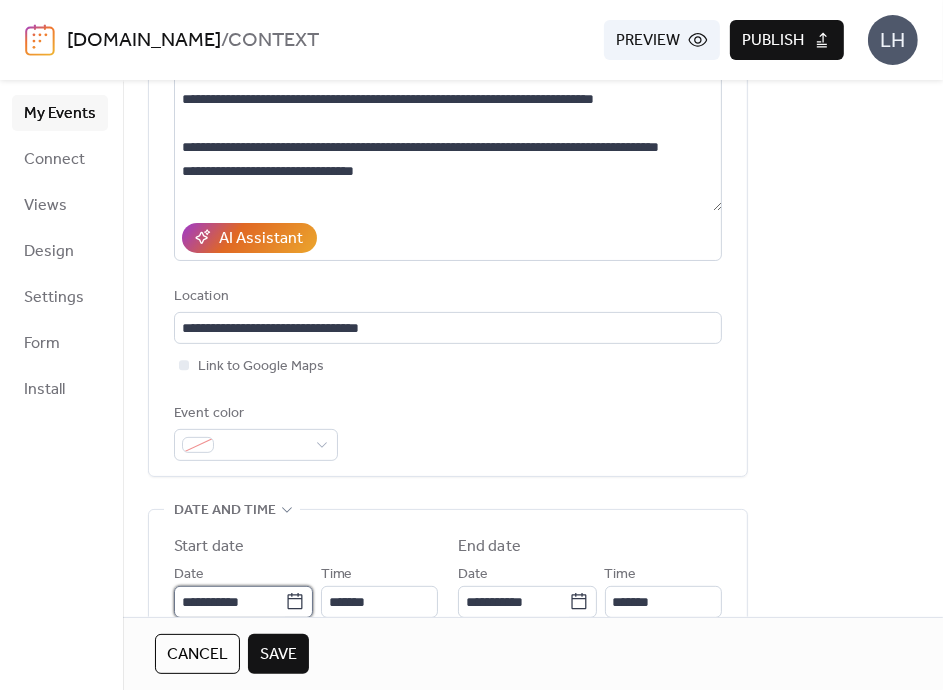click on "**********" at bounding box center (229, 602) 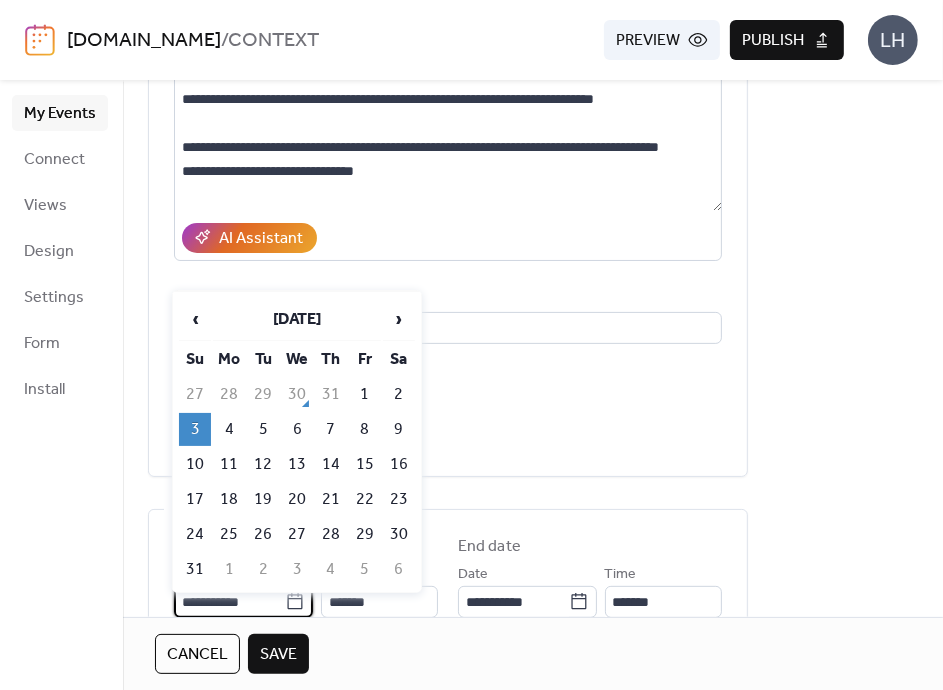 click on "**********" at bounding box center (448, 823) 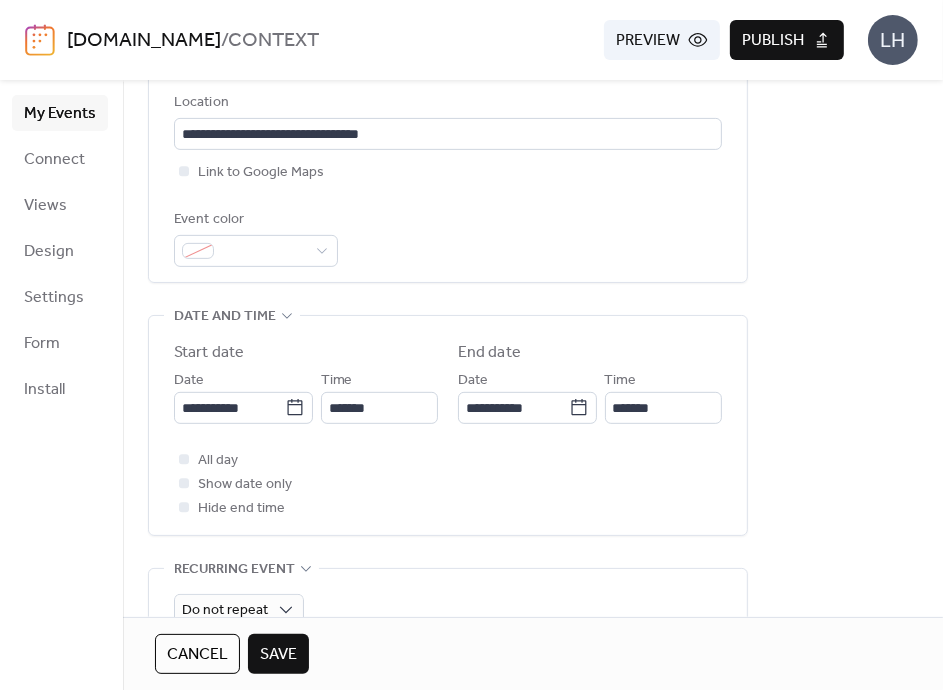 scroll, scrollTop: 260, scrollLeft: 0, axis: vertical 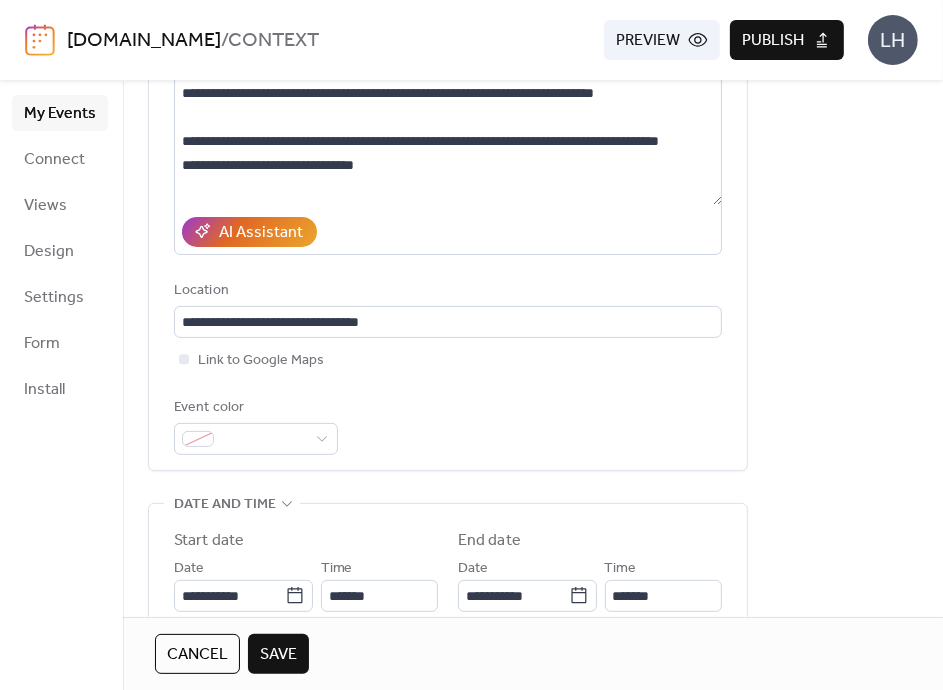 click on "Save" at bounding box center [278, 655] 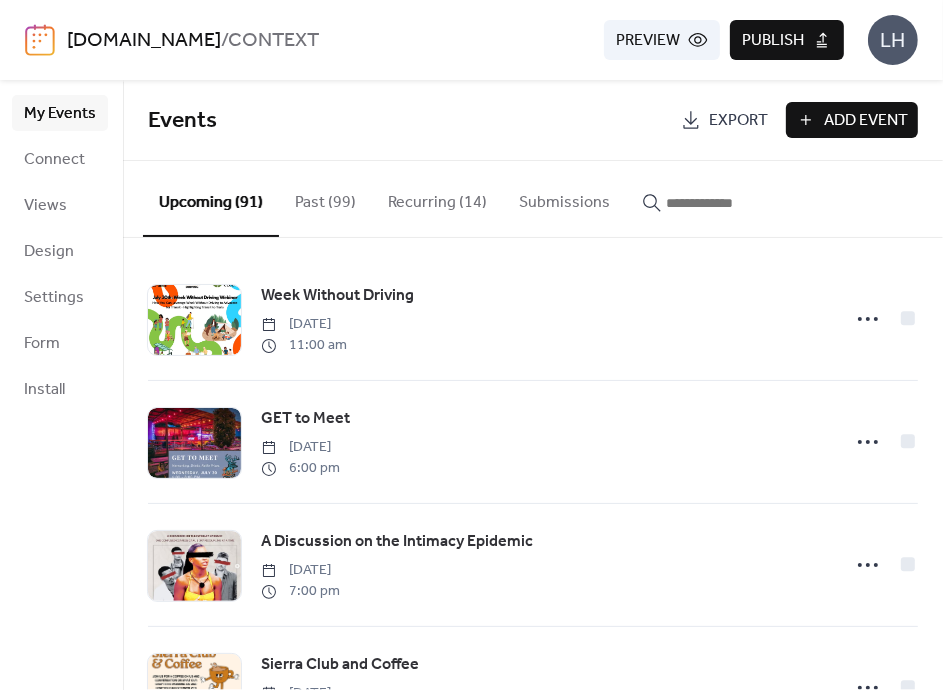 click on "Add Event" at bounding box center (866, 121) 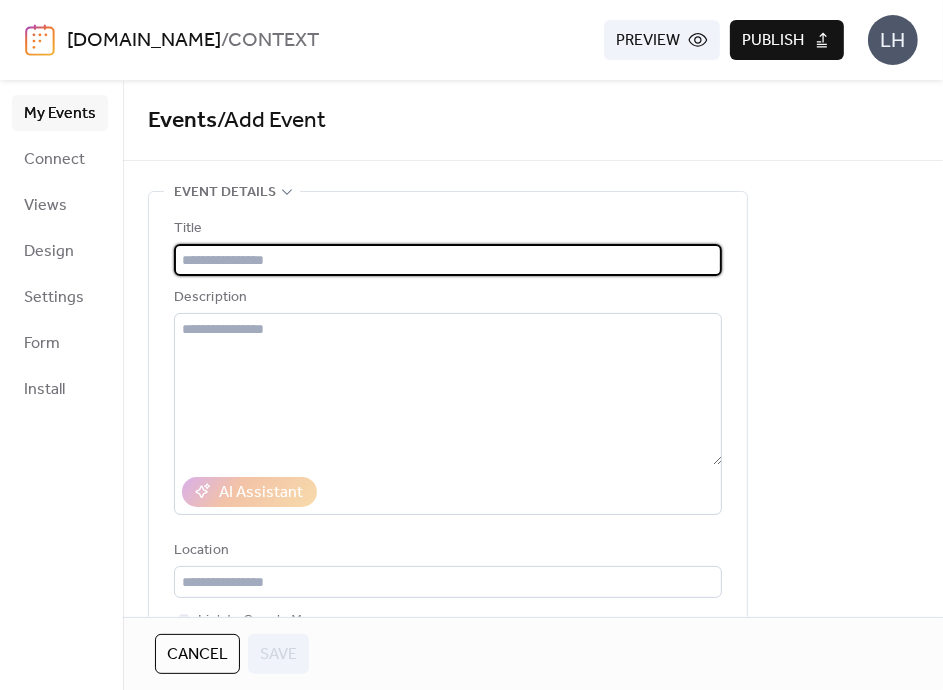 click on "AI Assistant" at bounding box center (448, 492) 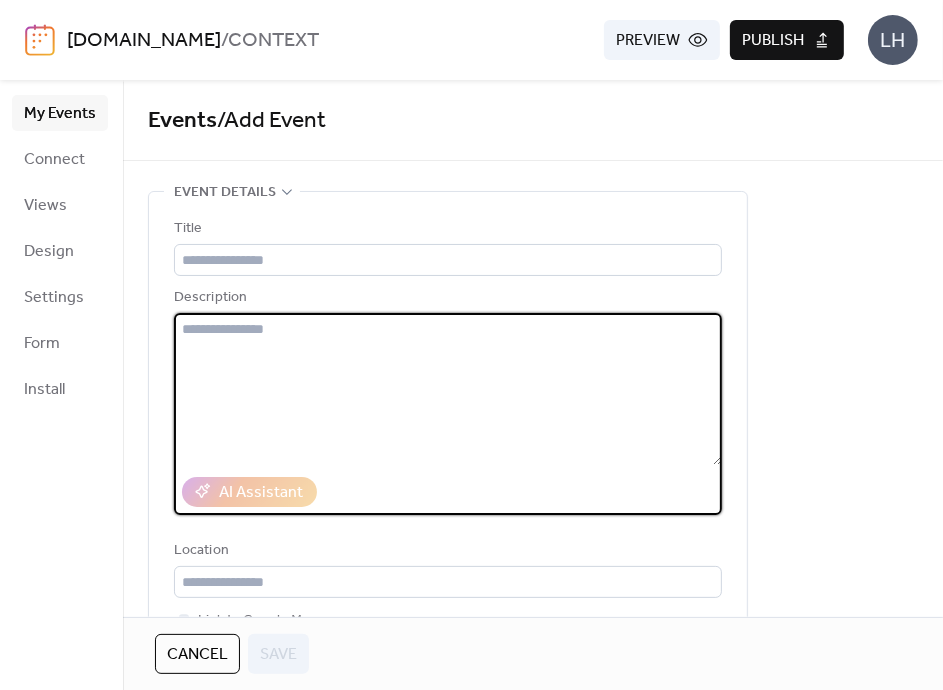 click at bounding box center [448, 389] 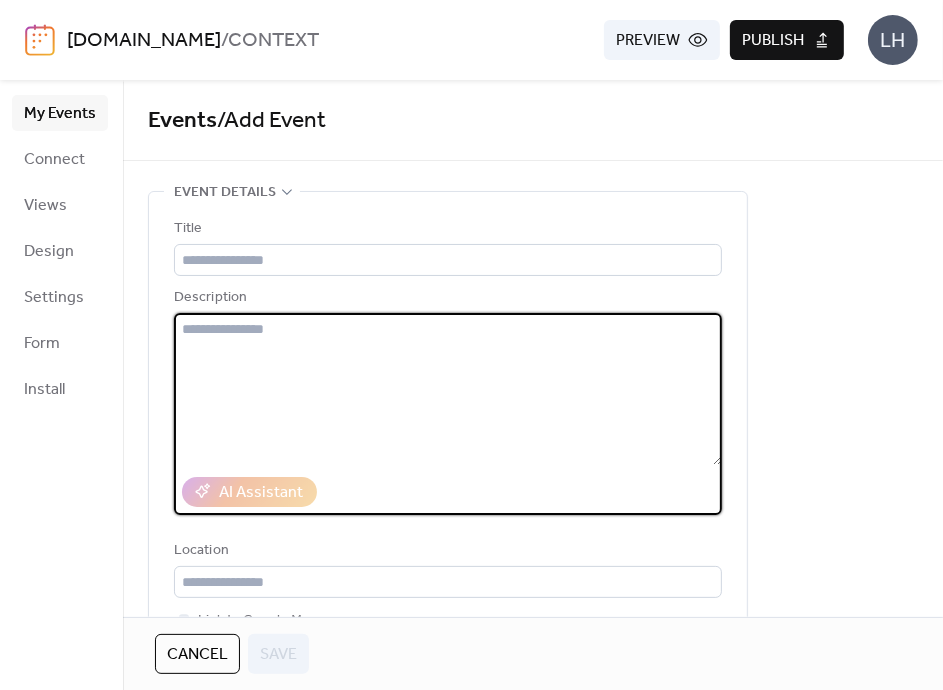 paste on "**********" 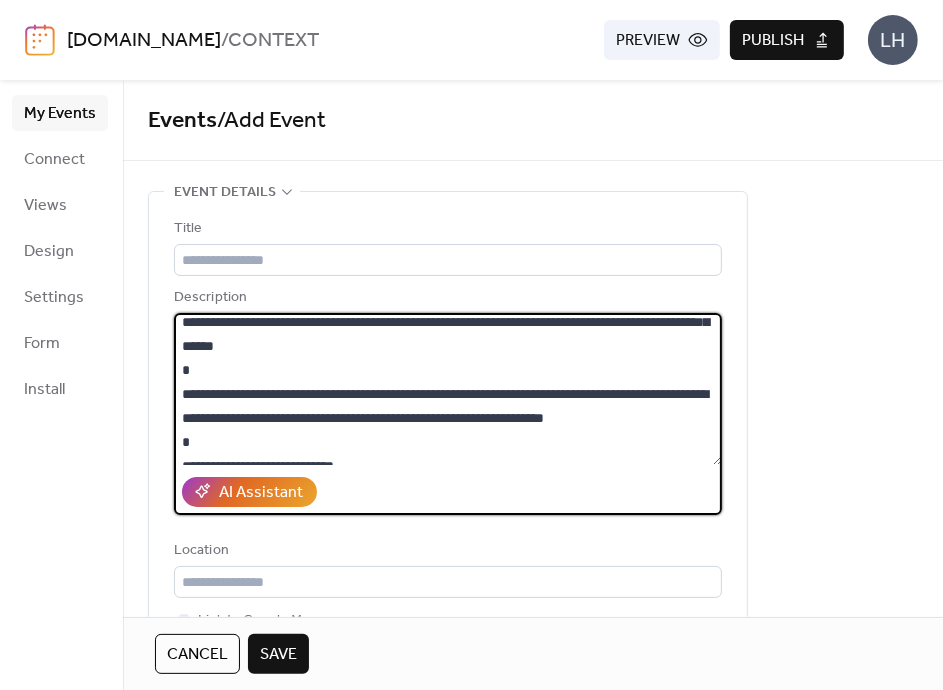 scroll, scrollTop: 20, scrollLeft: 0, axis: vertical 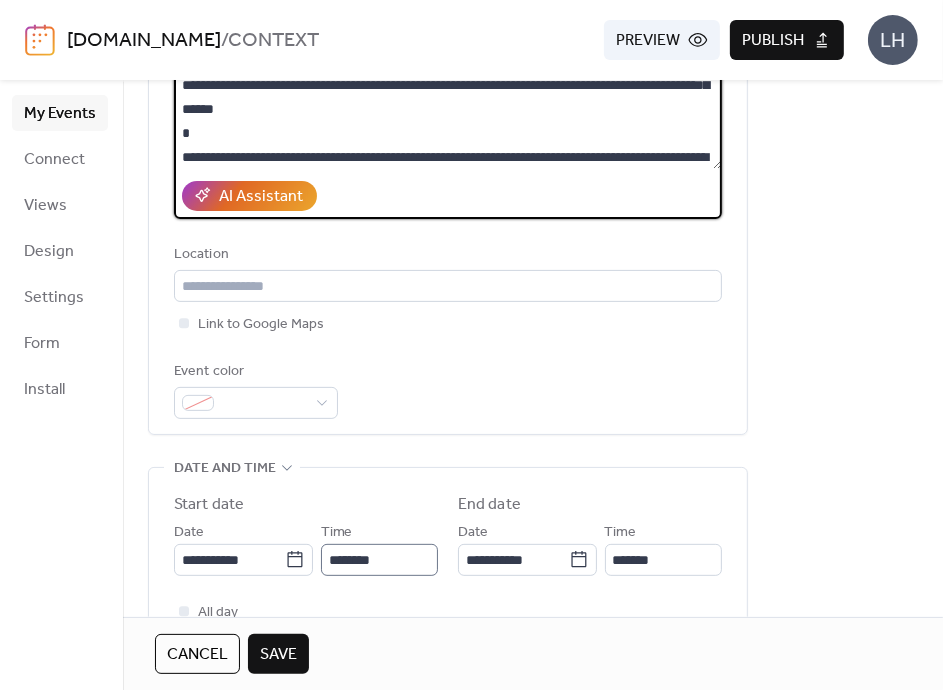 type on "**********" 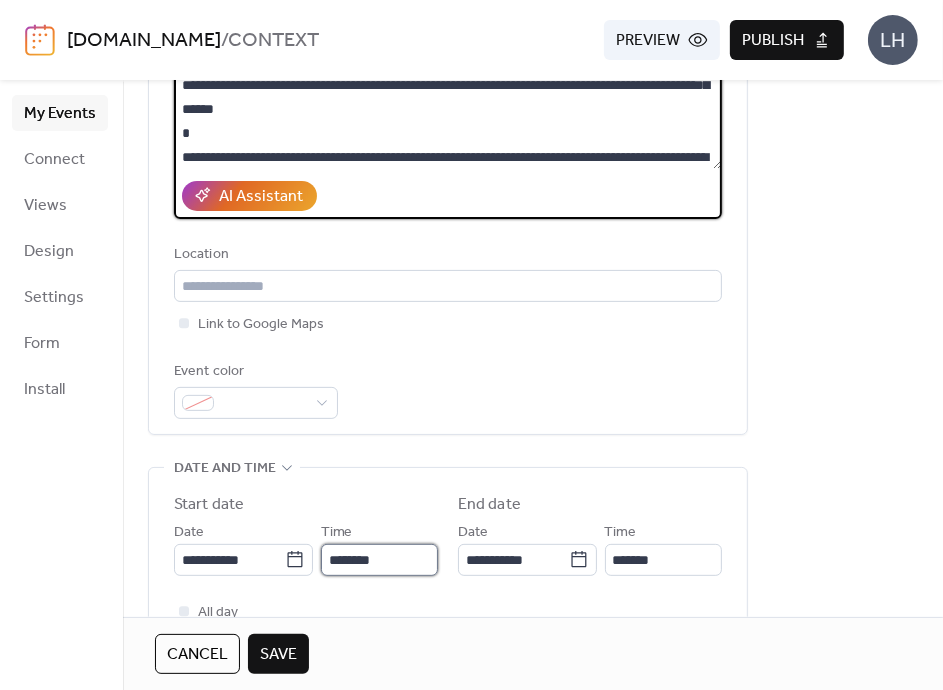 click on "********" at bounding box center [379, 560] 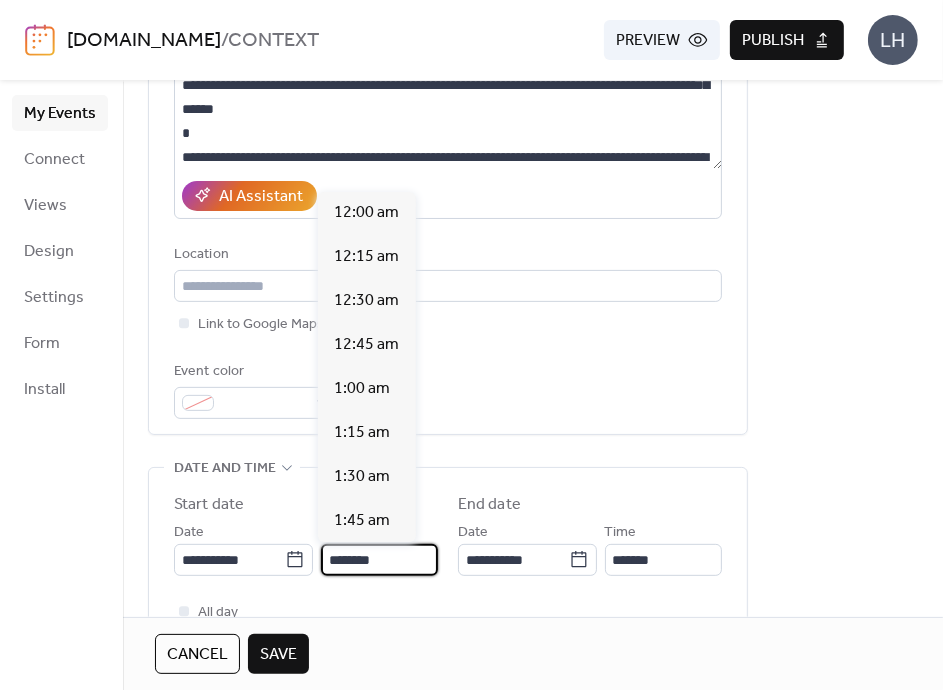 scroll, scrollTop: 2112, scrollLeft: 0, axis: vertical 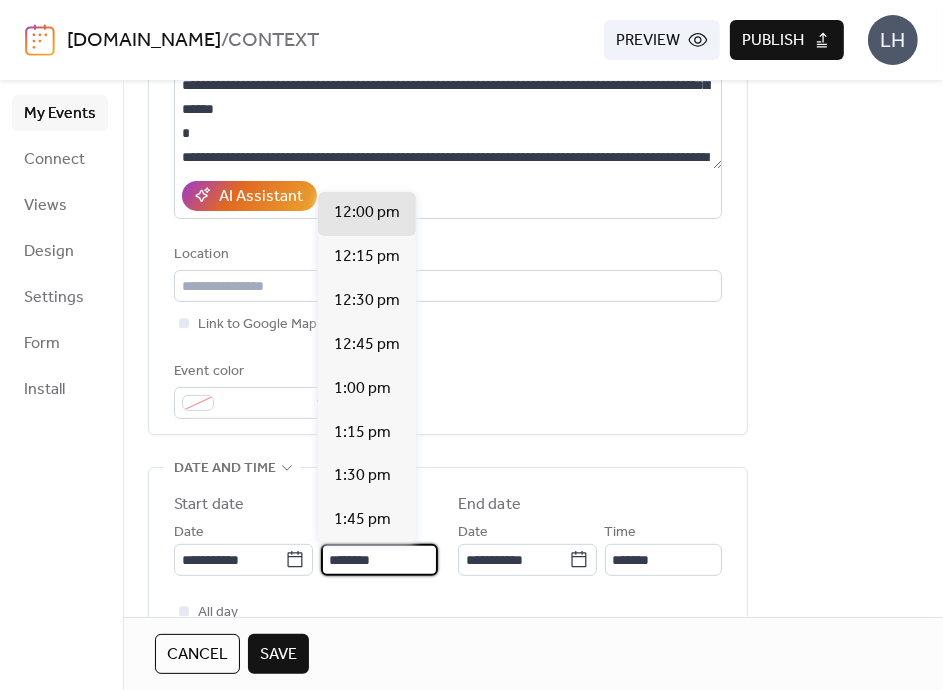 click on "********" at bounding box center (379, 560) 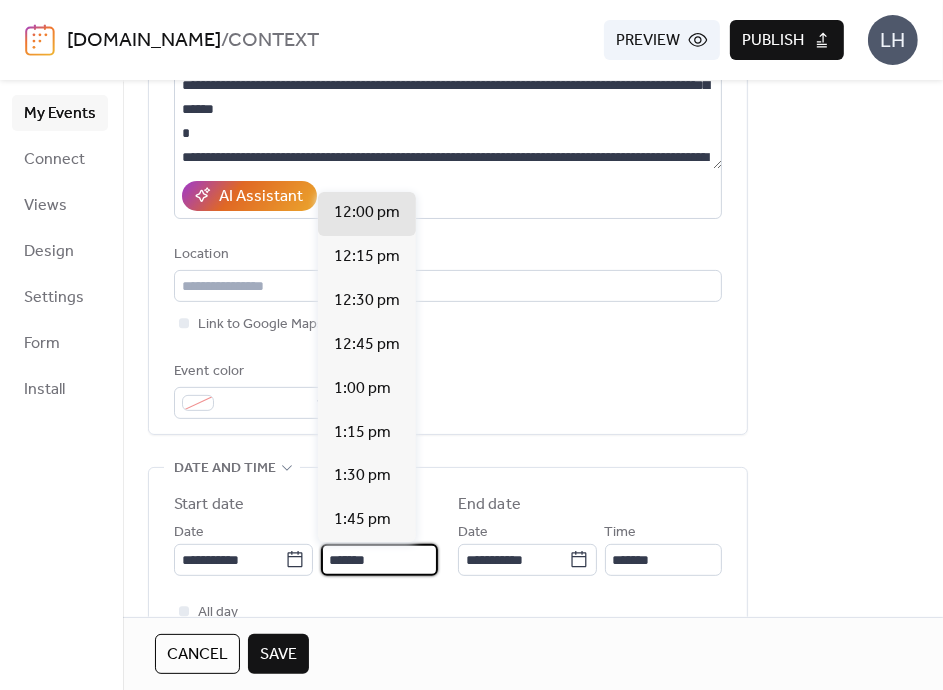scroll, scrollTop: 3168, scrollLeft: 0, axis: vertical 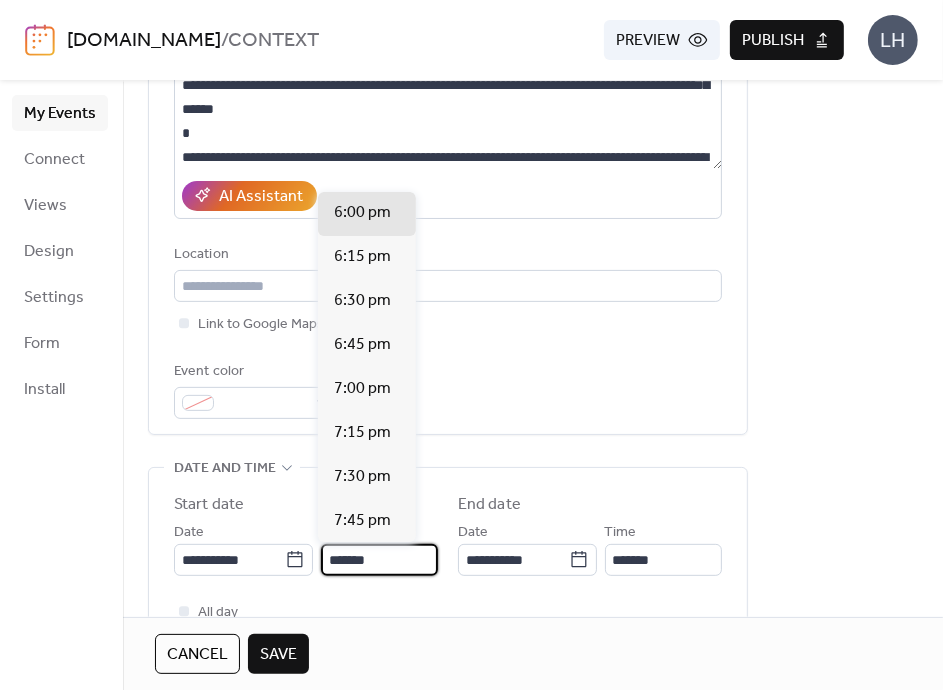 type on "*******" 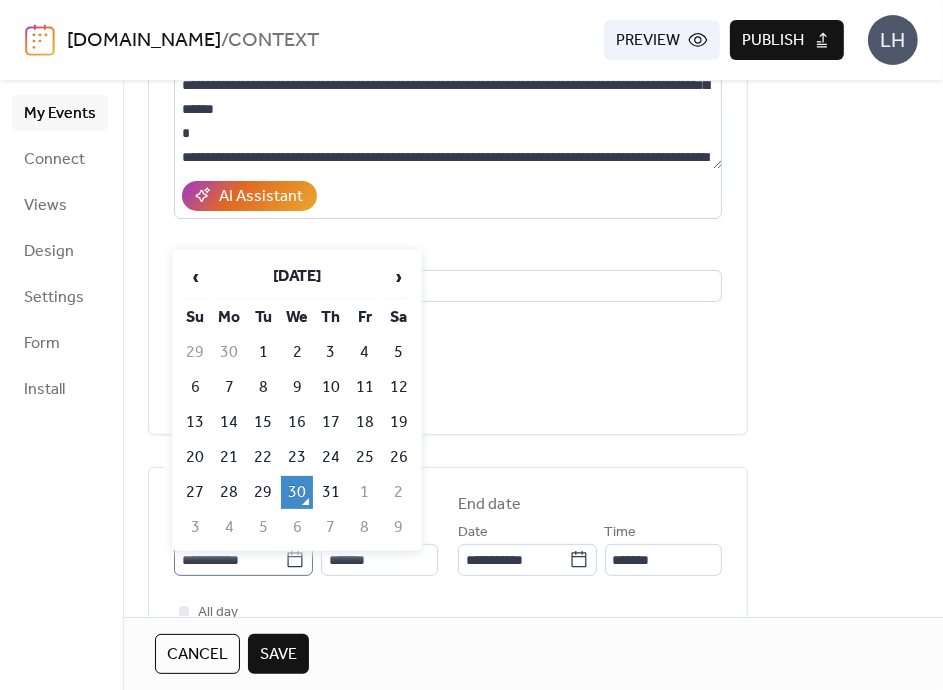 click 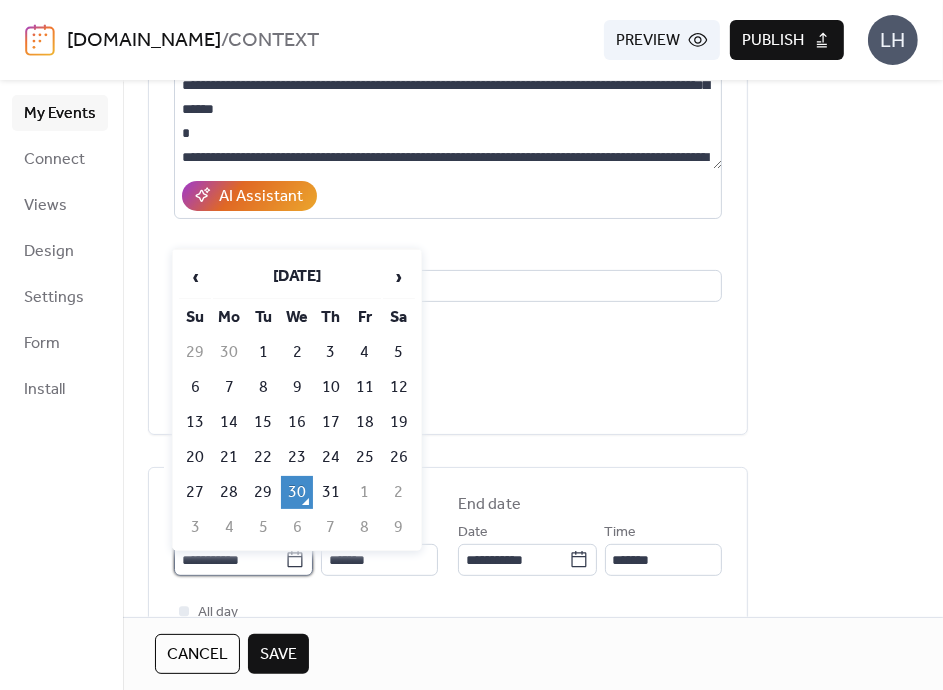 click on "**********" at bounding box center (229, 560) 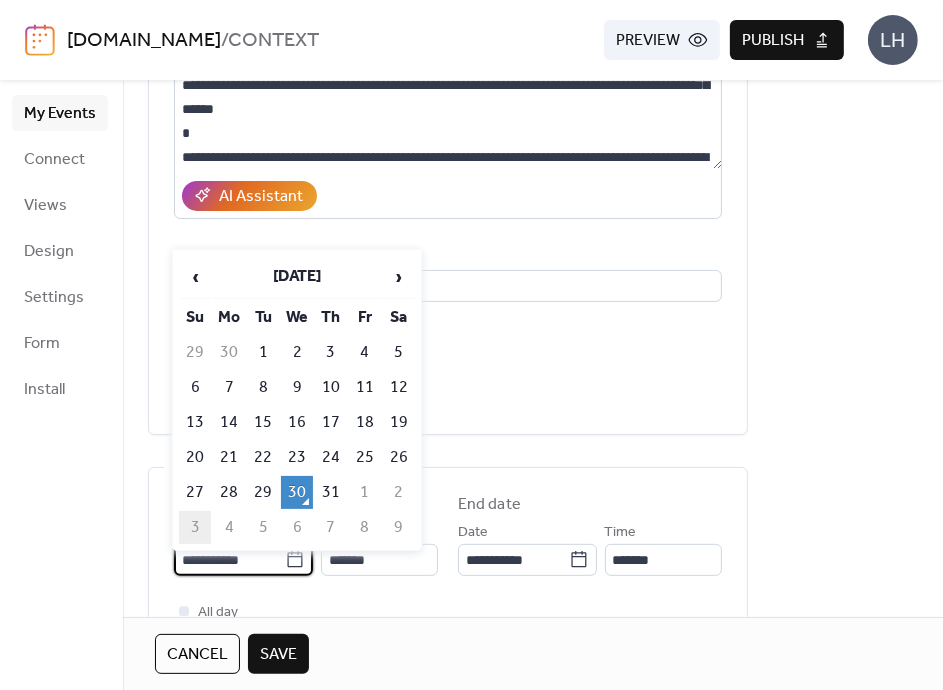 click on "3" at bounding box center [195, 527] 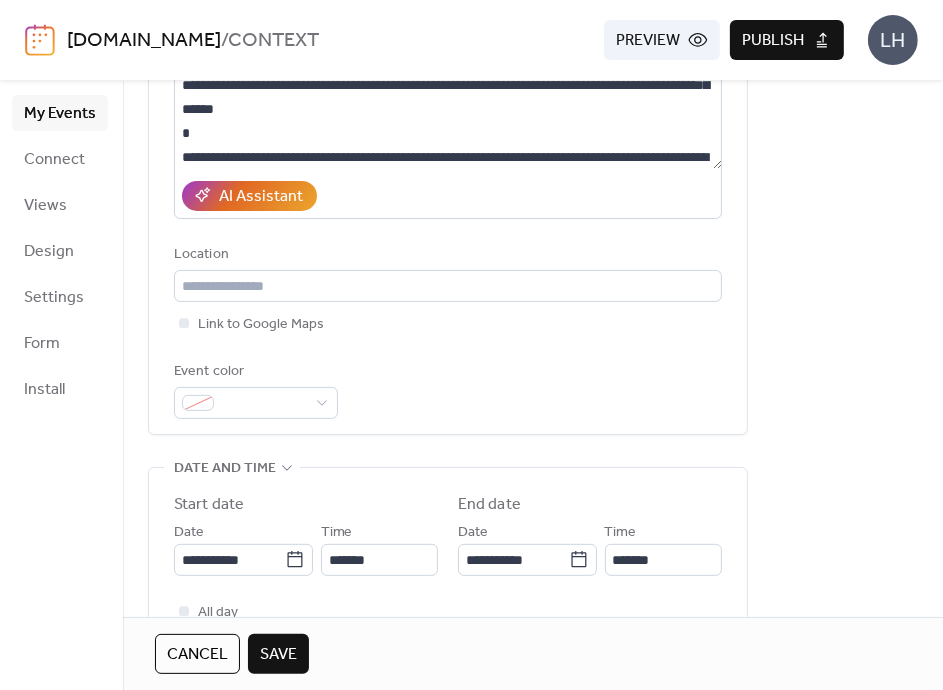 click on "**********" at bounding box center (448, 781) 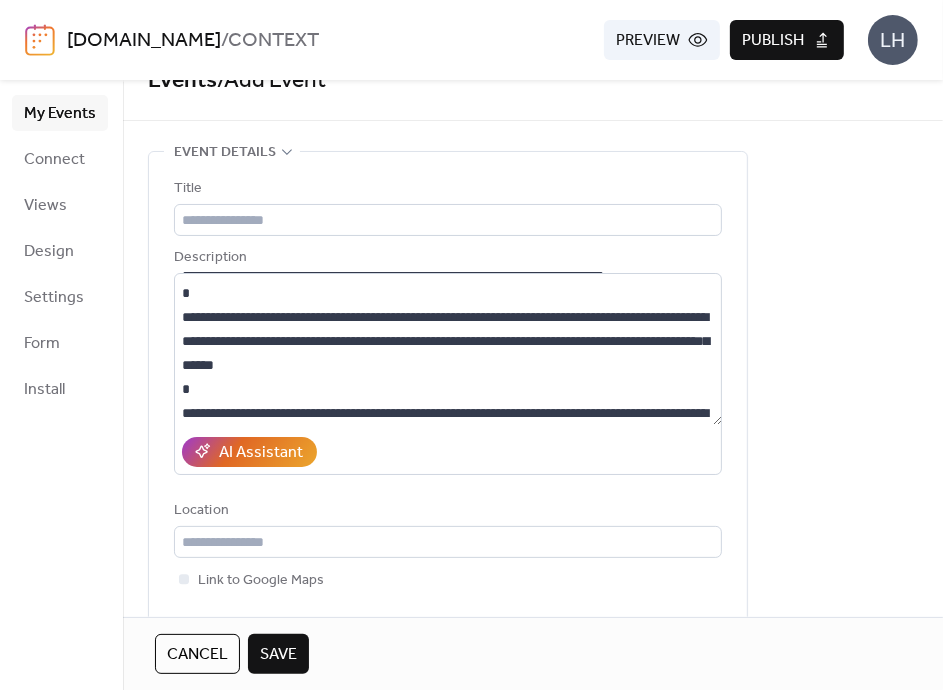 scroll, scrollTop: 36, scrollLeft: 0, axis: vertical 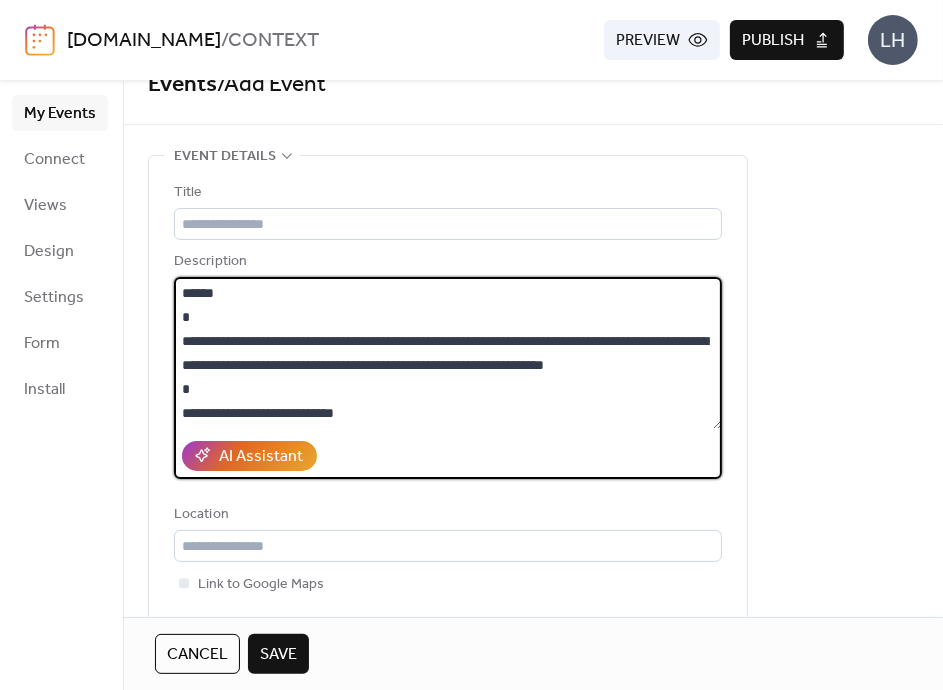 click on "**********" at bounding box center [448, 353] 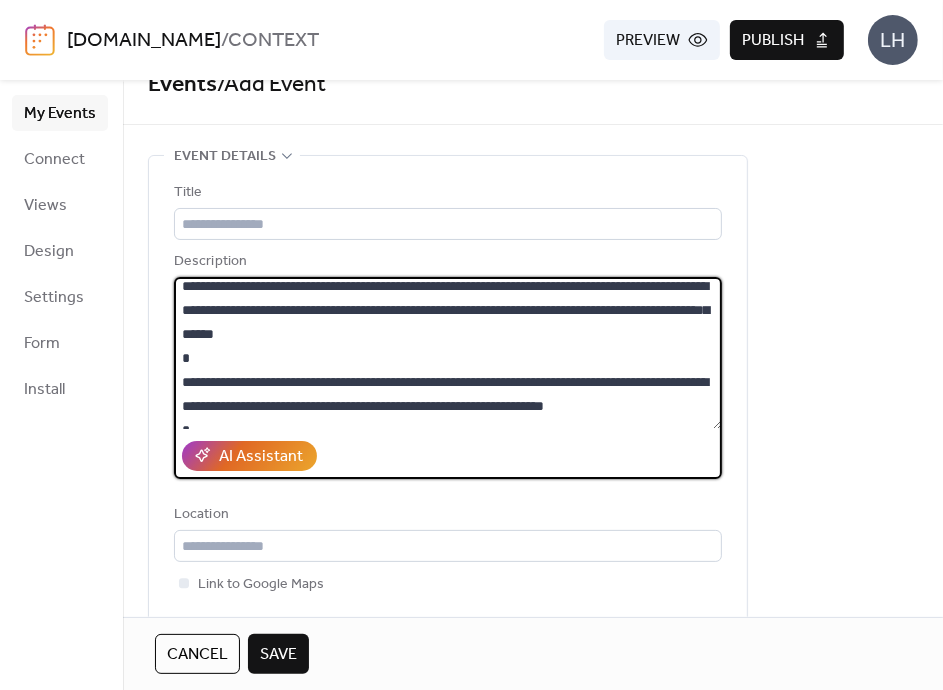 scroll, scrollTop: 0, scrollLeft: 0, axis: both 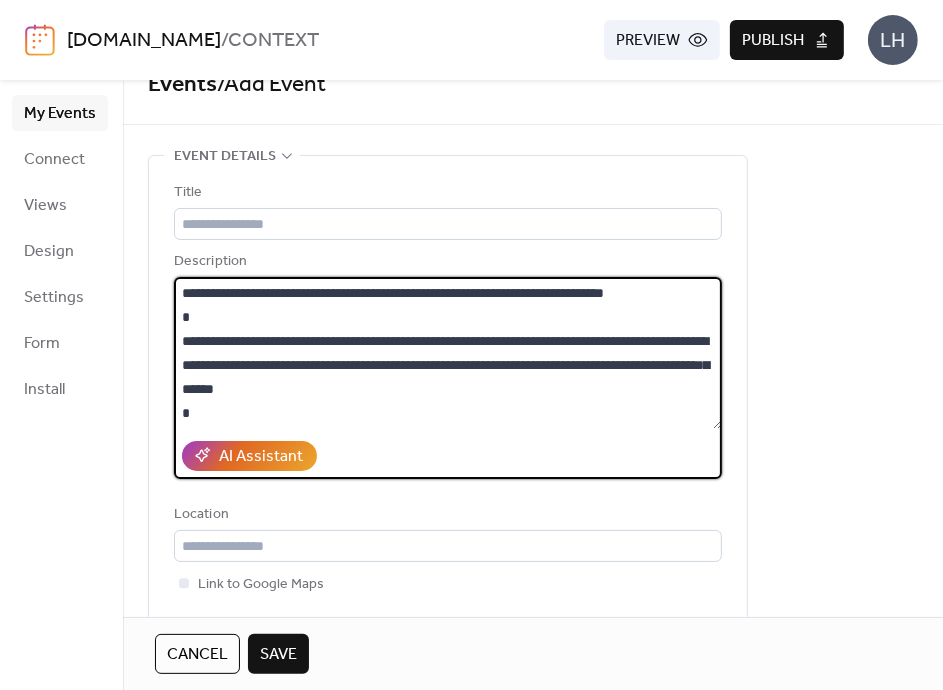 drag, startPoint x: 264, startPoint y: 337, endPoint x: 409, endPoint y: 339, distance: 145.0138 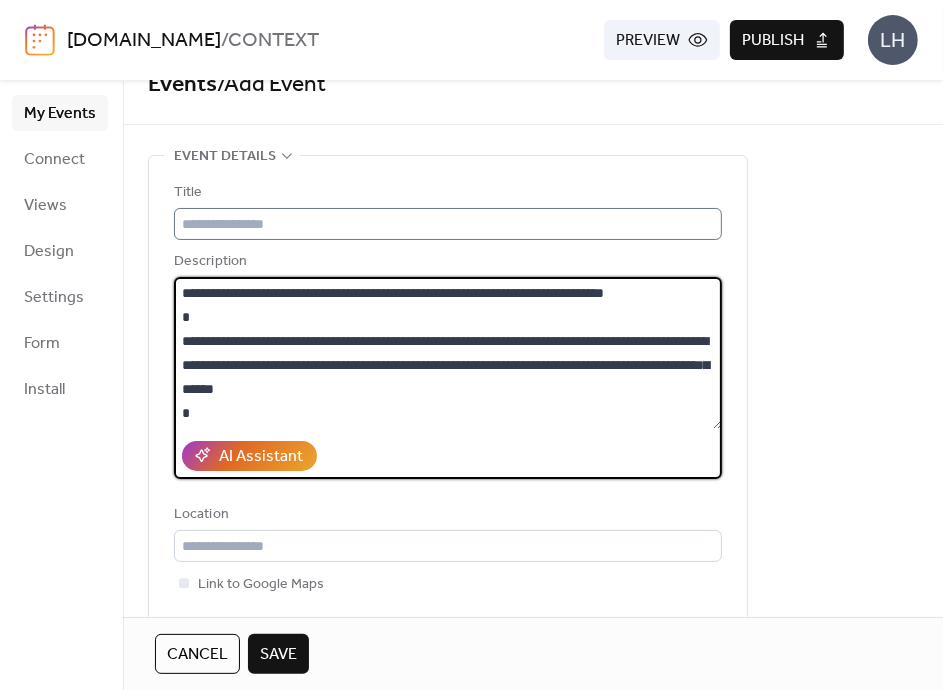 type on "**********" 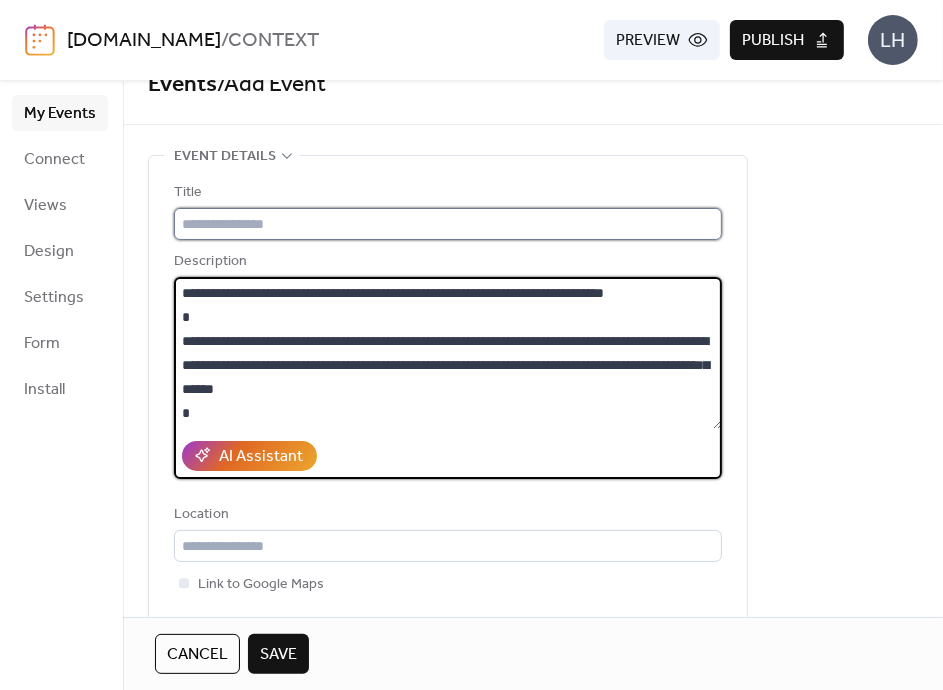 click at bounding box center [448, 224] 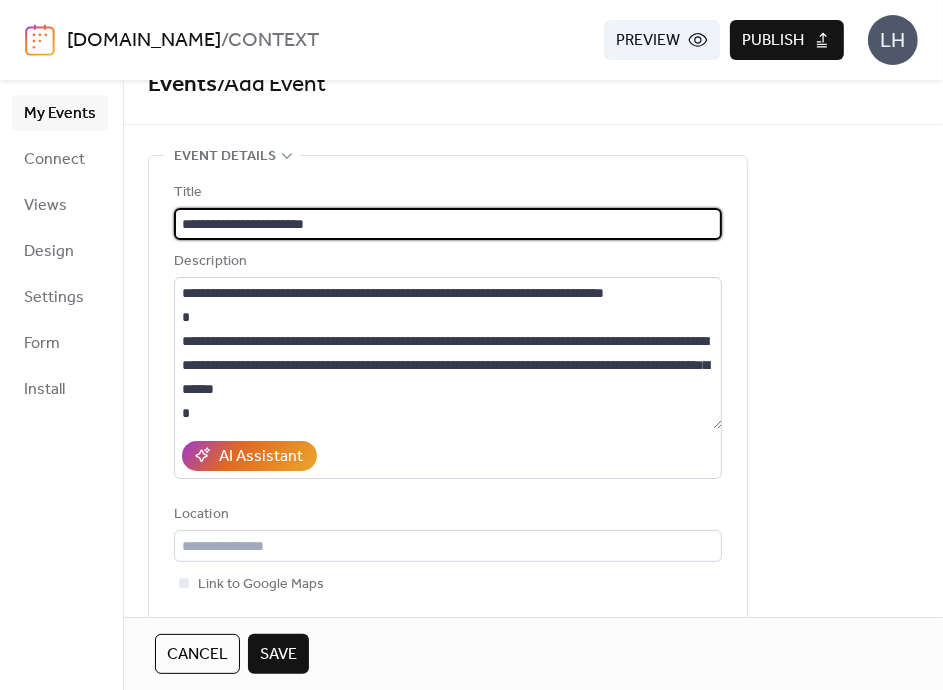 drag, startPoint x: 287, startPoint y: 224, endPoint x: 271, endPoint y: 224, distance: 16 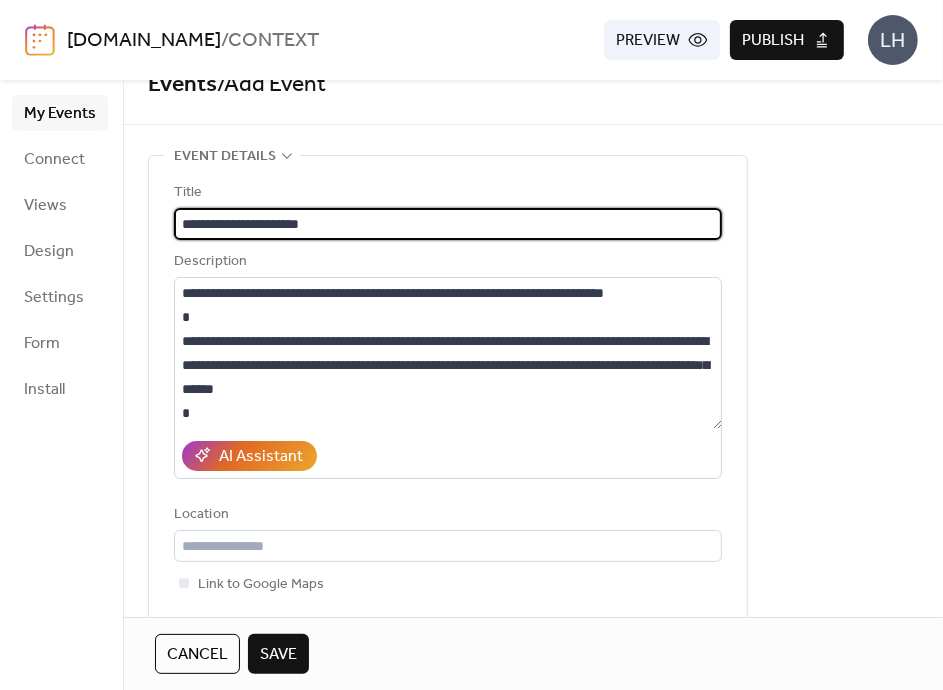 type on "**********" 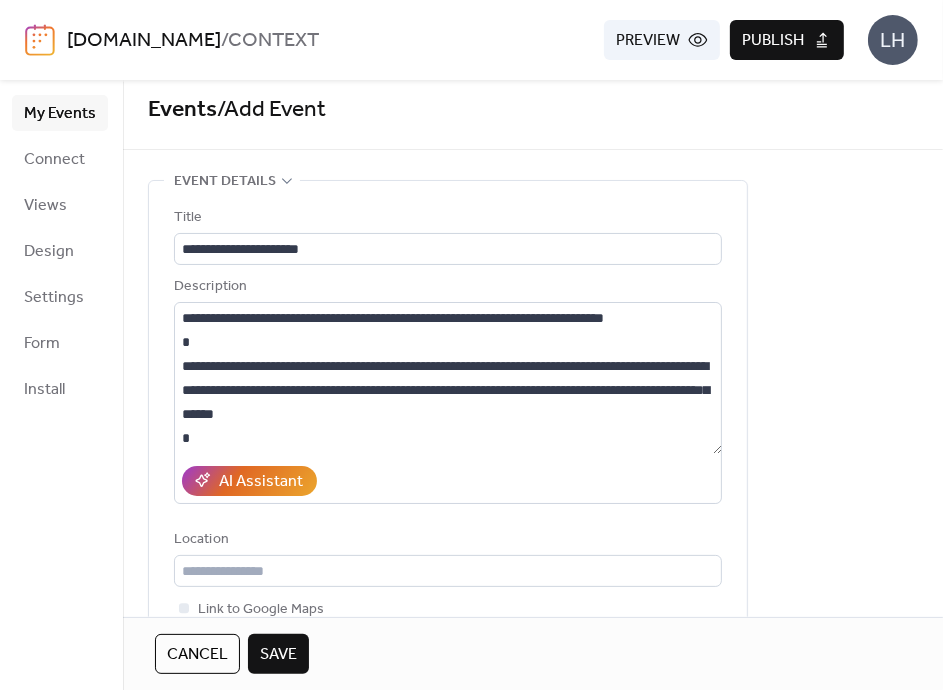scroll, scrollTop: 7, scrollLeft: 0, axis: vertical 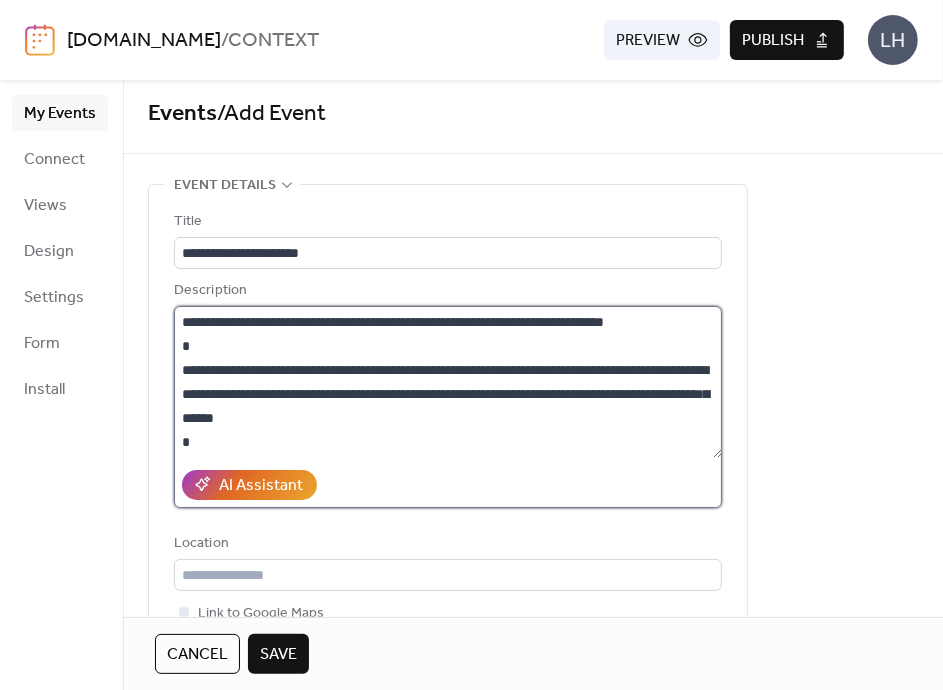 click on "**********" at bounding box center (448, 382) 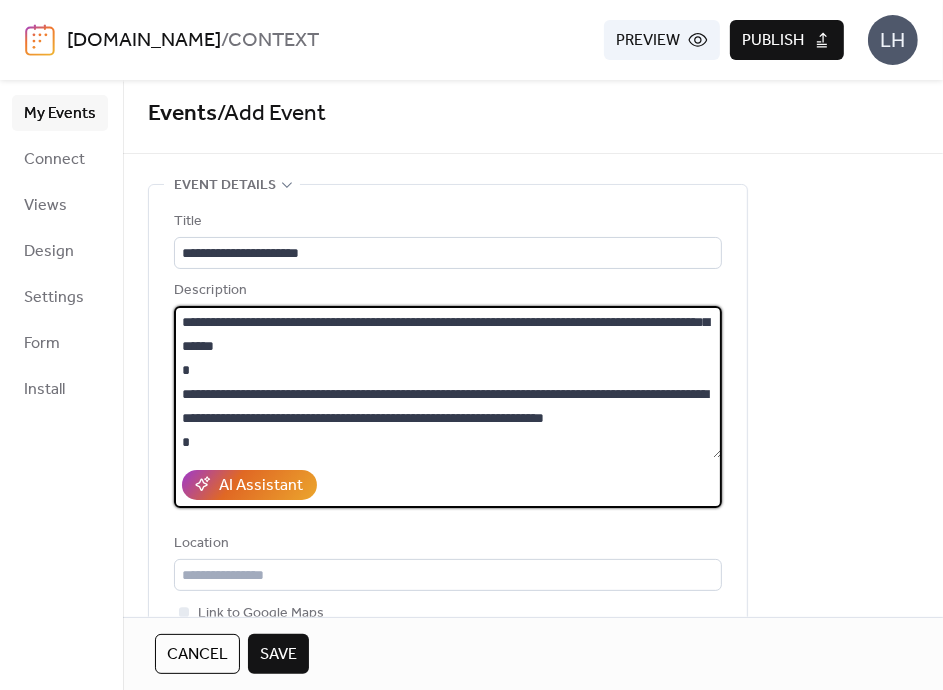 scroll, scrollTop: 120, scrollLeft: 0, axis: vertical 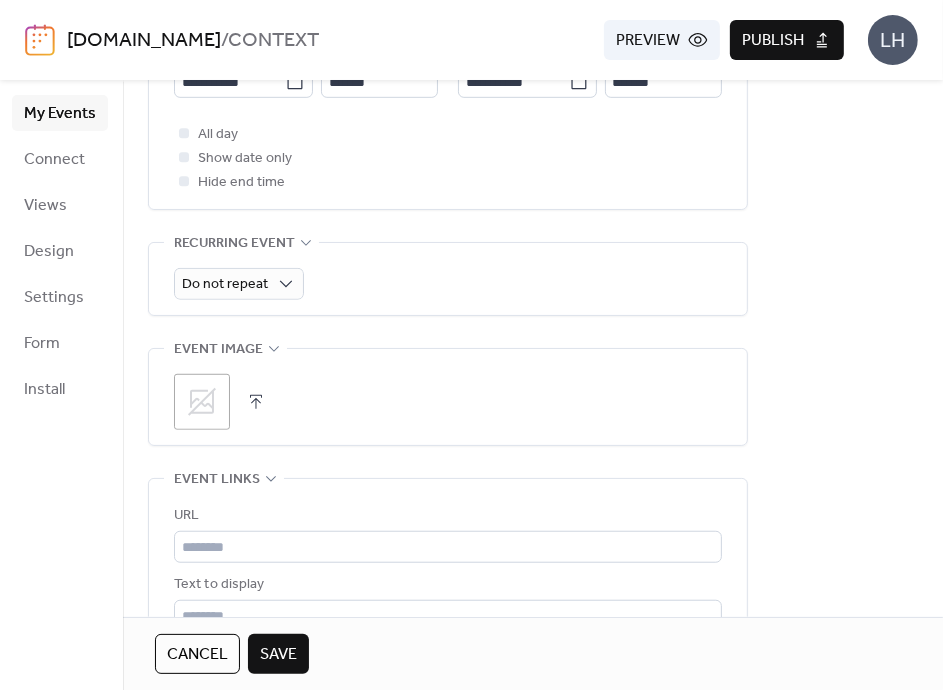 type on "**********" 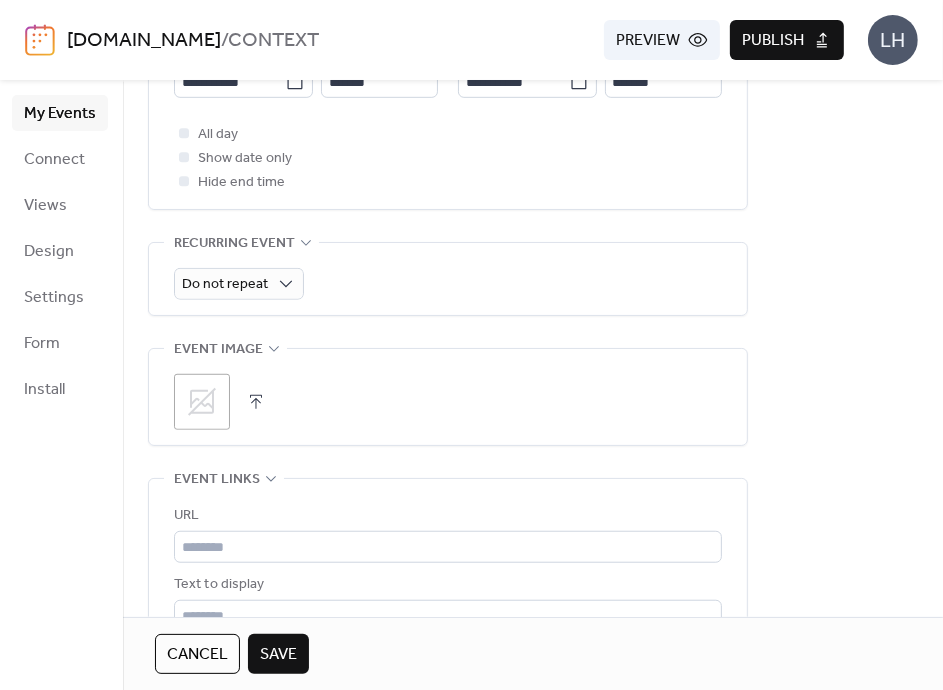 click 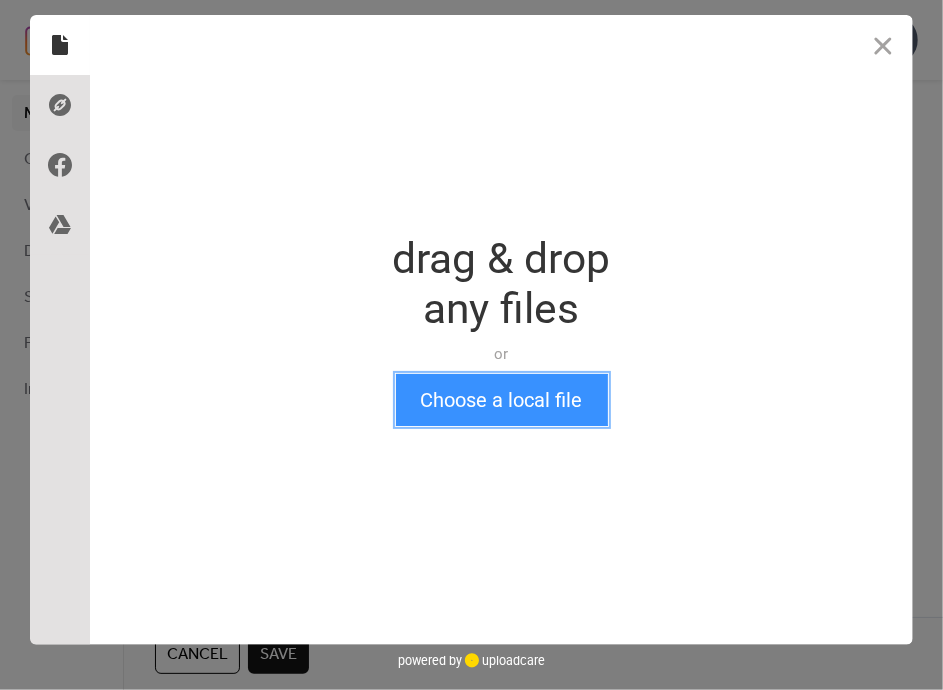 click on "Choose a local file" at bounding box center [502, 400] 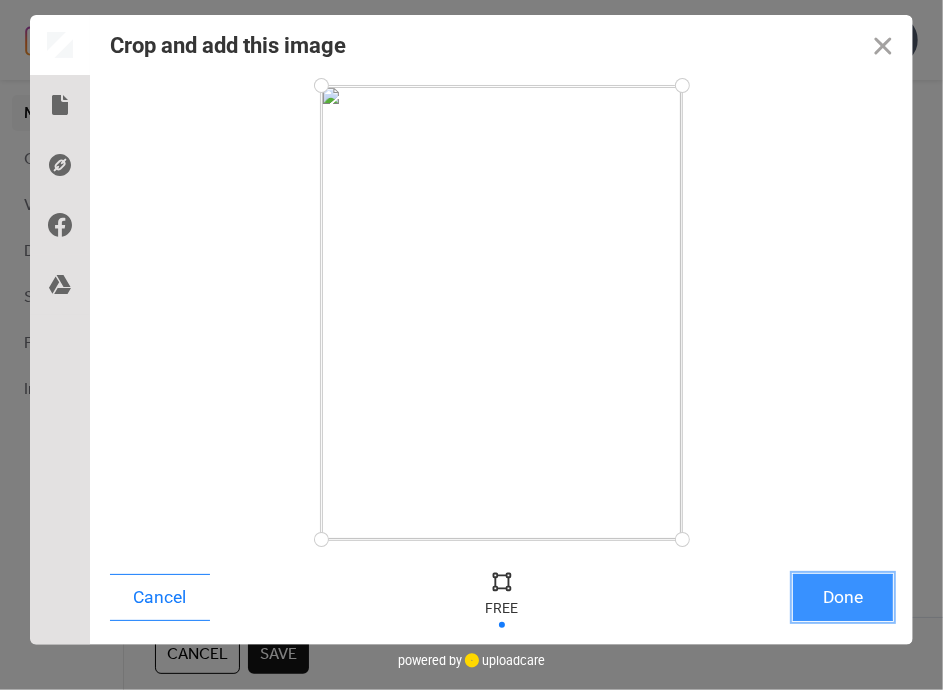 click on "Done" at bounding box center (843, 597) 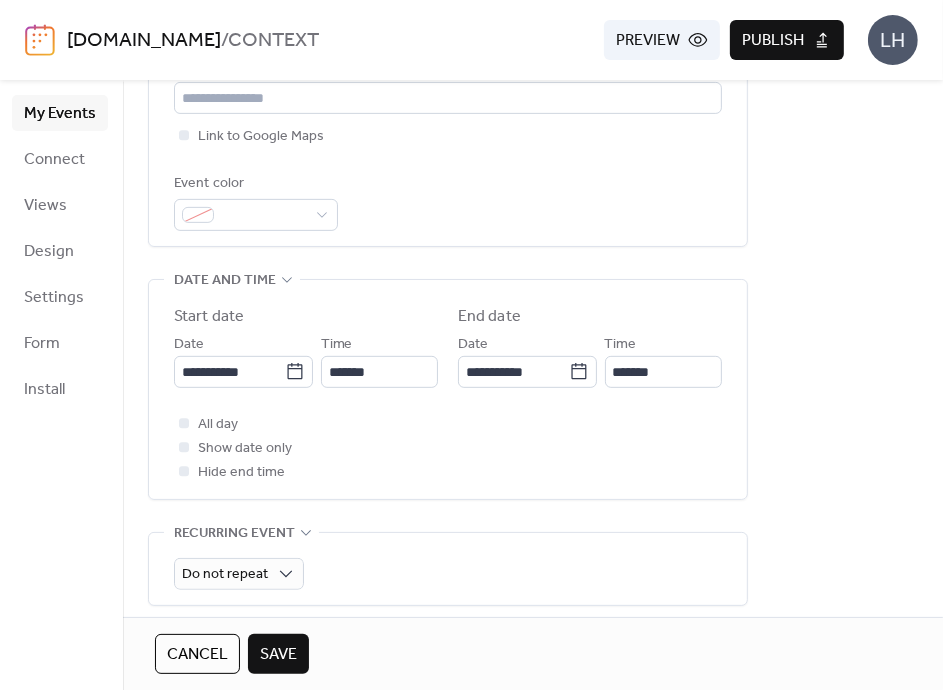 scroll, scrollTop: 475, scrollLeft: 0, axis: vertical 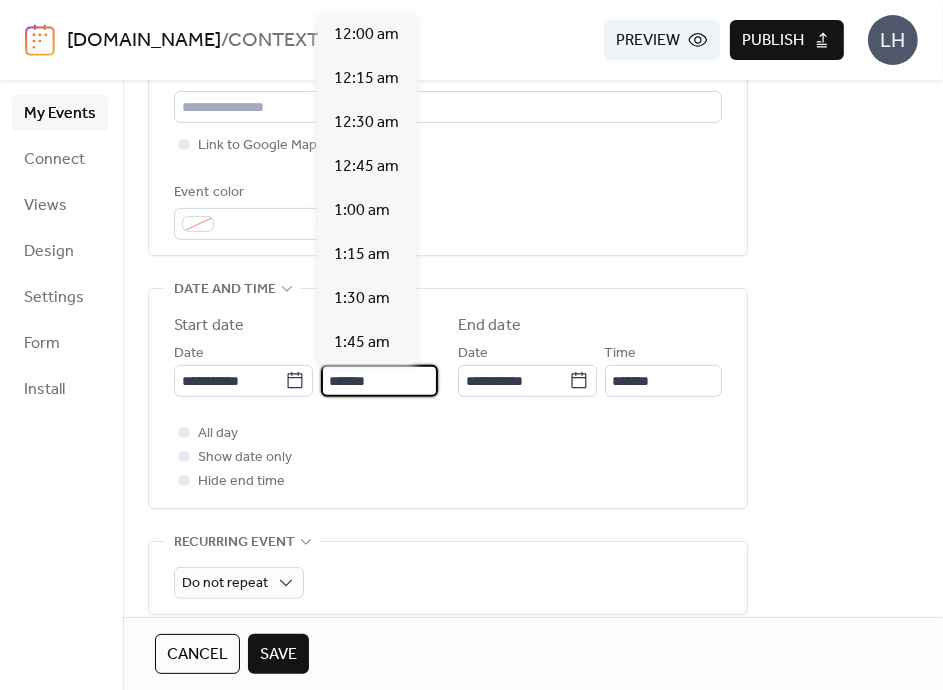 click on "*******" at bounding box center [379, 381] 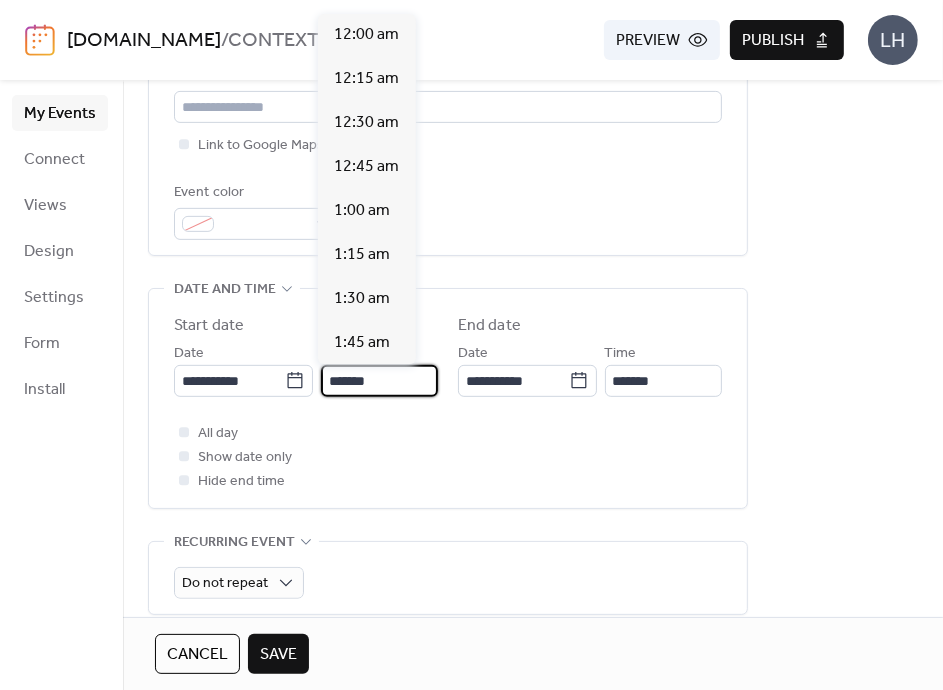 scroll, scrollTop: 3168, scrollLeft: 0, axis: vertical 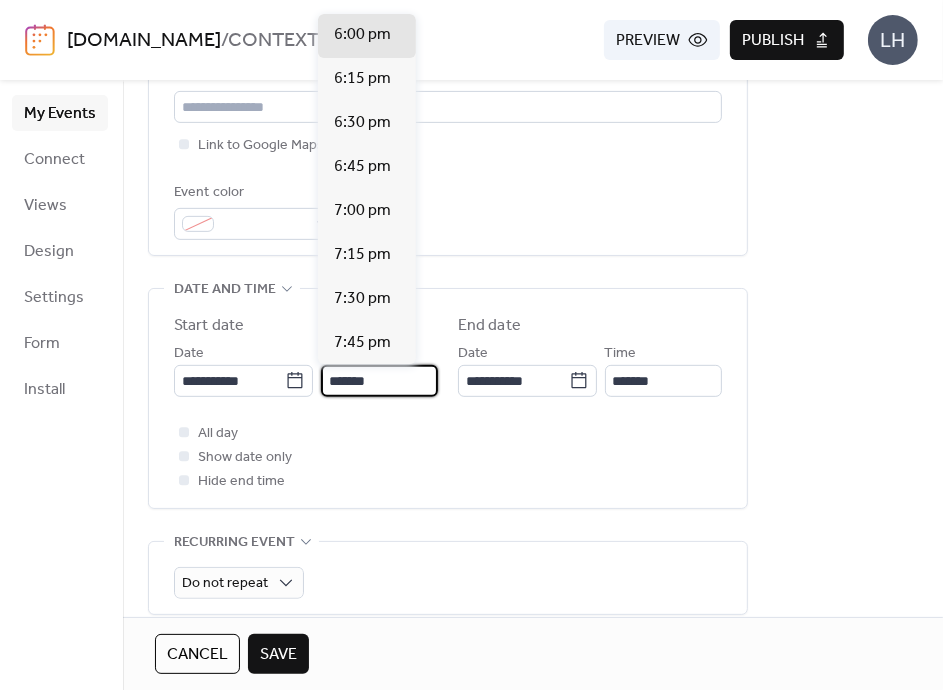 click on "*******" at bounding box center (379, 381) 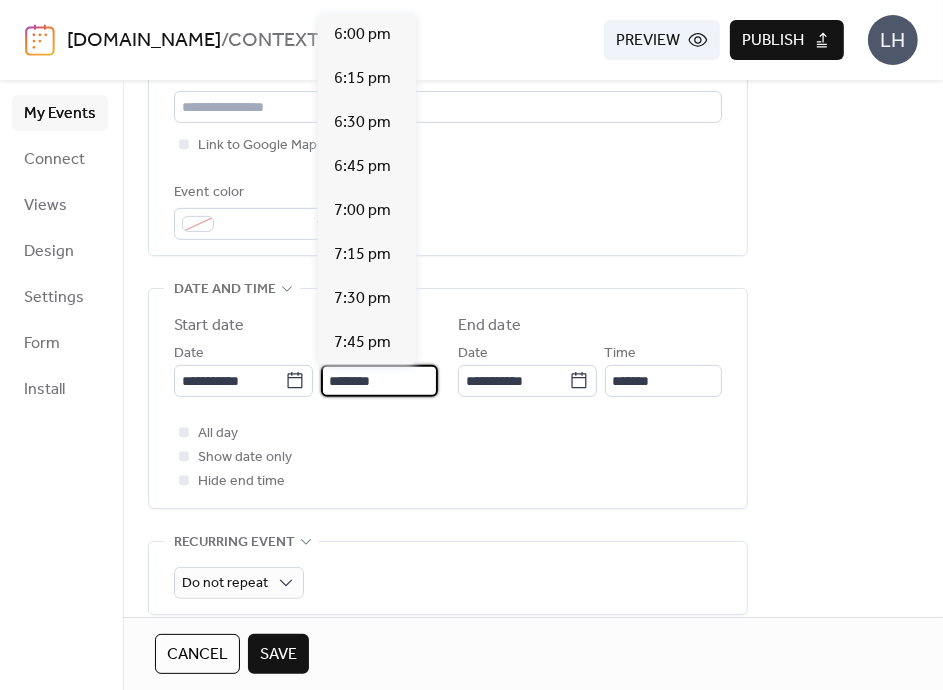 scroll, scrollTop: 2112, scrollLeft: 0, axis: vertical 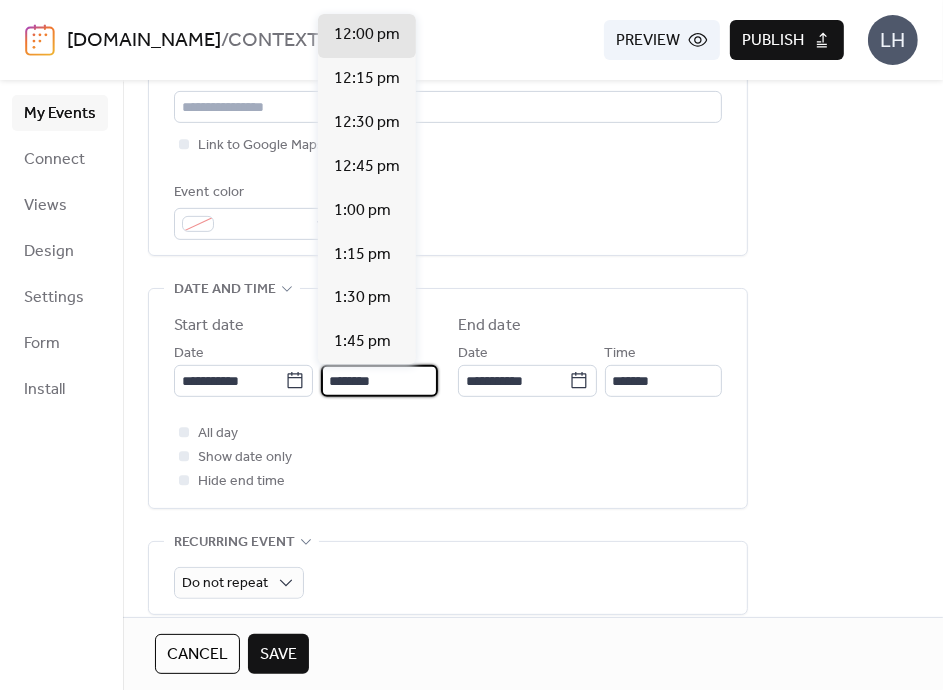 type on "********" 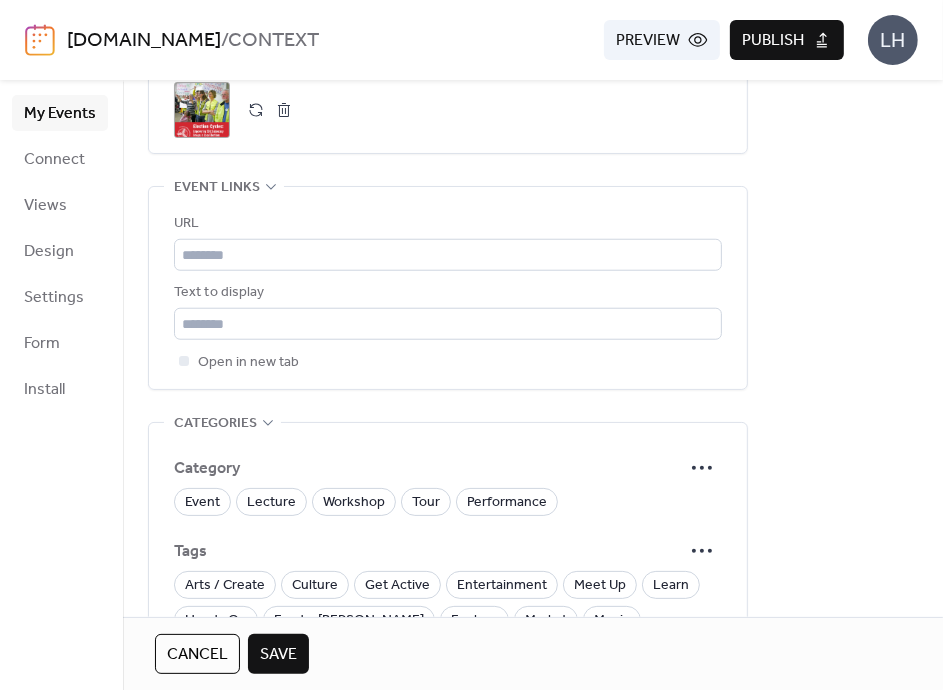 scroll, scrollTop: 1103, scrollLeft: 0, axis: vertical 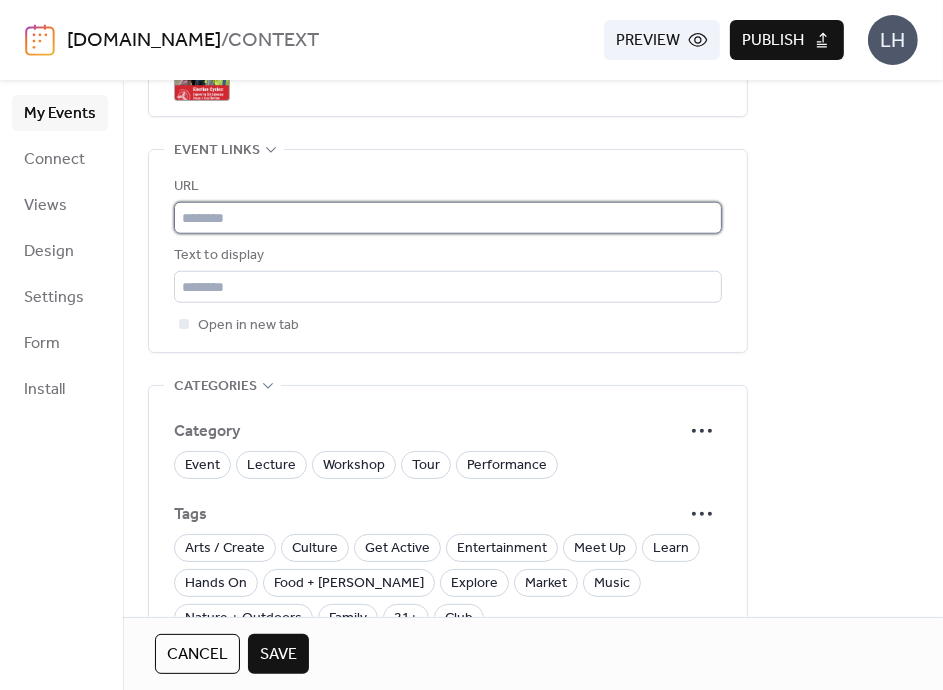 click at bounding box center [448, 218] 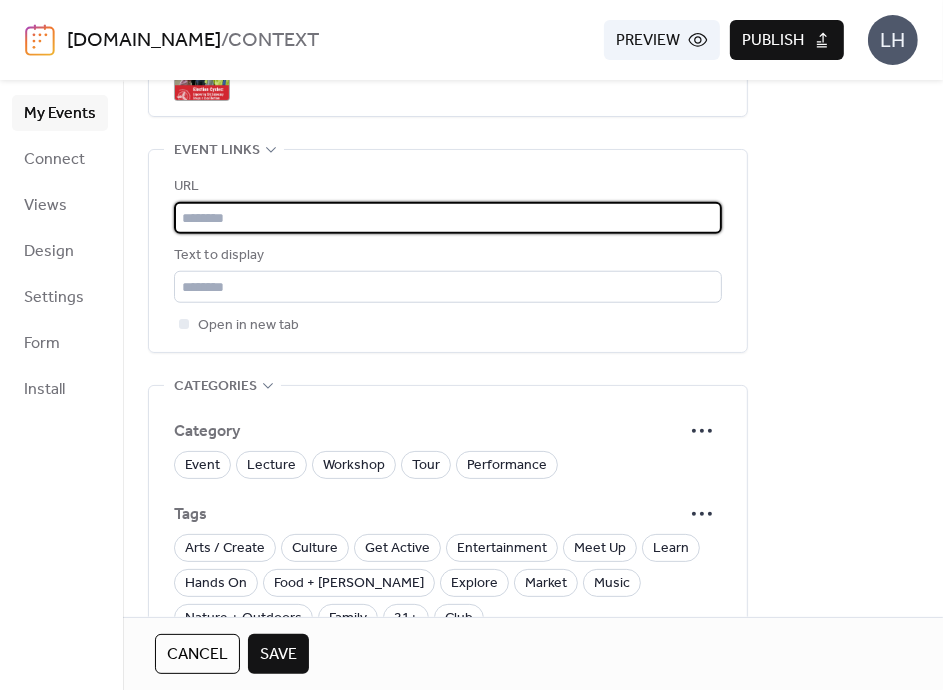 paste on "**********" 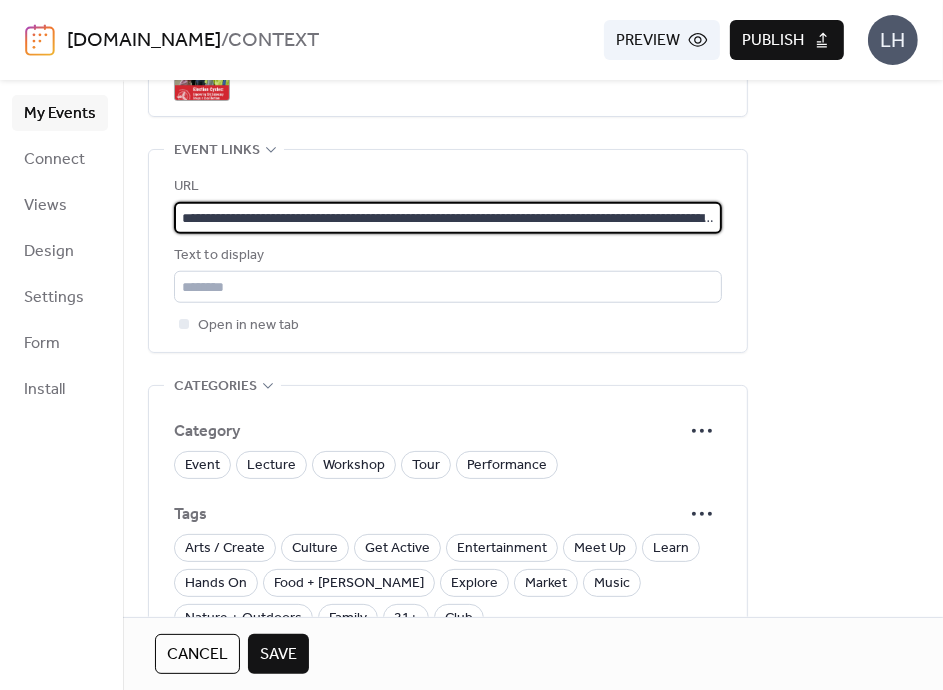 scroll, scrollTop: 0, scrollLeft: 500, axis: horizontal 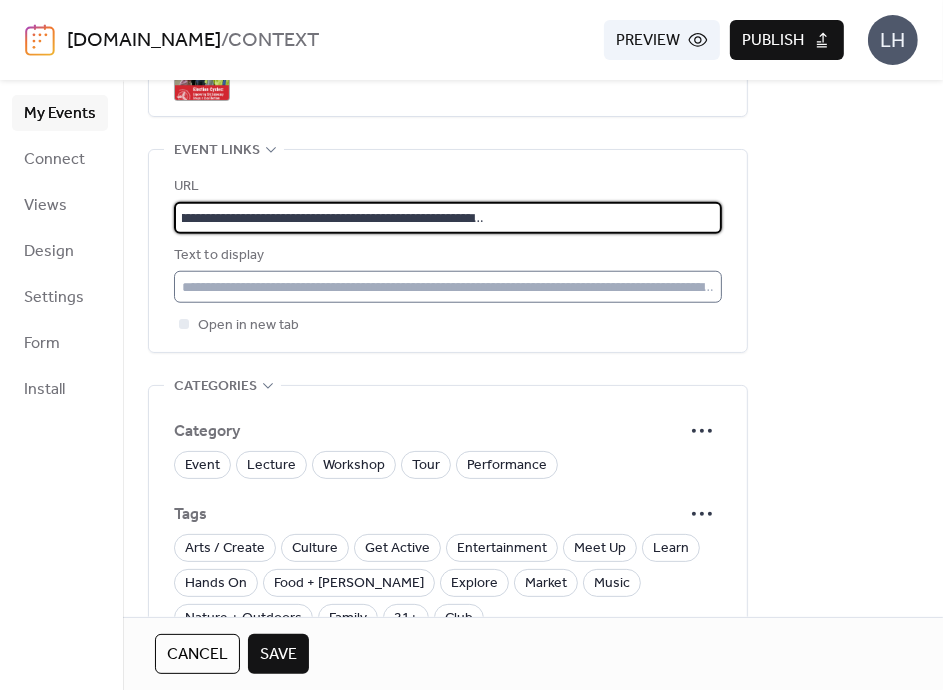type on "**********" 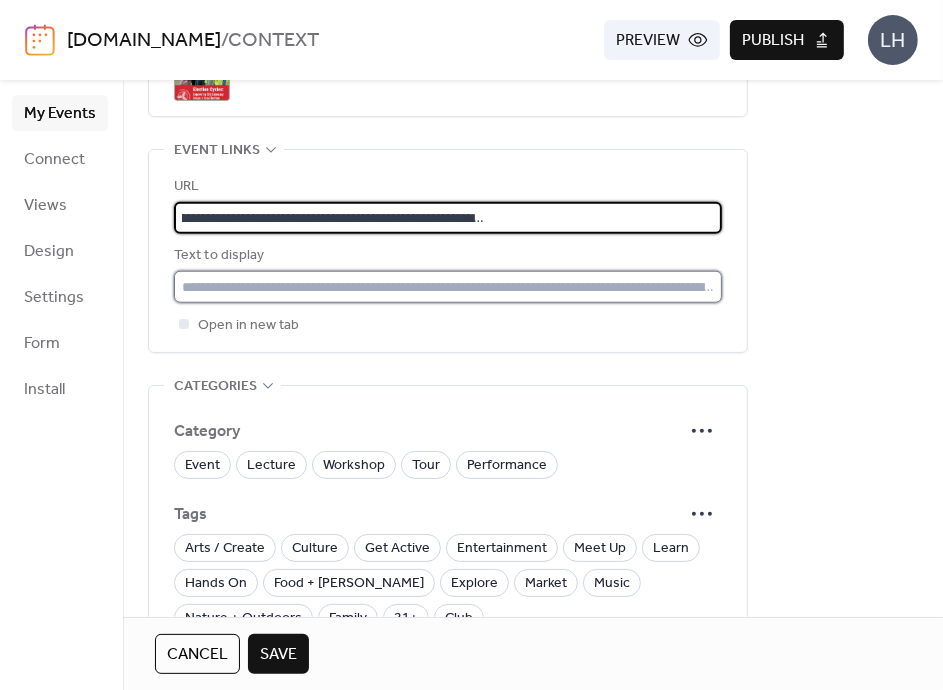 click at bounding box center [448, 287] 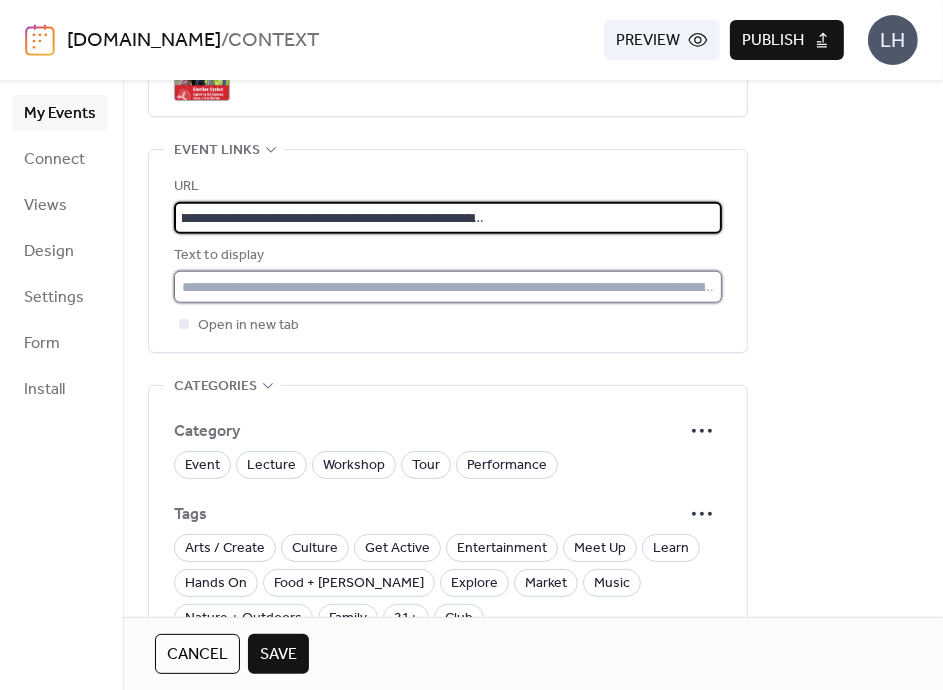 scroll, scrollTop: 0, scrollLeft: 0, axis: both 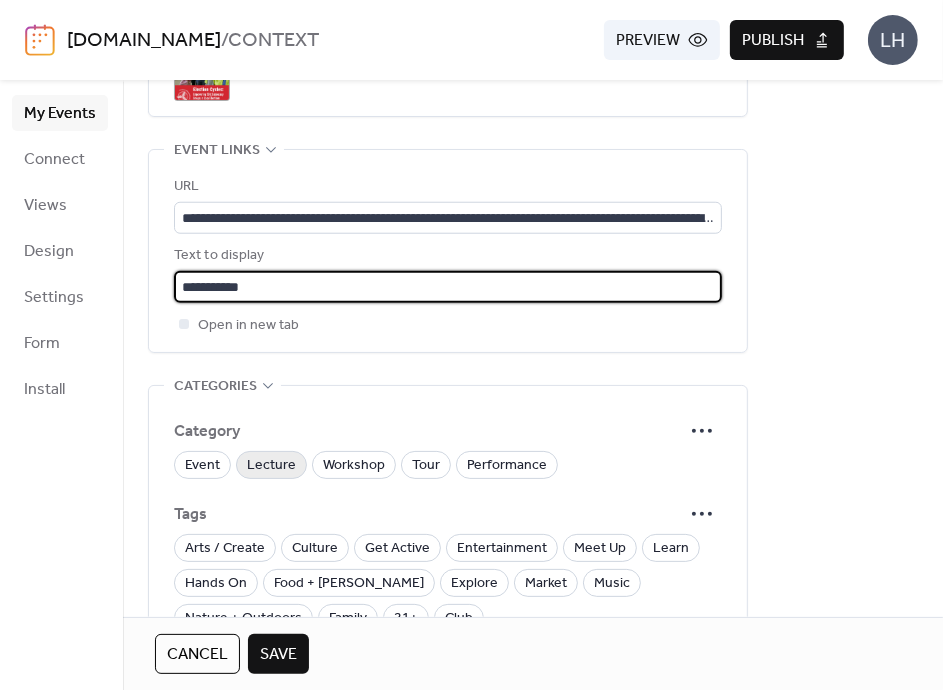 type on "**********" 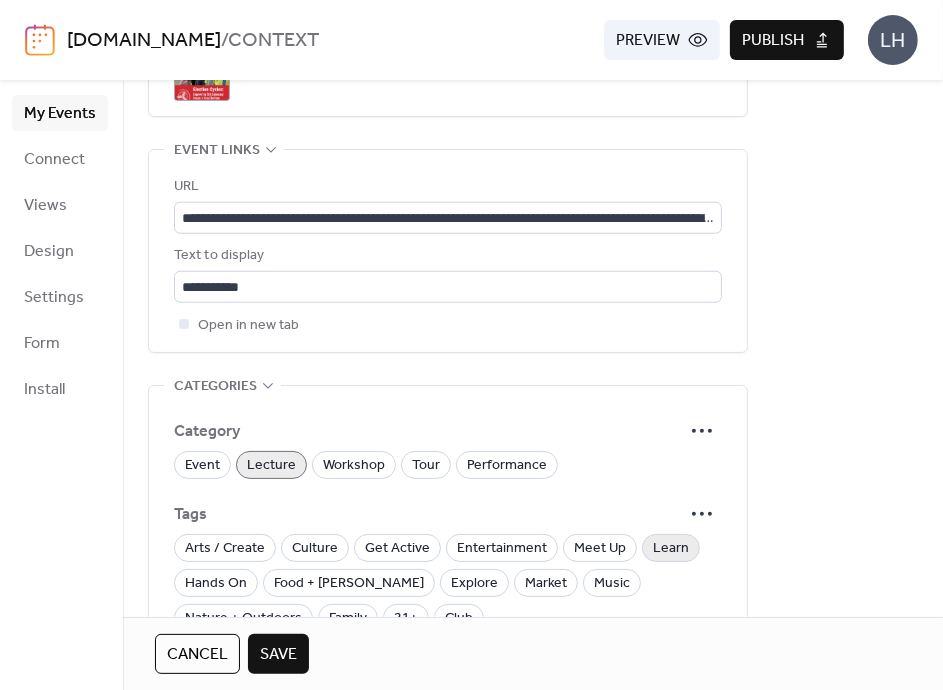 click on "Learn" at bounding box center [671, 548] 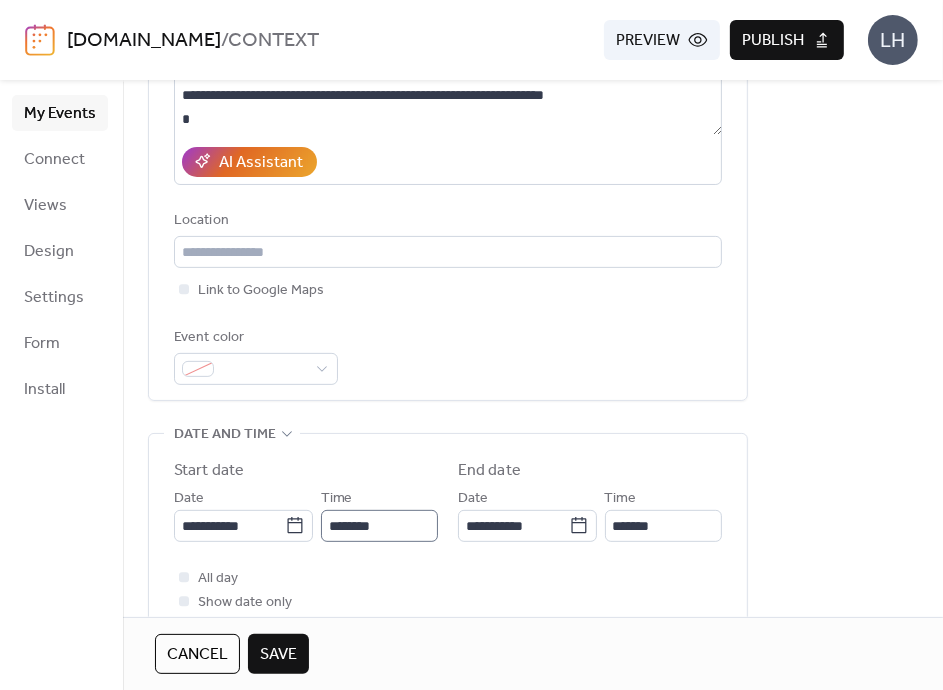 scroll, scrollTop: 328, scrollLeft: 0, axis: vertical 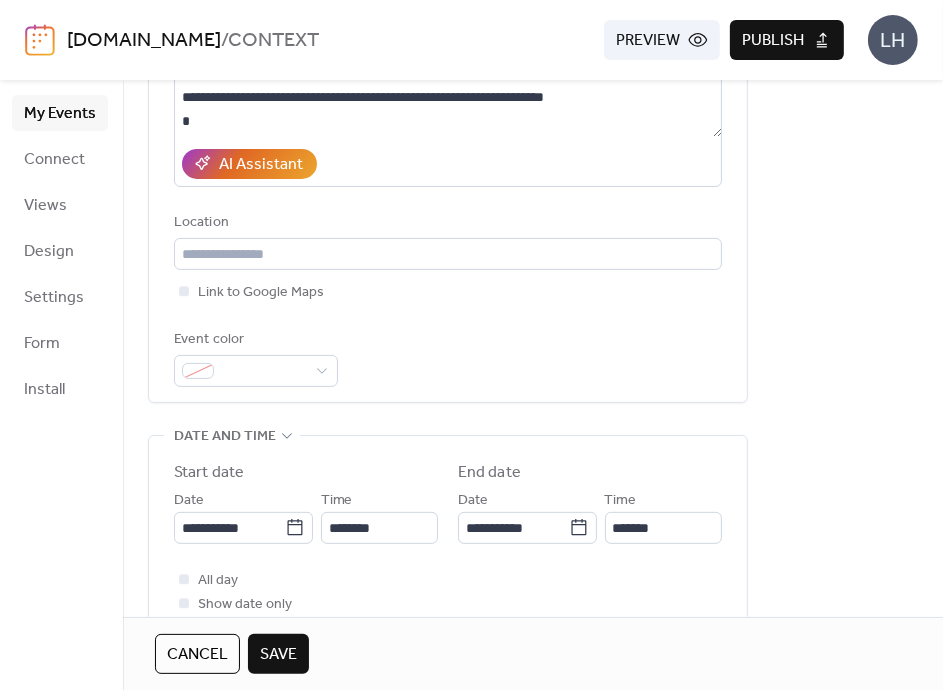 click on "Save" at bounding box center [278, 654] 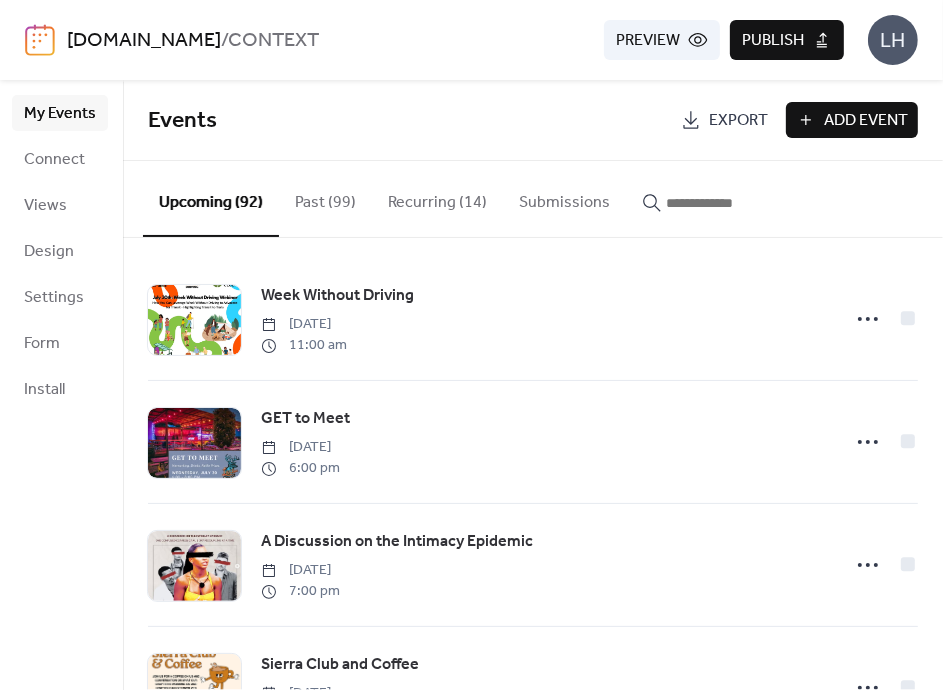 click on "Add Event" at bounding box center (866, 121) 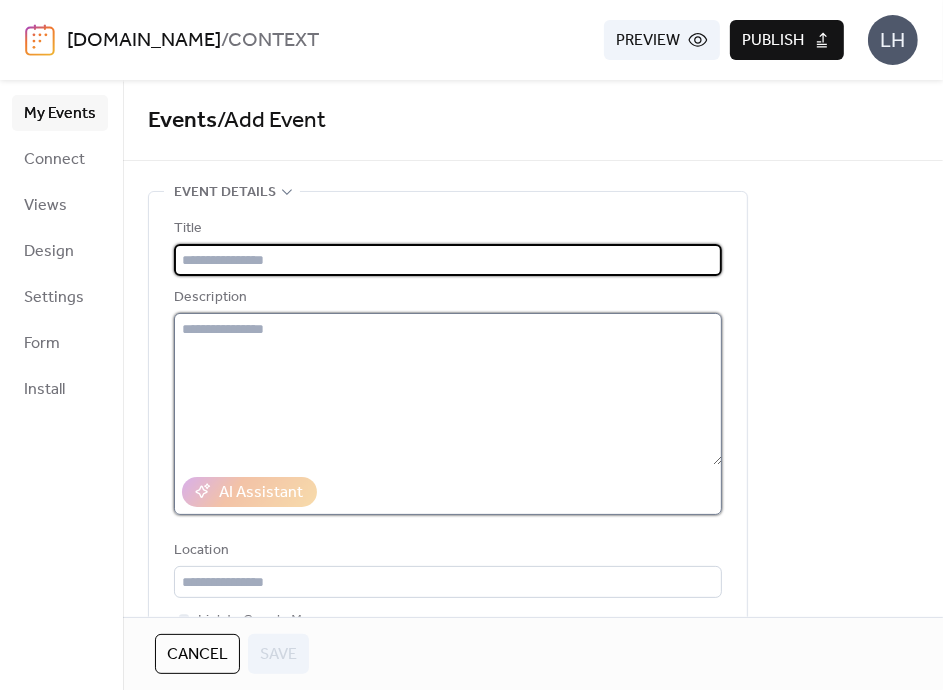click at bounding box center [448, 389] 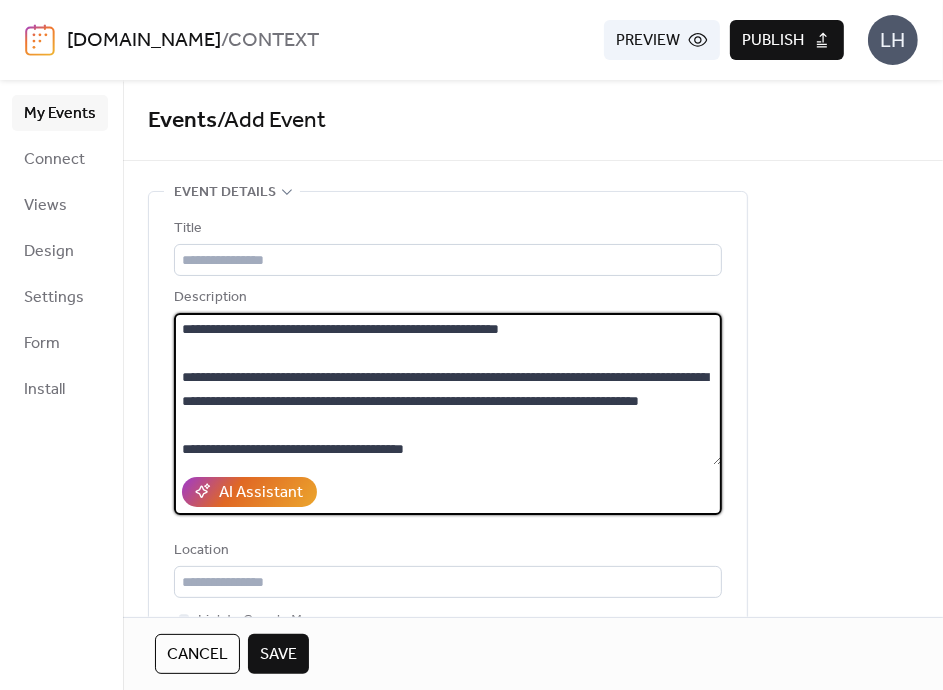 scroll, scrollTop: 0, scrollLeft: 0, axis: both 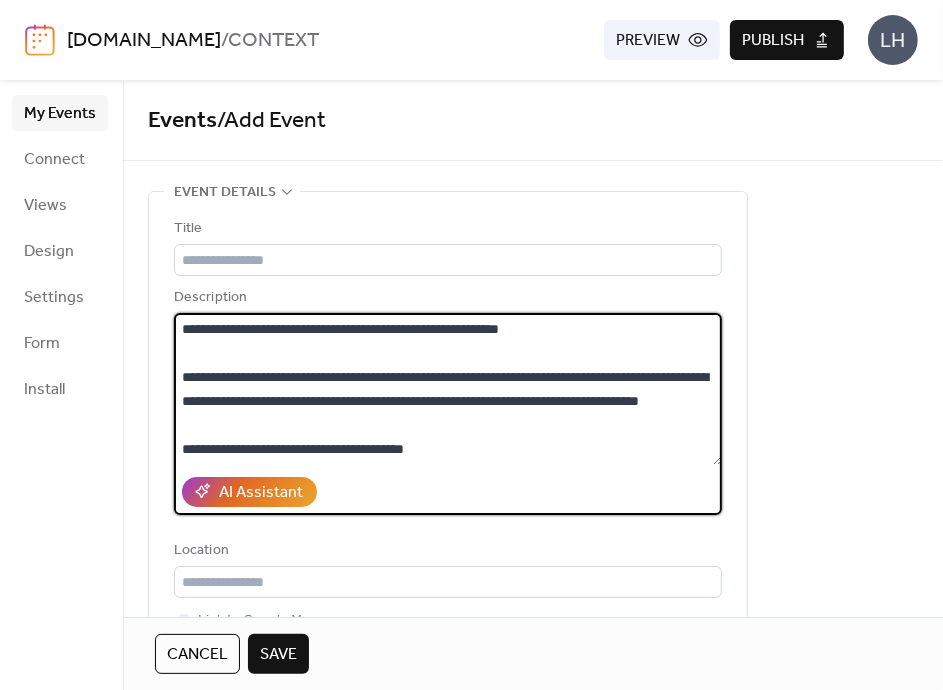 drag, startPoint x: 279, startPoint y: 322, endPoint x: 379, endPoint y: 331, distance: 100.40418 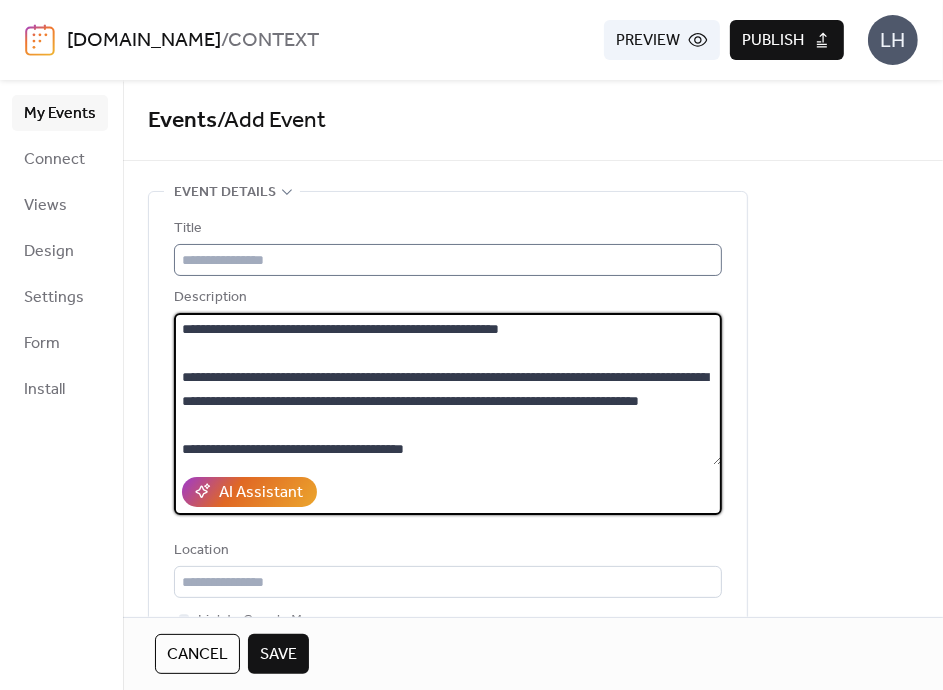 type on "**********" 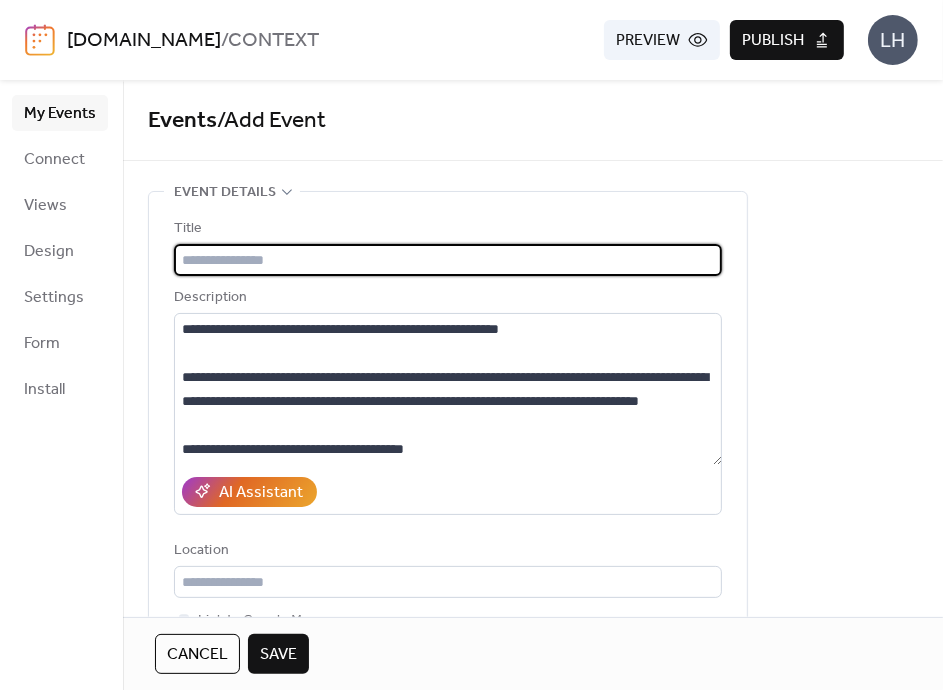 click at bounding box center [448, 260] 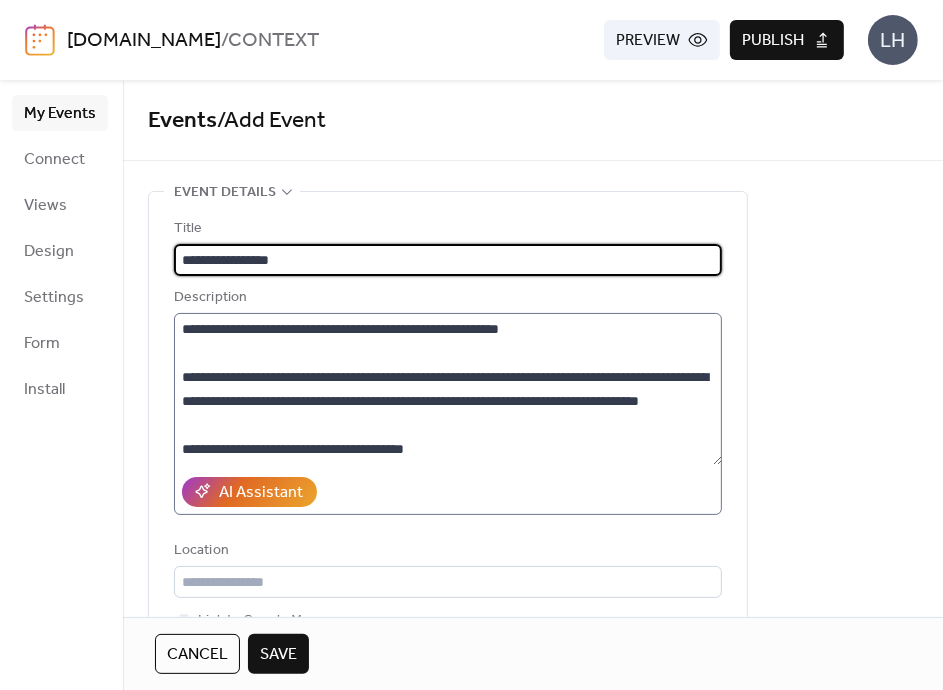 type on "**********" 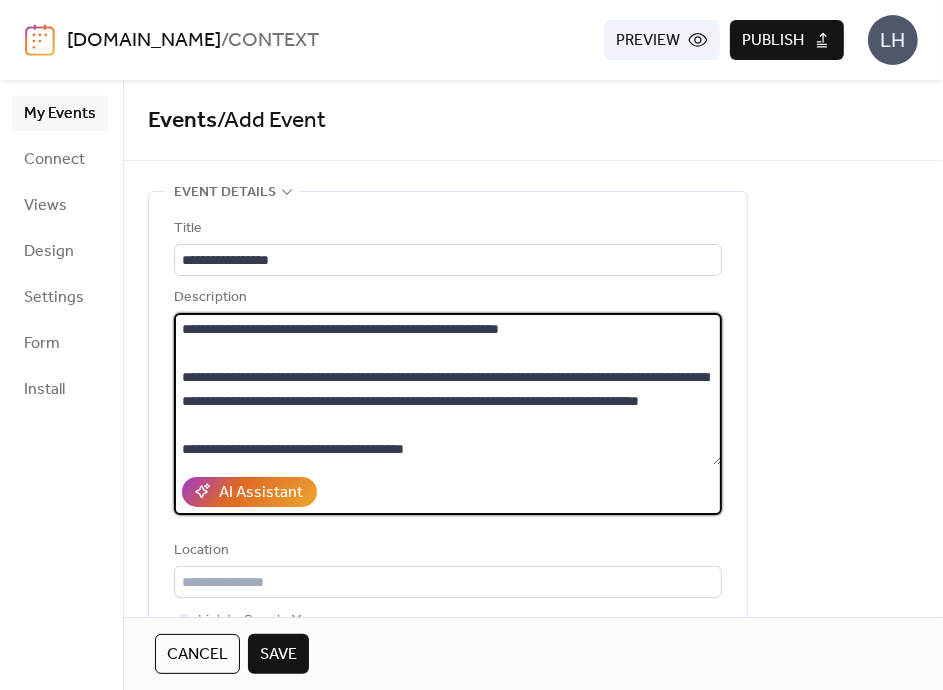 drag, startPoint x: 406, startPoint y: 329, endPoint x: 547, endPoint y: 330, distance: 141.00354 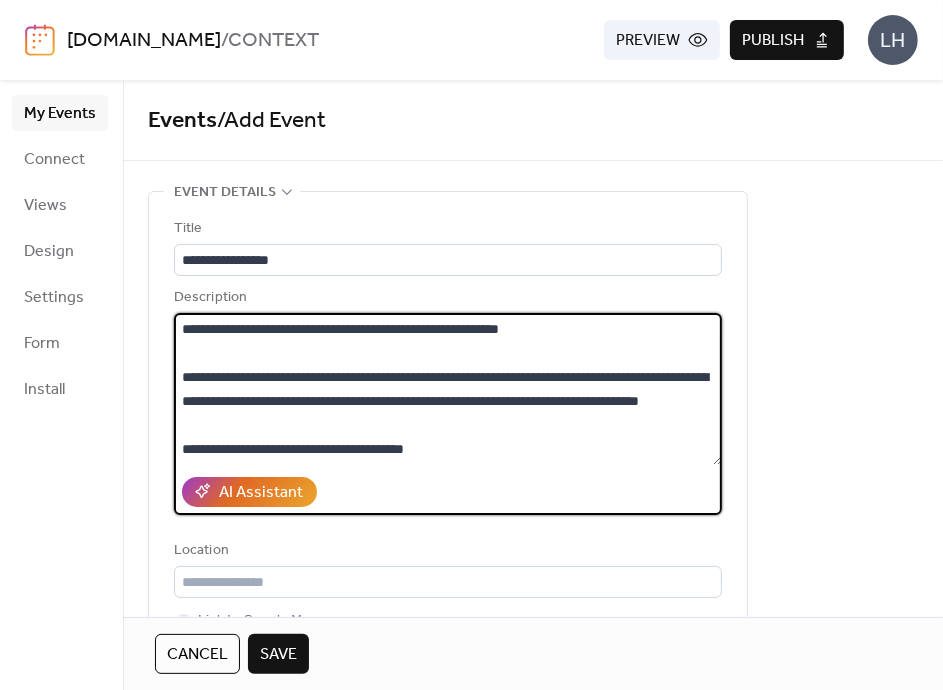 click on "**********" at bounding box center [448, 389] 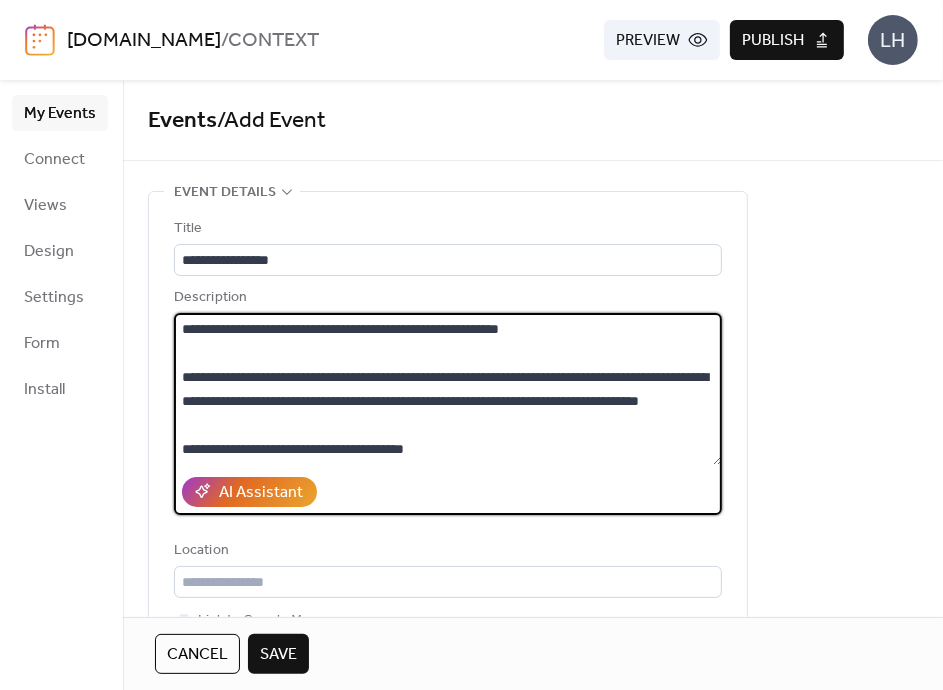 type on "**********" 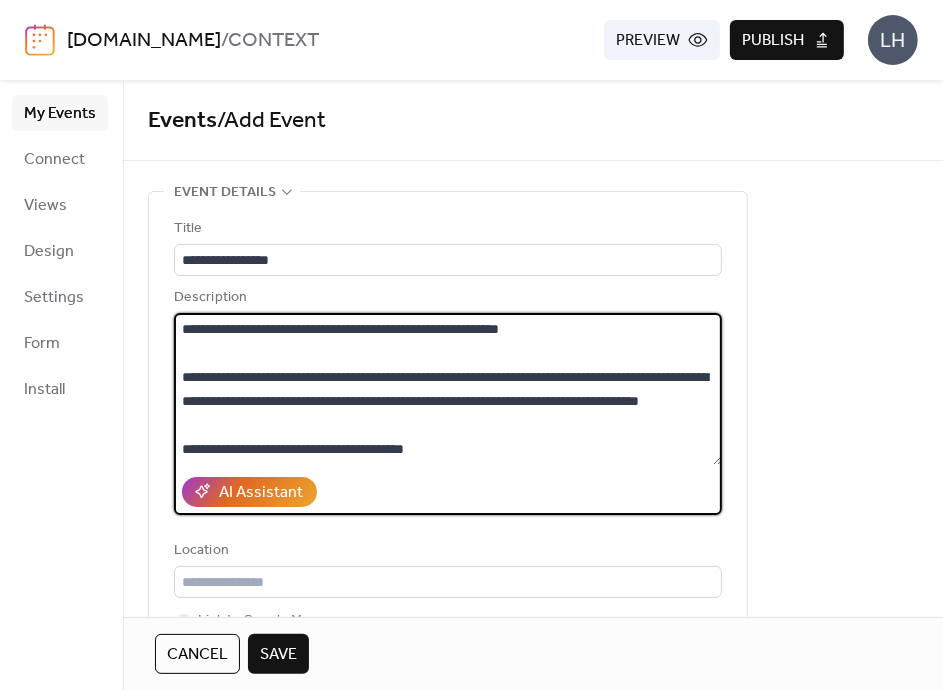 click on "**********" at bounding box center (448, 389) 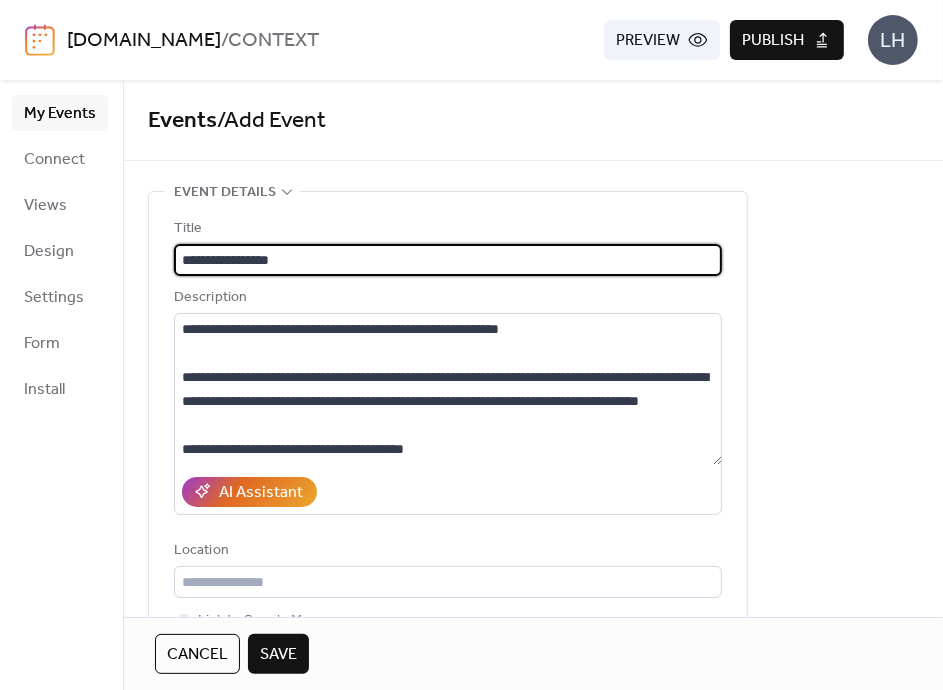 click on "**********" at bounding box center (448, 260) 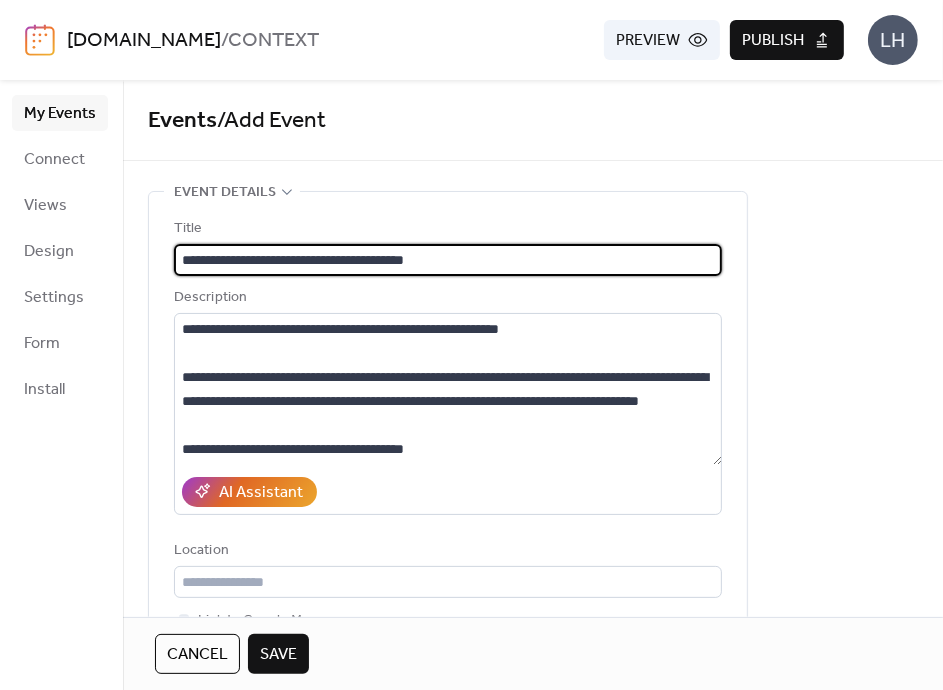 scroll, scrollTop: 0, scrollLeft: 0, axis: both 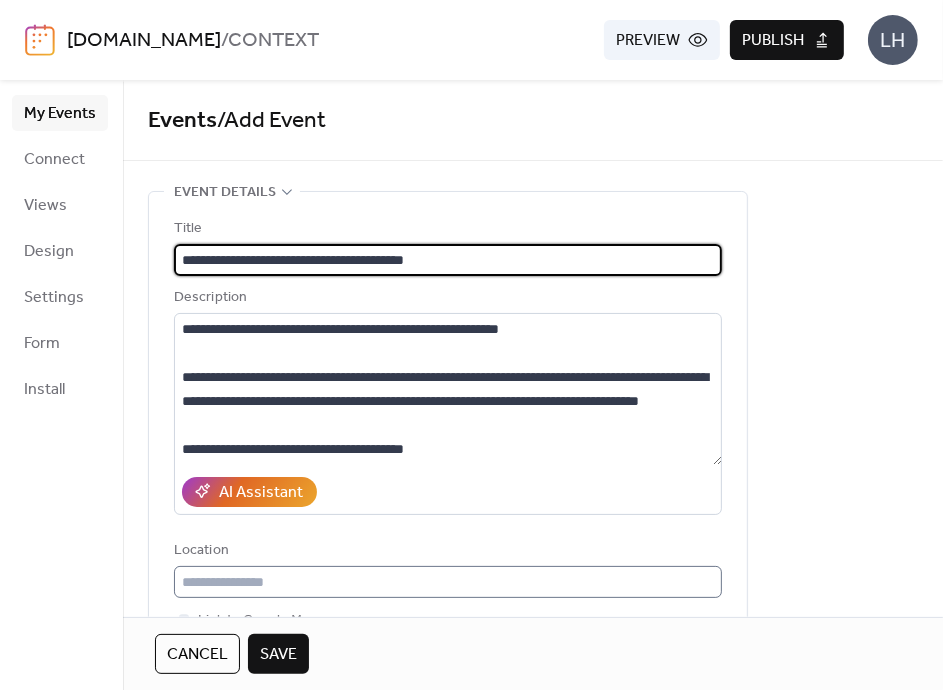type on "**********" 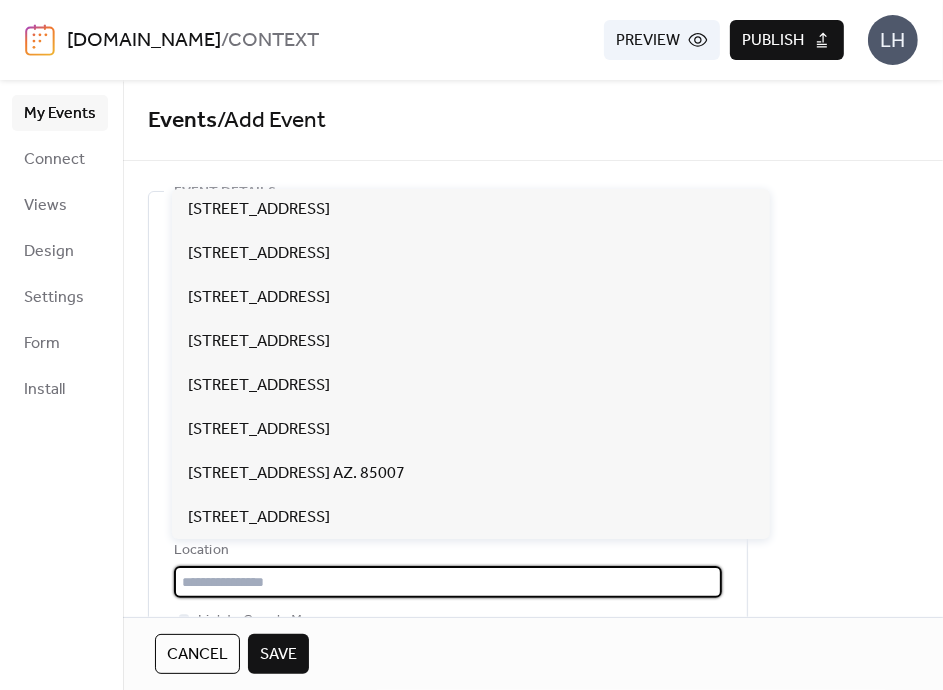 click at bounding box center [448, 582] 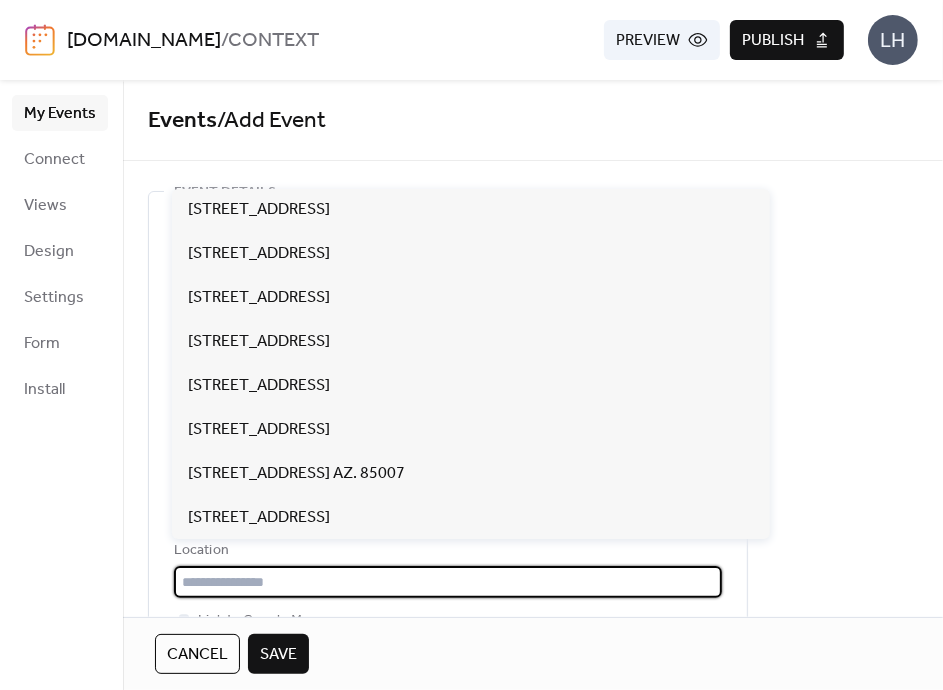 click on "**********" at bounding box center [533, 1088] 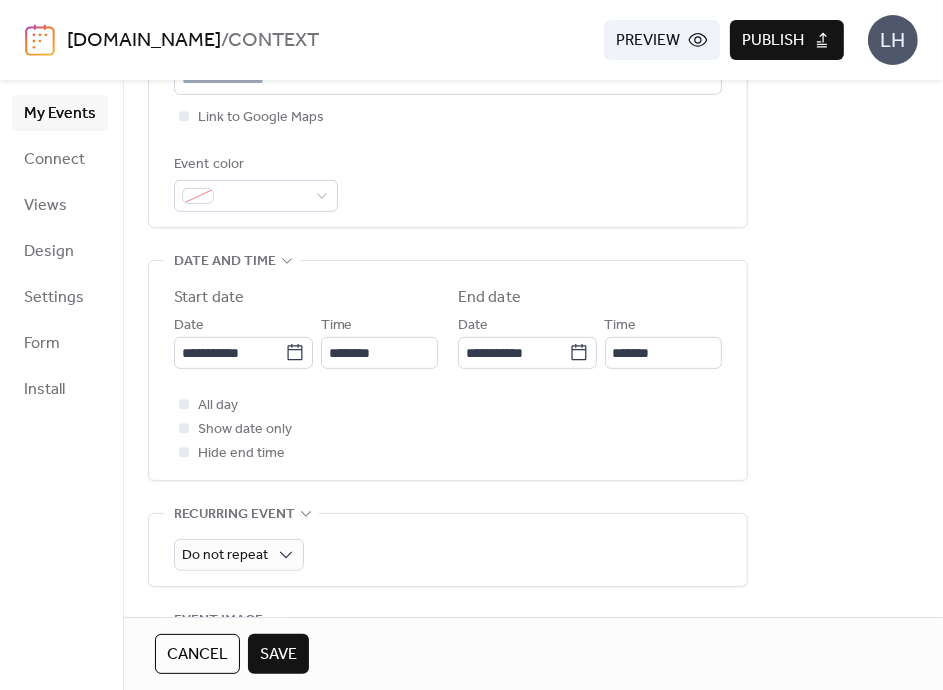 scroll, scrollTop: 612, scrollLeft: 0, axis: vertical 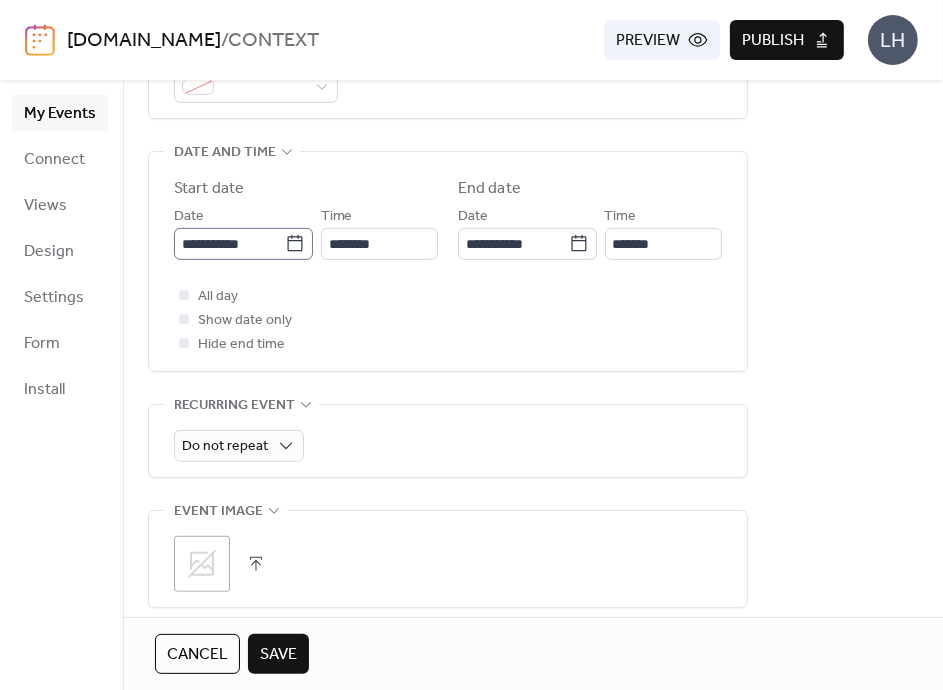 click on "**********" at bounding box center [243, 244] 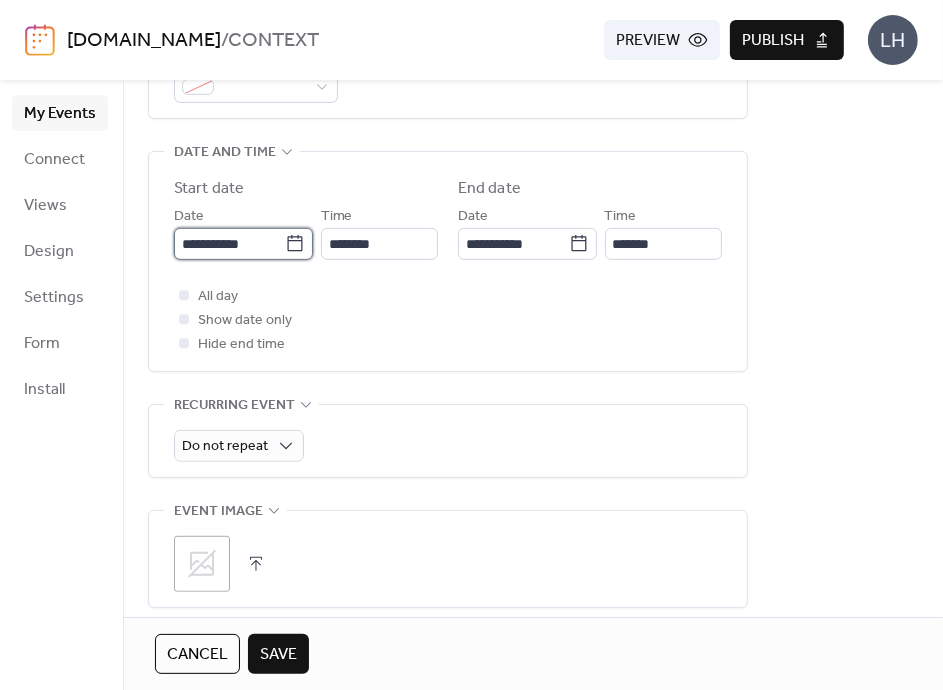 click on "**********" at bounding box center [229, 244] 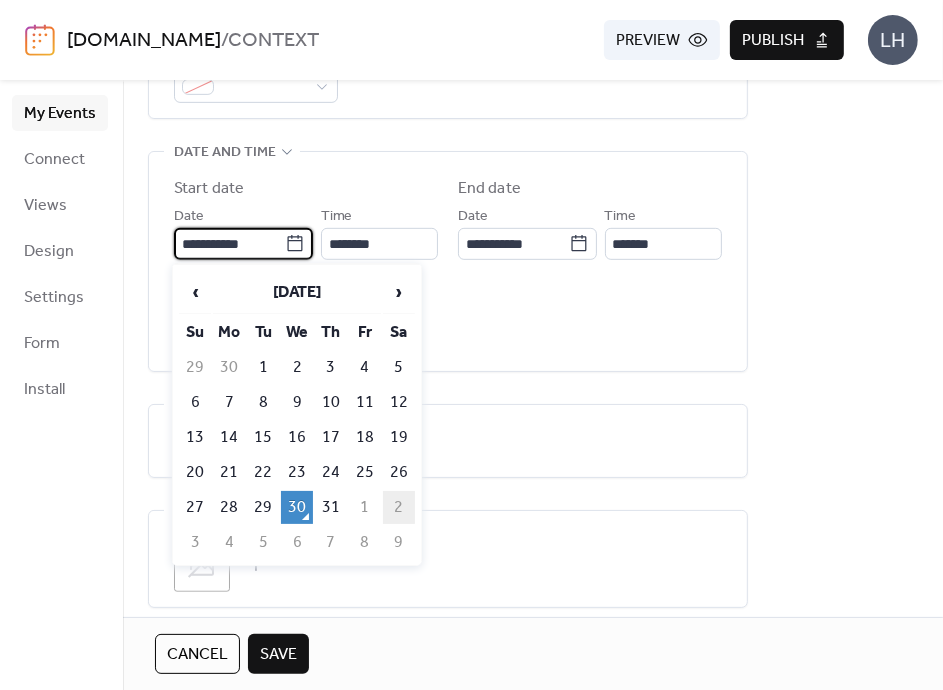 click on "2" at bounding box center [399, 507] 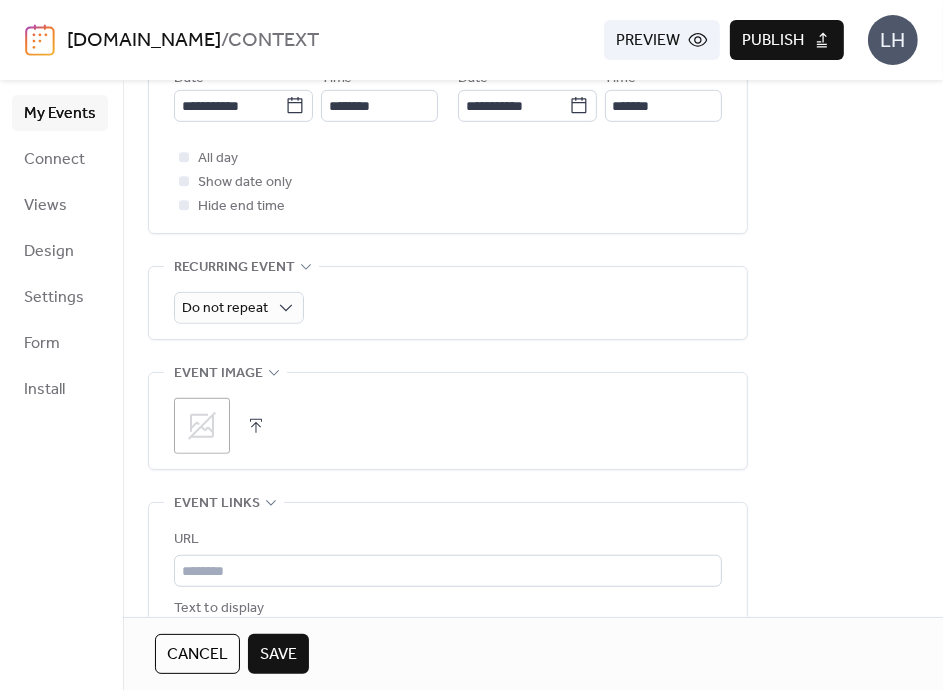 scroll, scrollTop: 751, scrollLeft: 0, axis: vertical 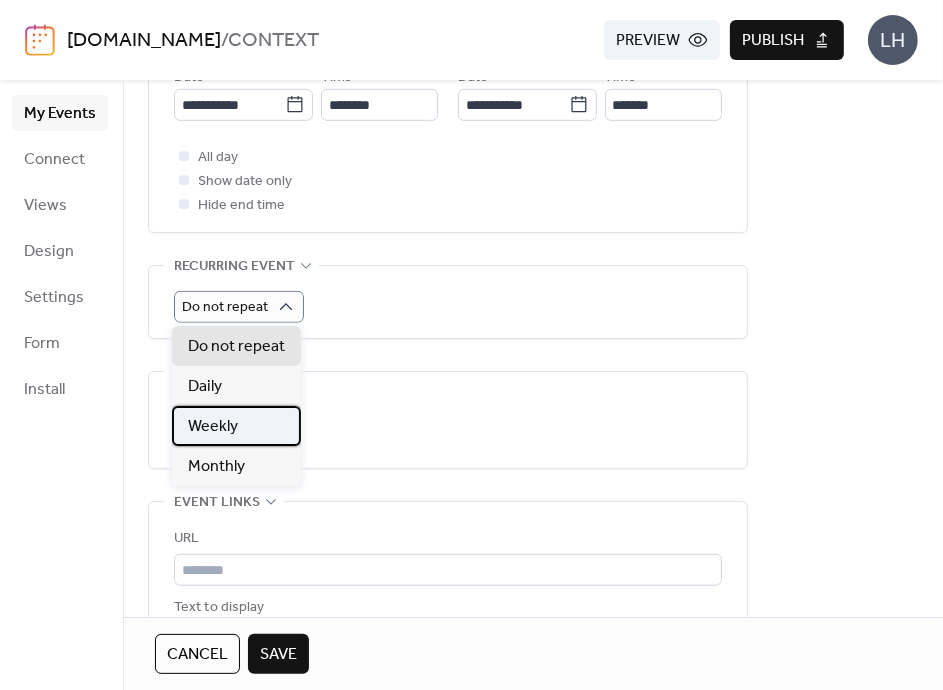 click on "Weekly" at bounding box center (236, 426) 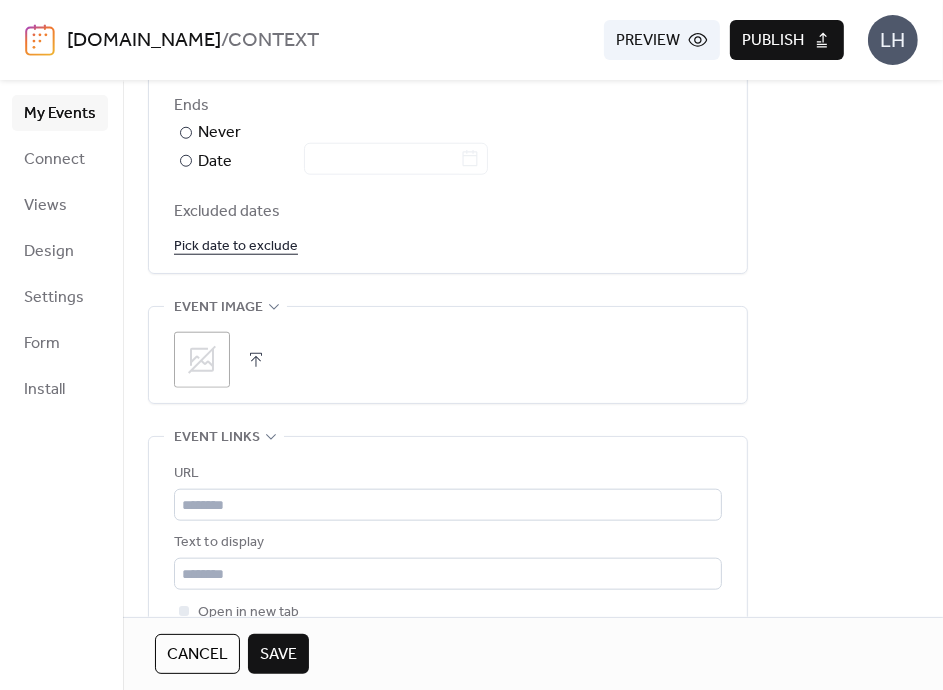 scroll, scrollTop: 1234, scrollLeft: 0, axis: vertical 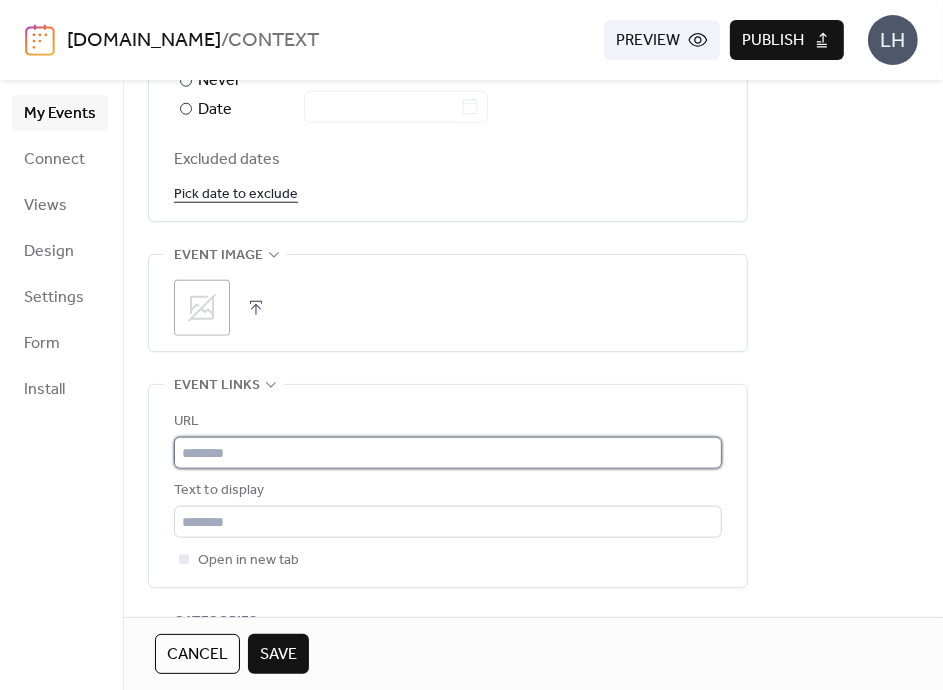 click at bounding box center [448, 453] 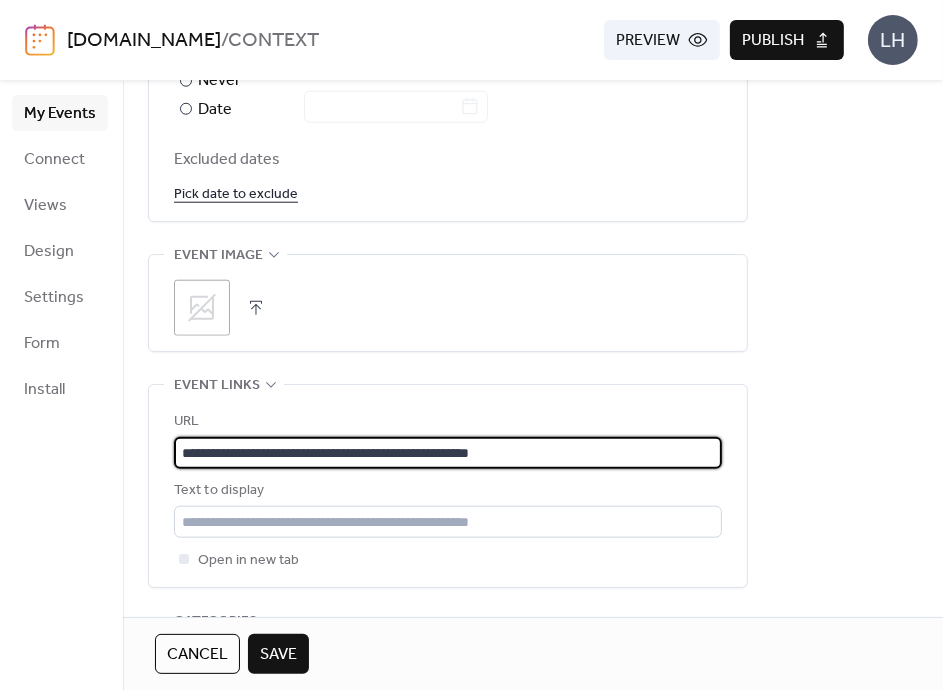 type on "**********" 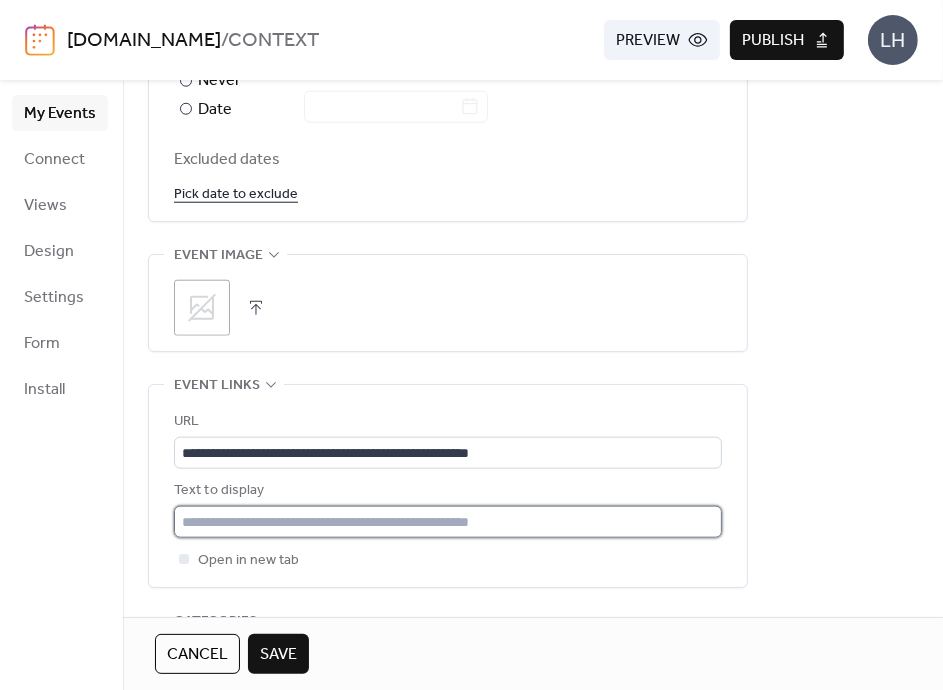 click at bounding box center (448, 522) 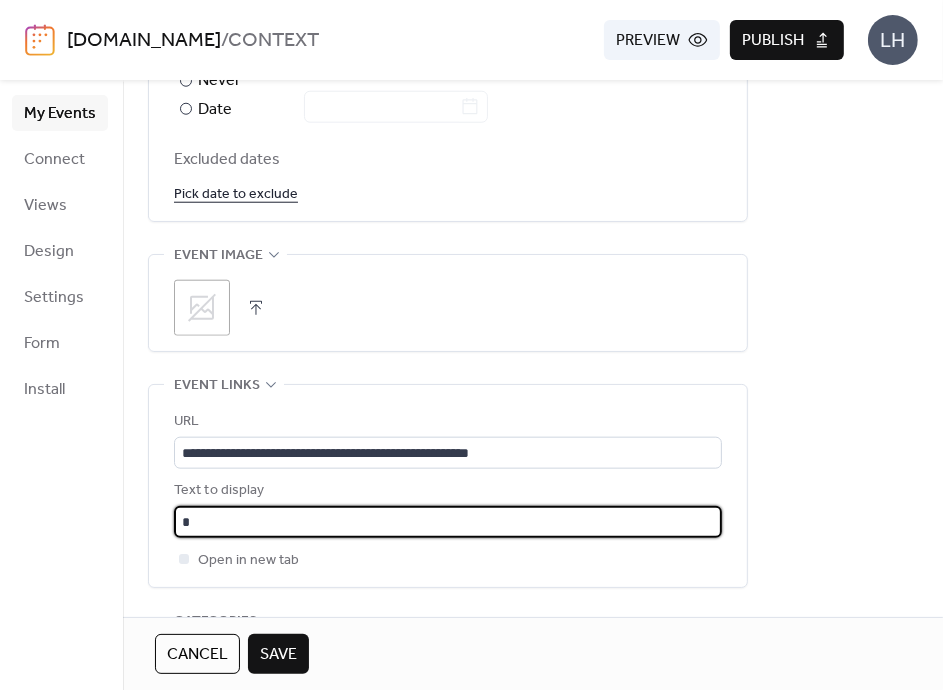 type on "*" 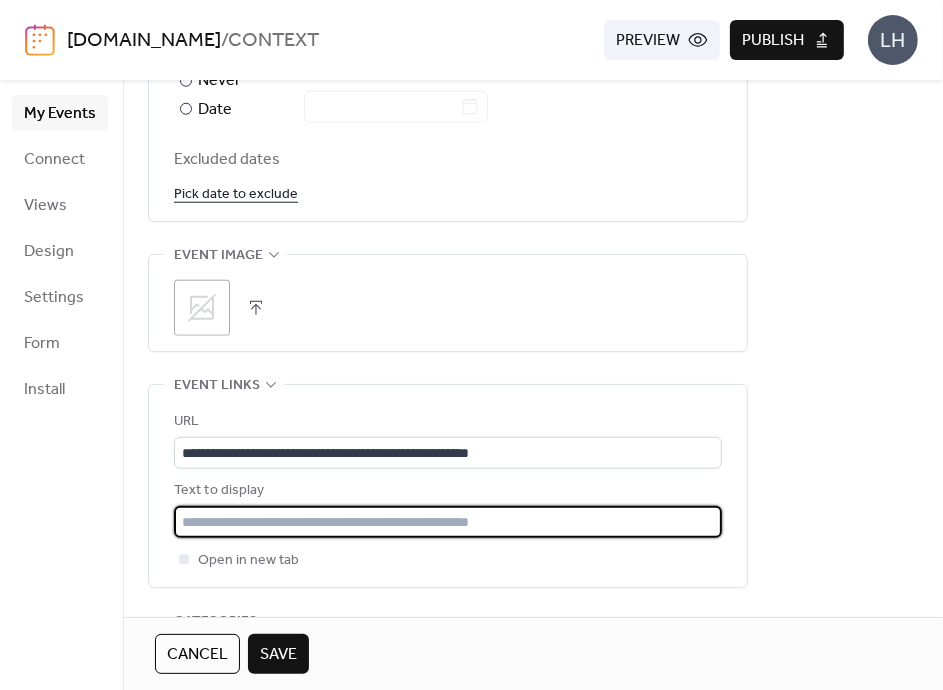 paste on "**********" 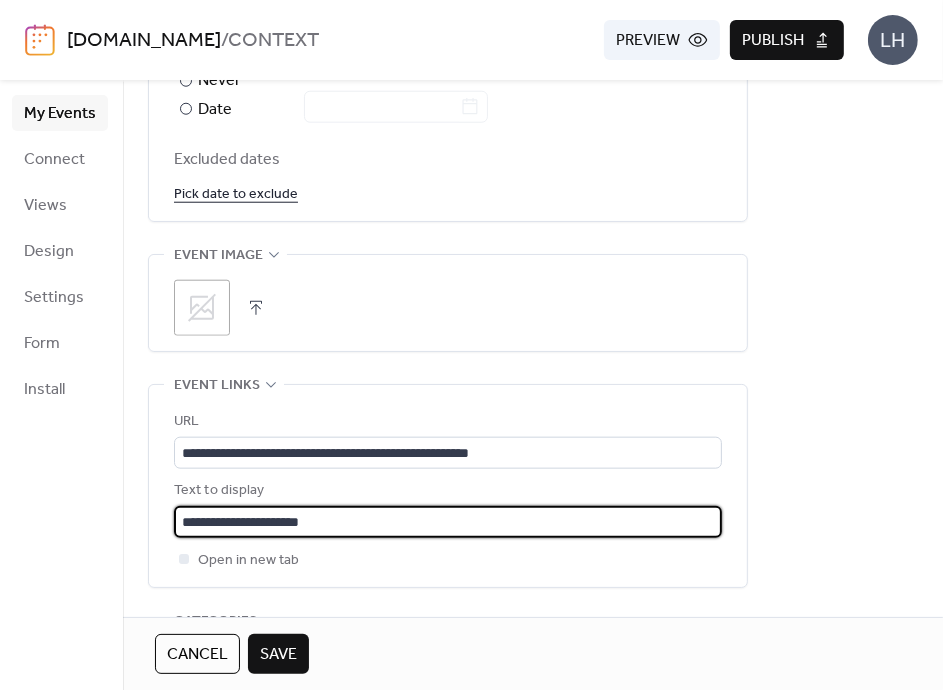 type on "**********" 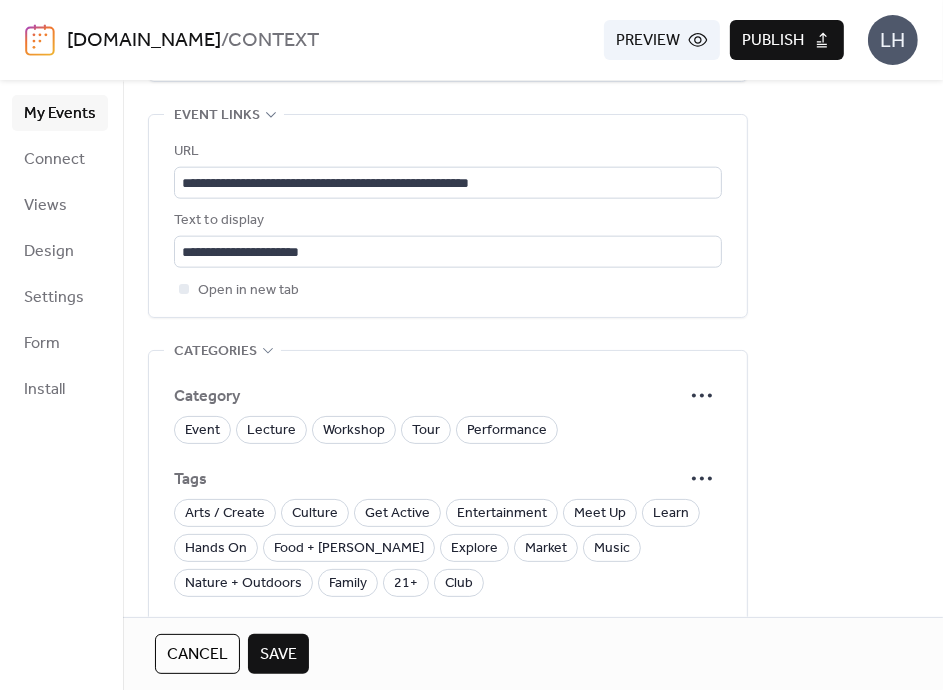 scroll, scrollTop: 1522, scrollLeft: 0, axis: vertical 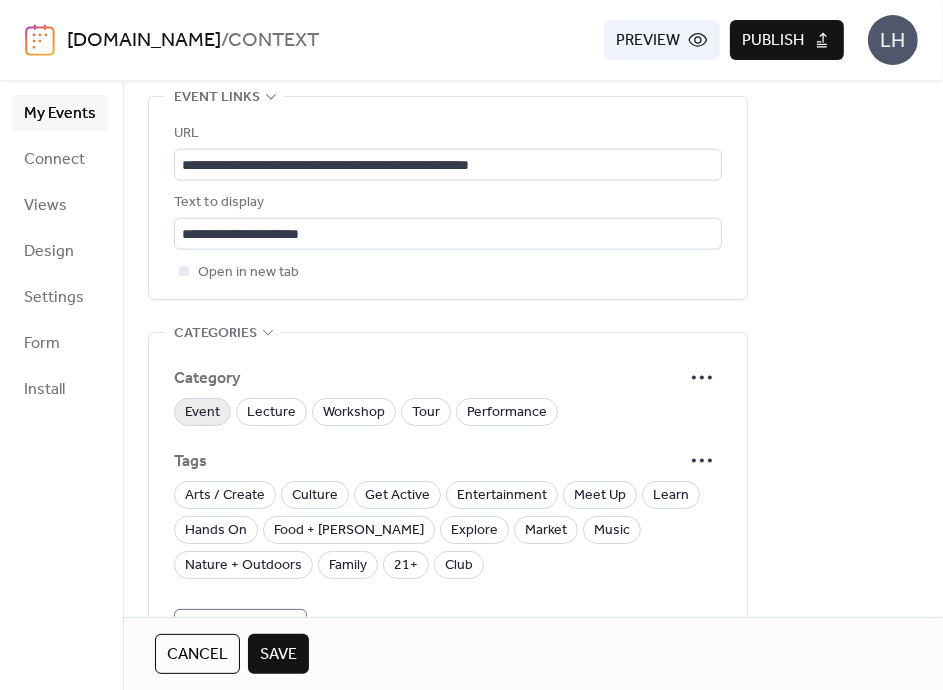 click on "Event" at bounding box center (202, 413) 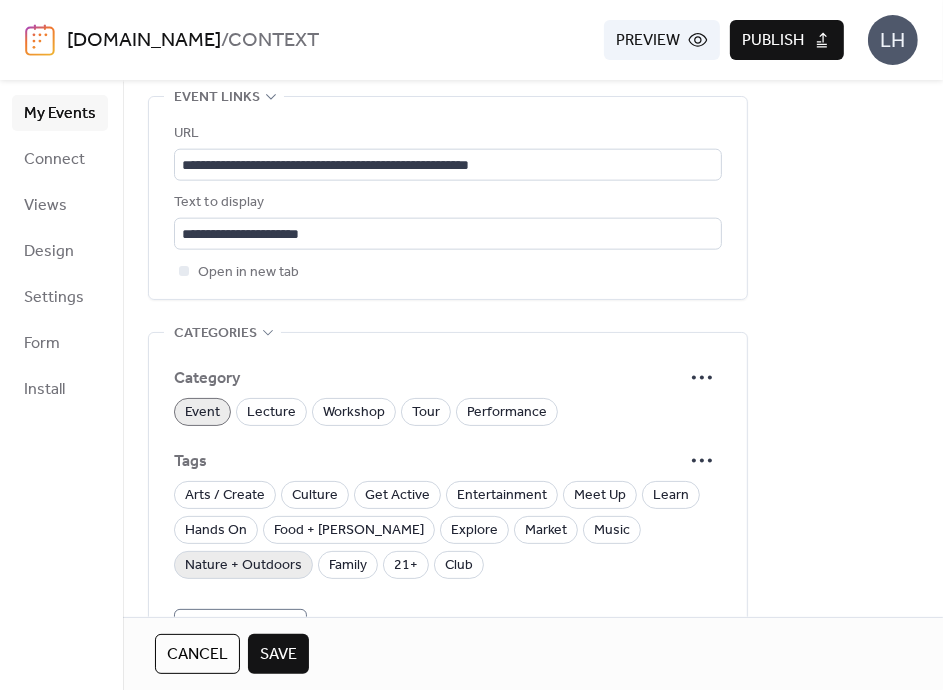 click on "Nature + Outdoors" at bounding box center (243, 566) 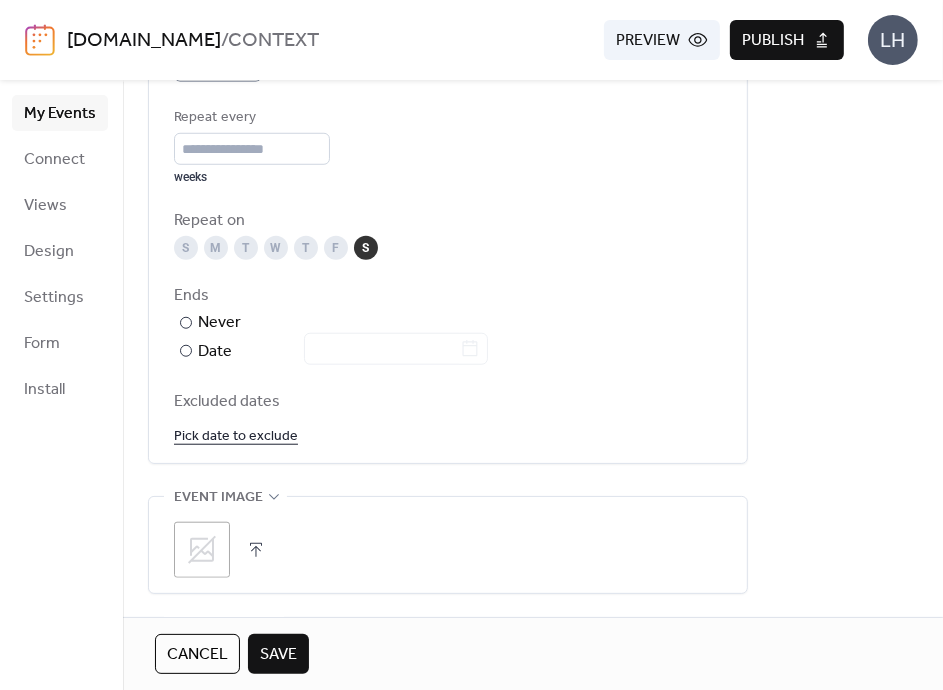 scroll, scrollTop: 970, scrollLeft: 0, axis: vertical 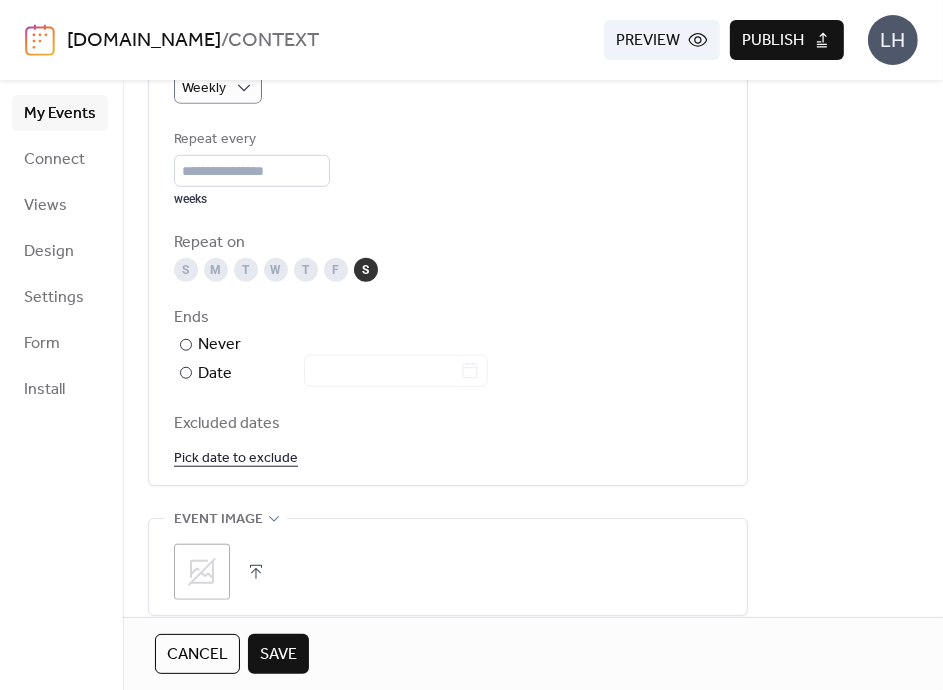 click 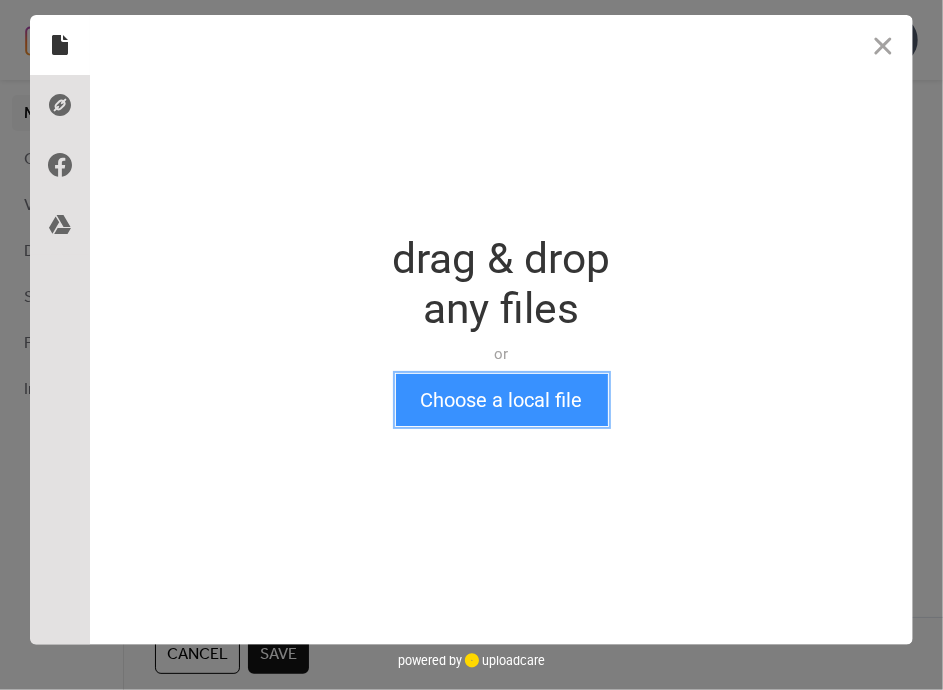 click on "Choose a local file" at bounding box center (502, 400) 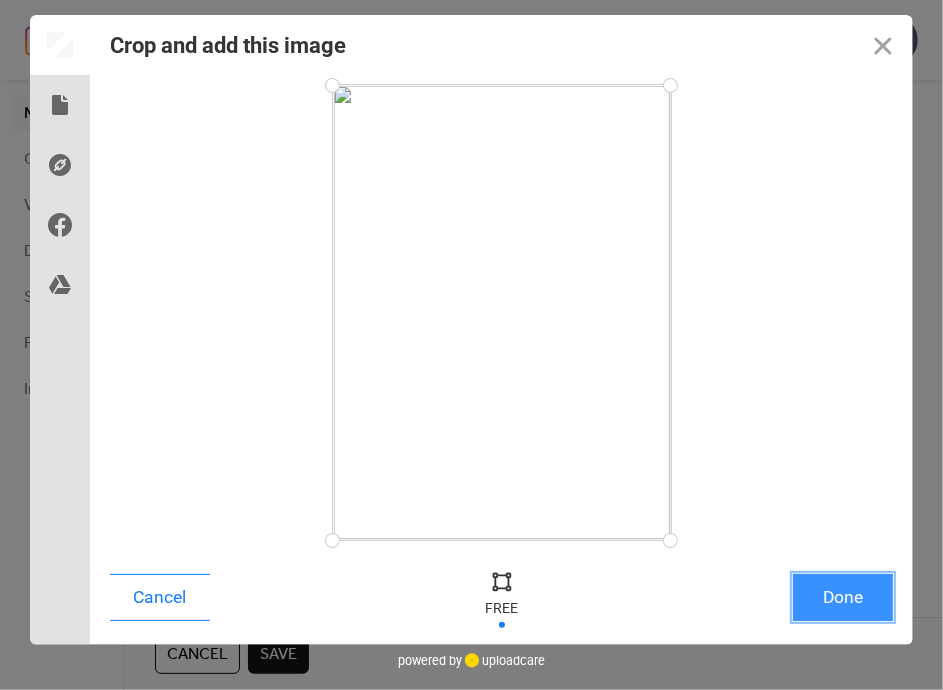 click on "Done" at bounding box center (843, 597) 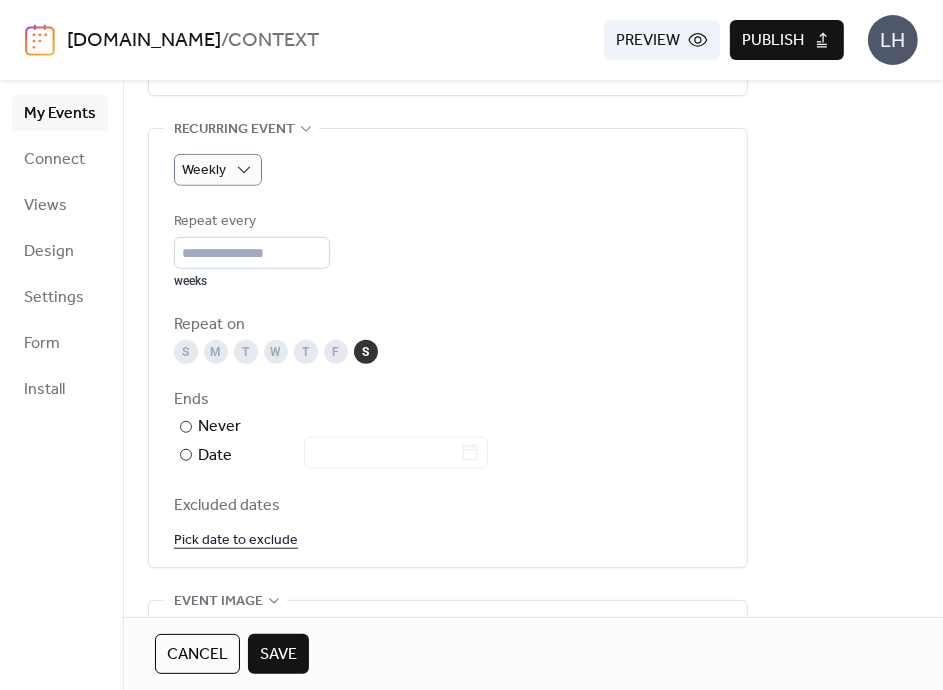 scroll, scrollTop: 912, scrollLeft: 0, axis: vertical 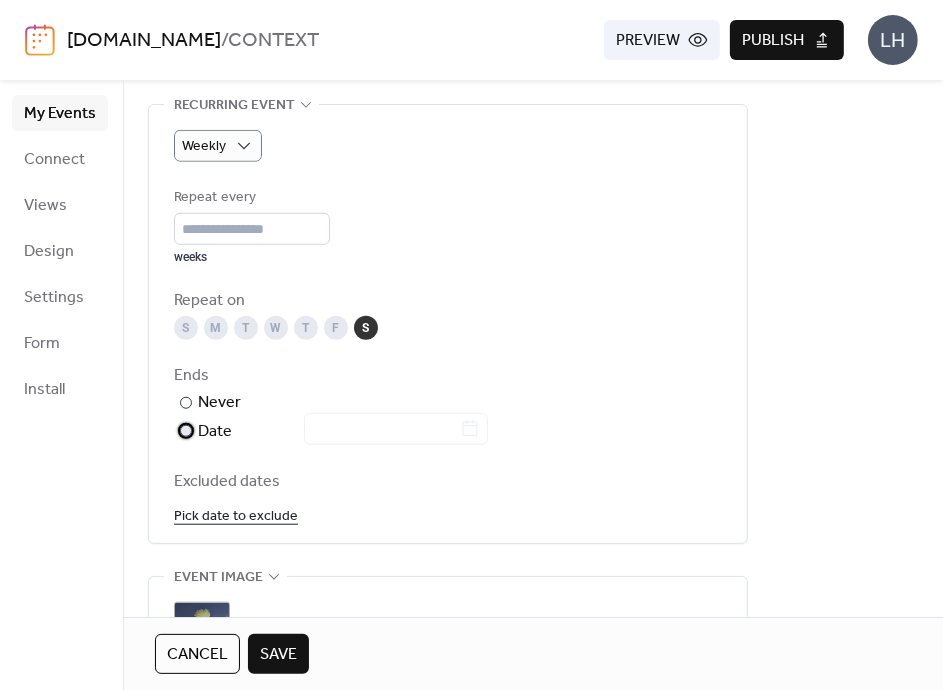 click on "Date" at bounding box center (343, 432) 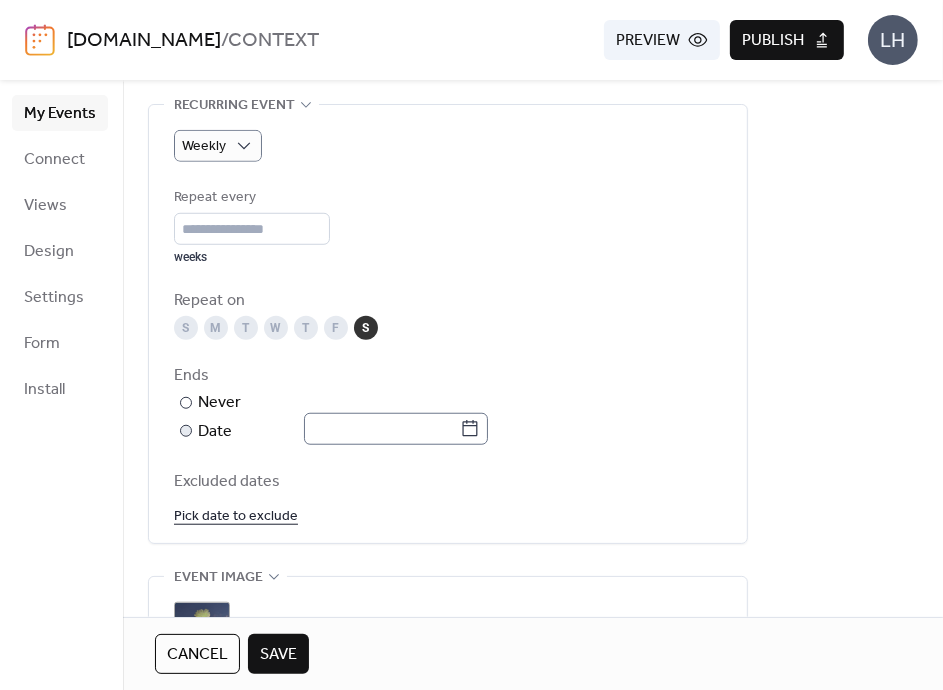 click 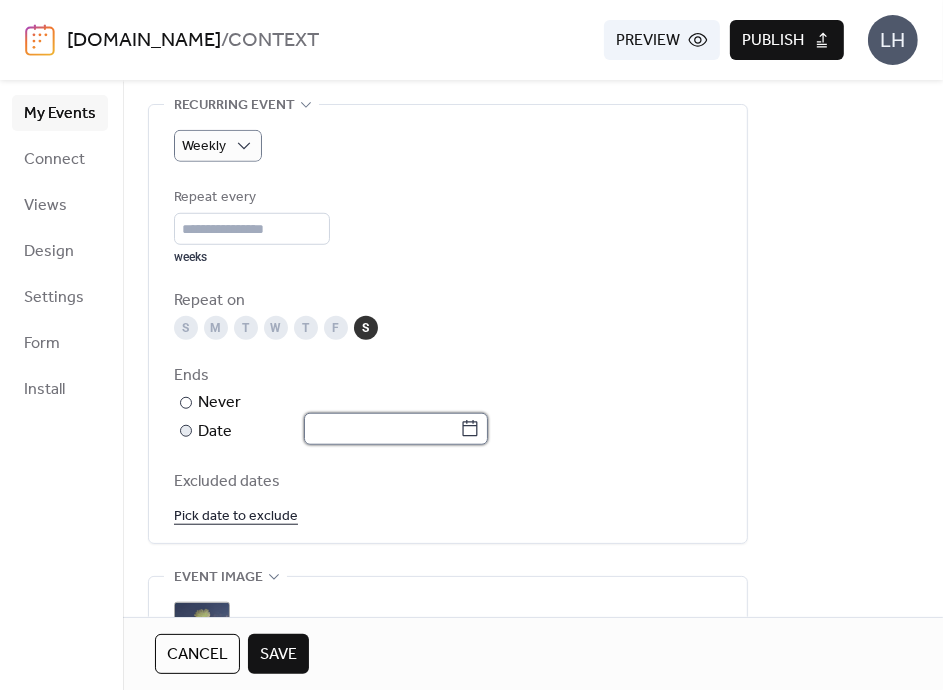 click at bounding box center (382, 429) 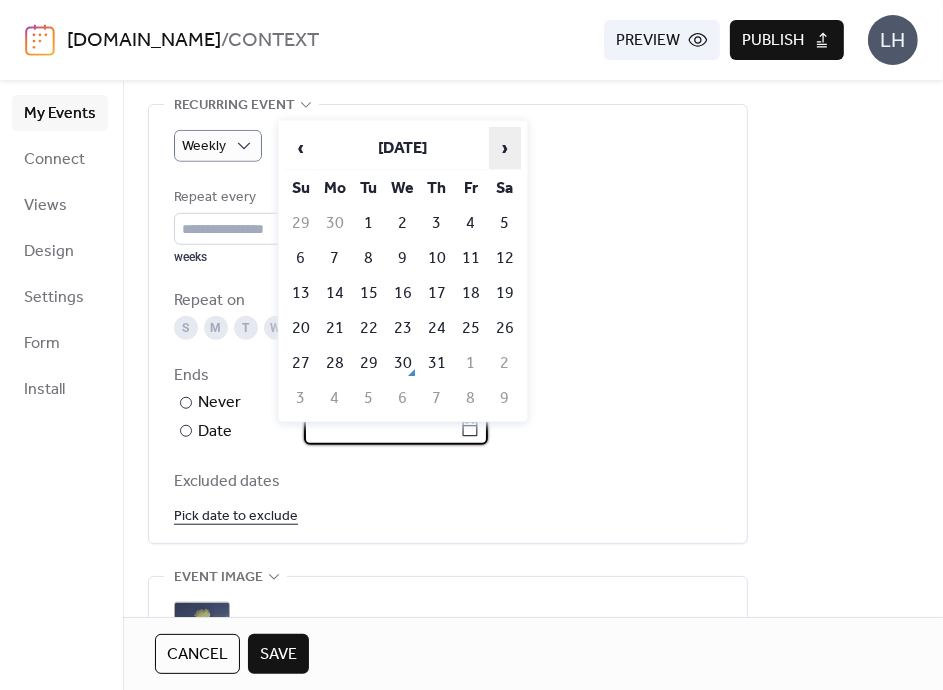 click on "›" at bounding box center [505, 148] 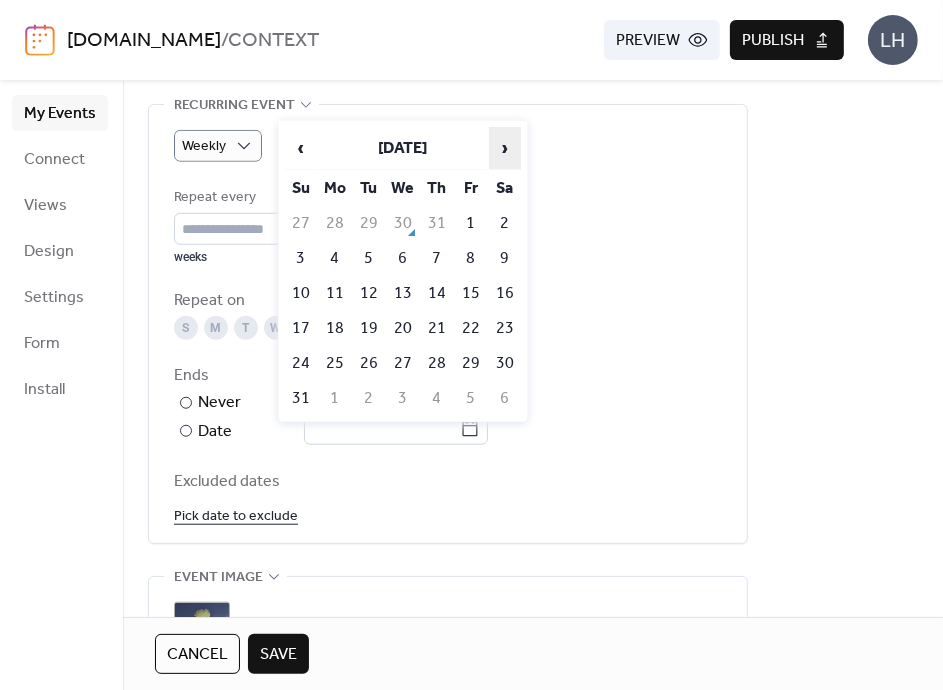 click on "›" at bounding box center [505, 148] 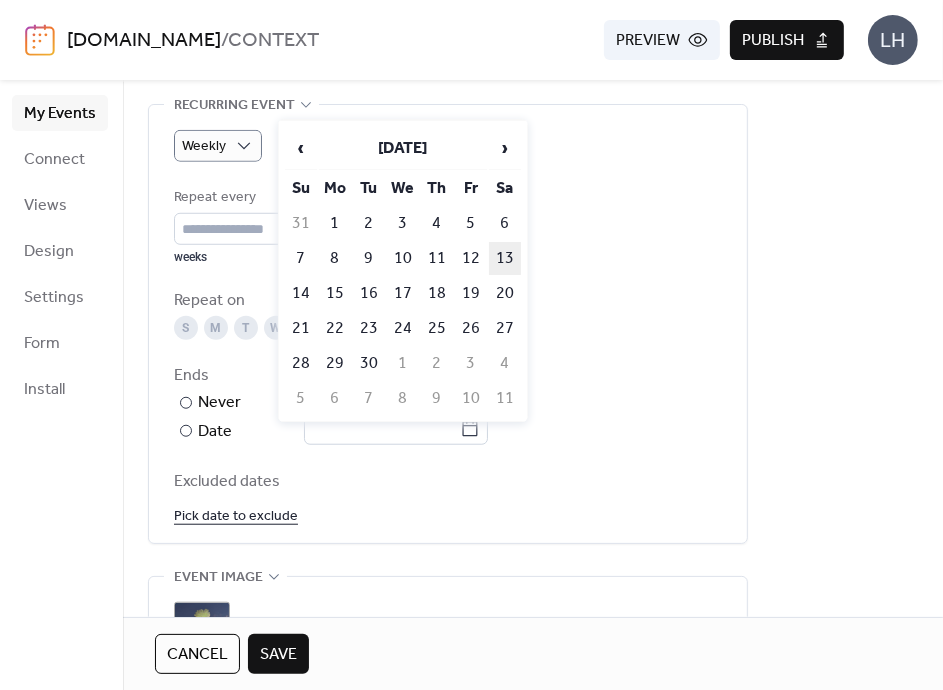 click on "13" at bounding box center (505, 258) 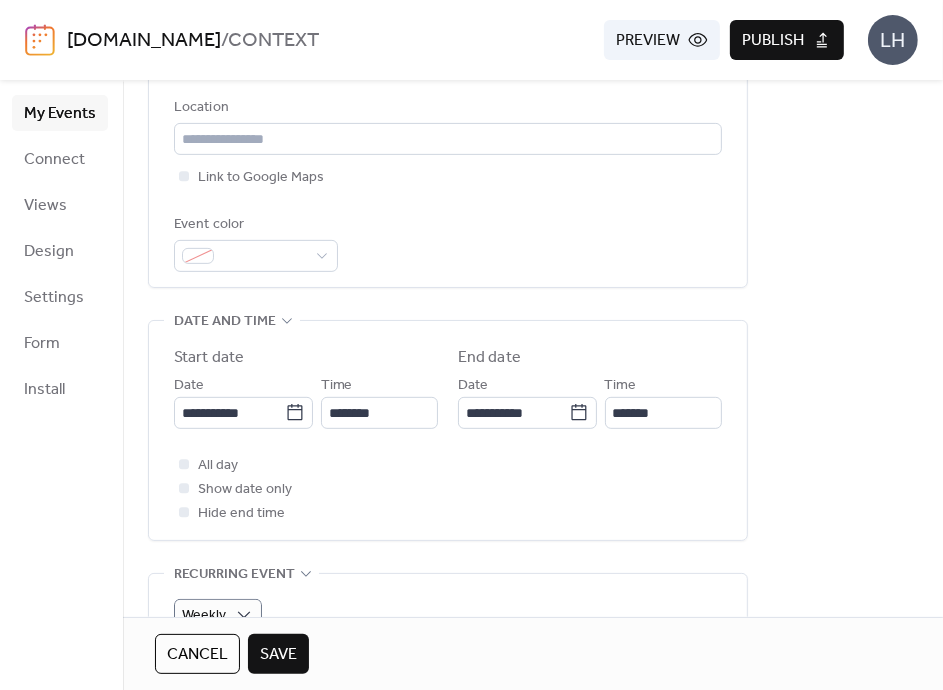 scroll, scrollTop: 422, scrollLeft: 0, axis: vertical 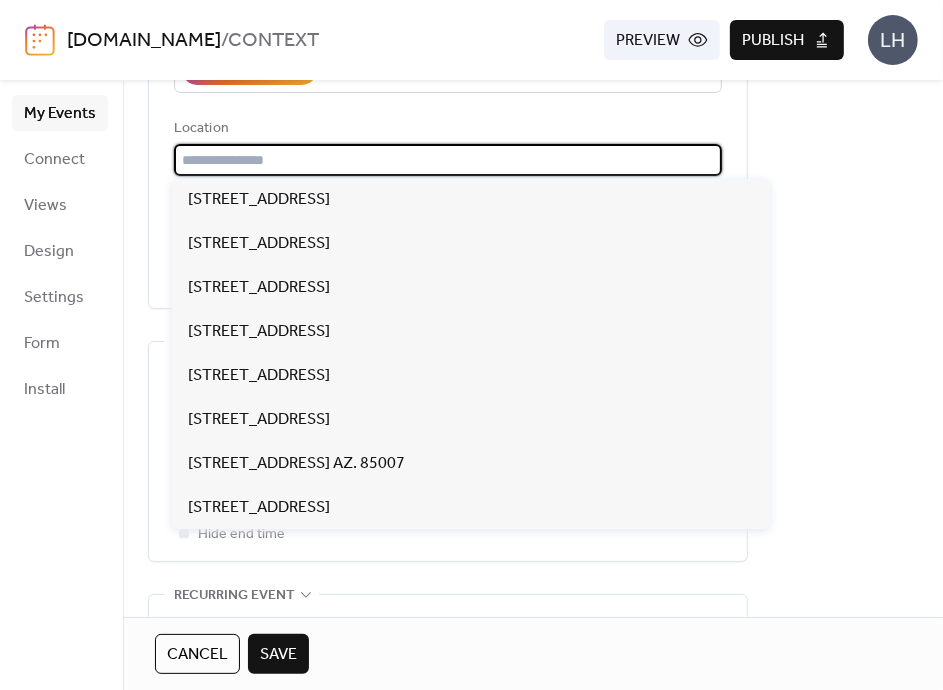 click at bounding box center (448, 160) 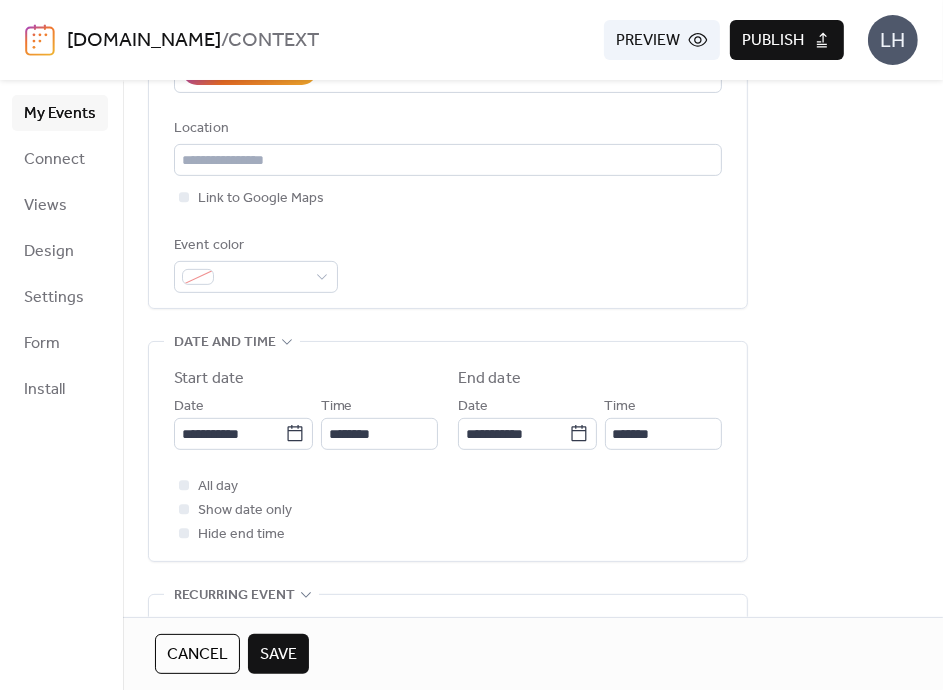 click on "**********" at bounding box center [448, 44] 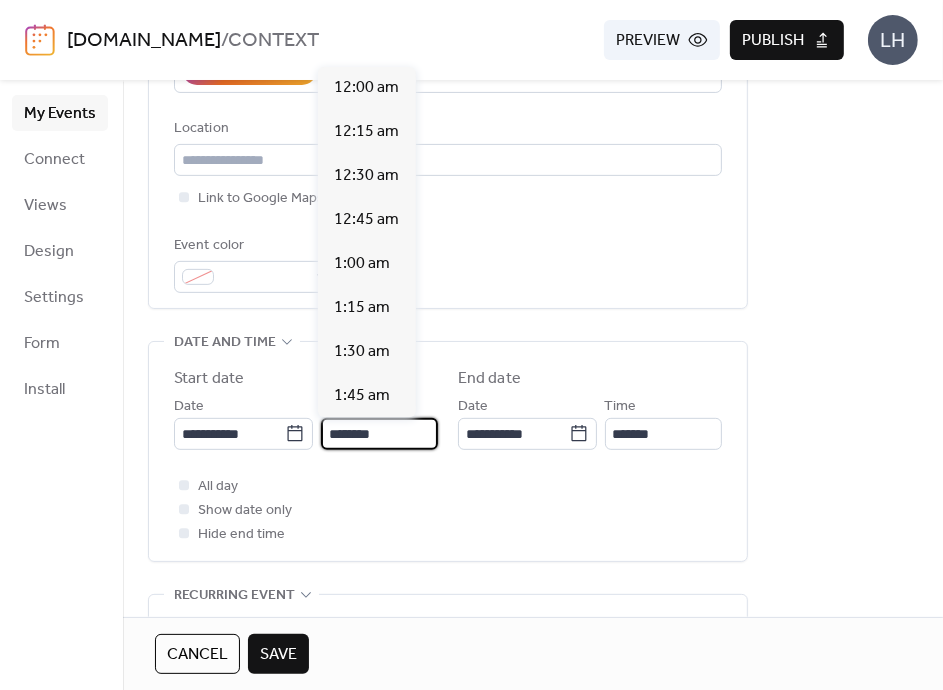 click on "********" at bounding box center (379, 434) 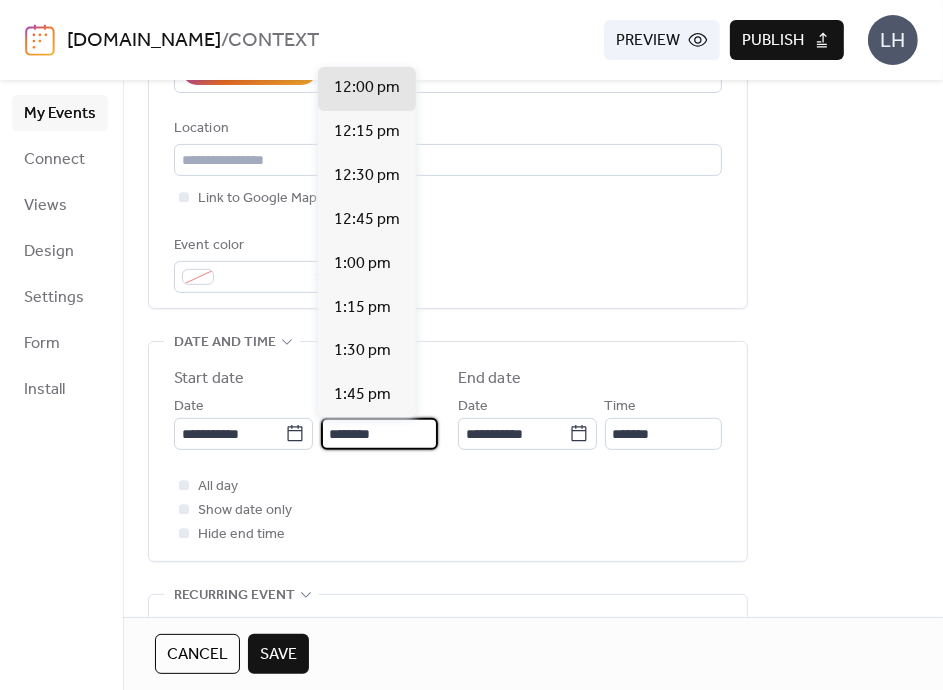 click on "********" at bounding box center [379, 434] 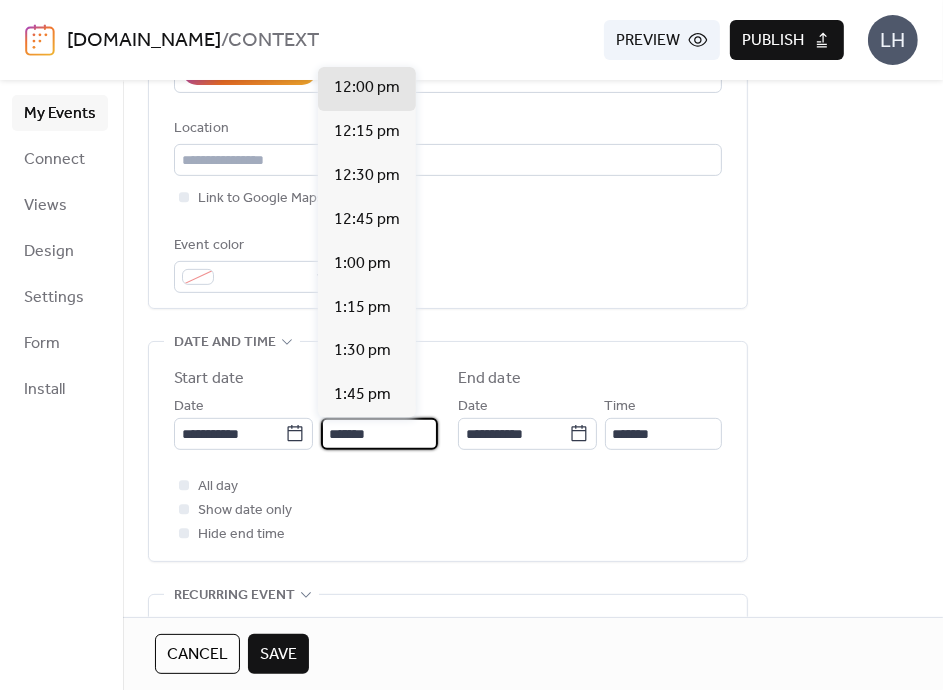 scroll, scrollTop: 3344, scrollLeft: 0, axis: vertical 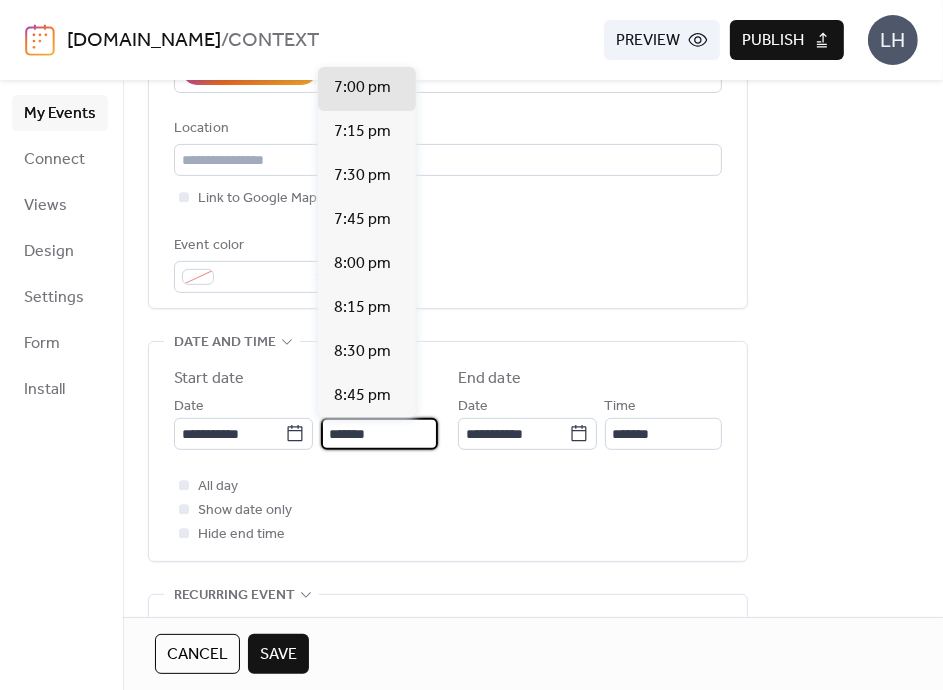 type on "*******" 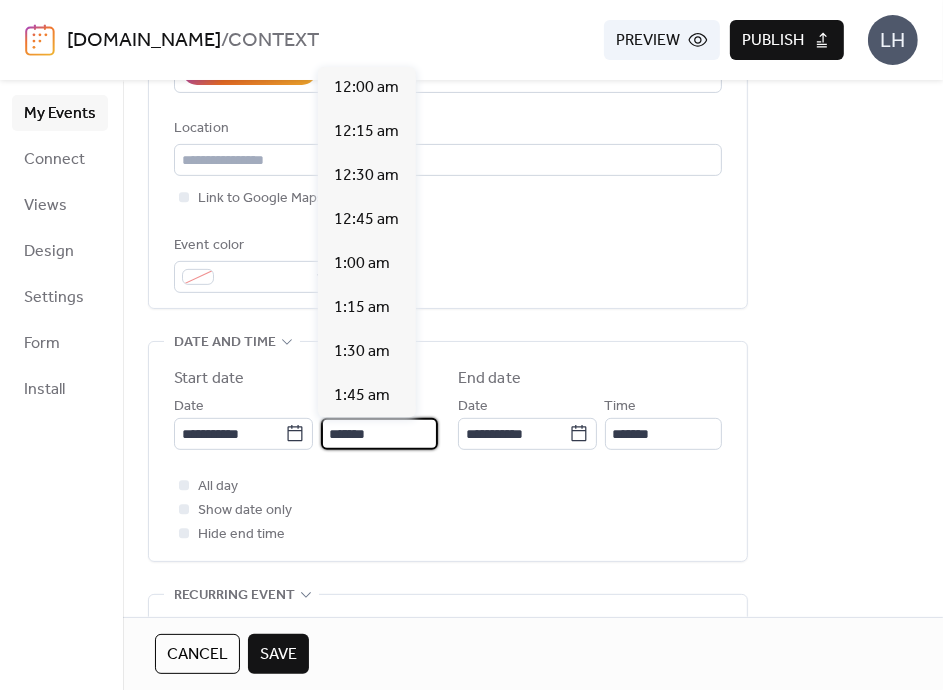 scroll, scrollTop: 3344, scrollLeft: 0, axis: vertical 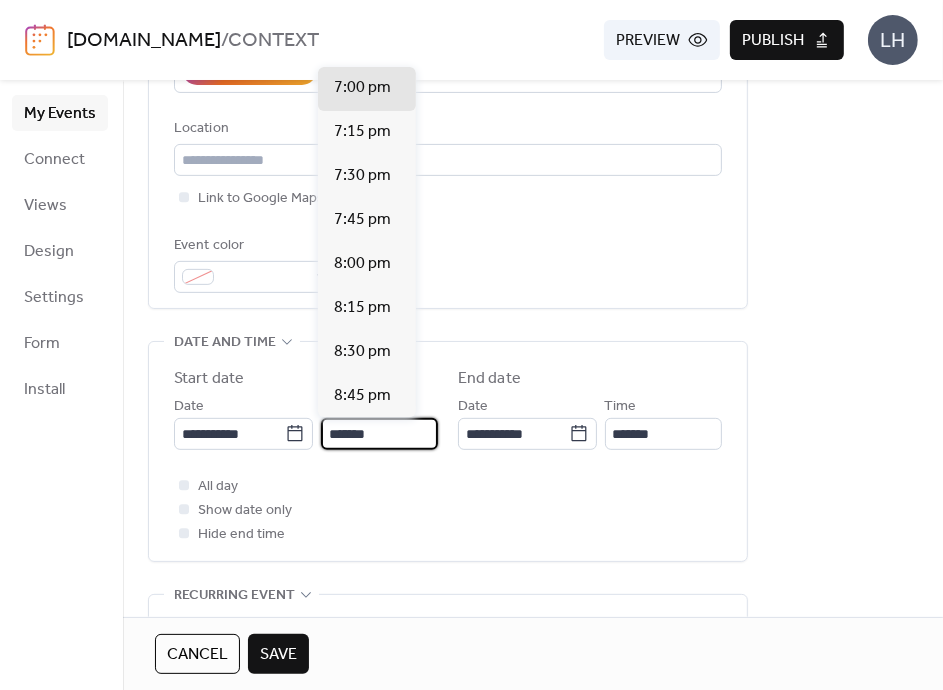 click on "**********" at bounding box center [448, 451] 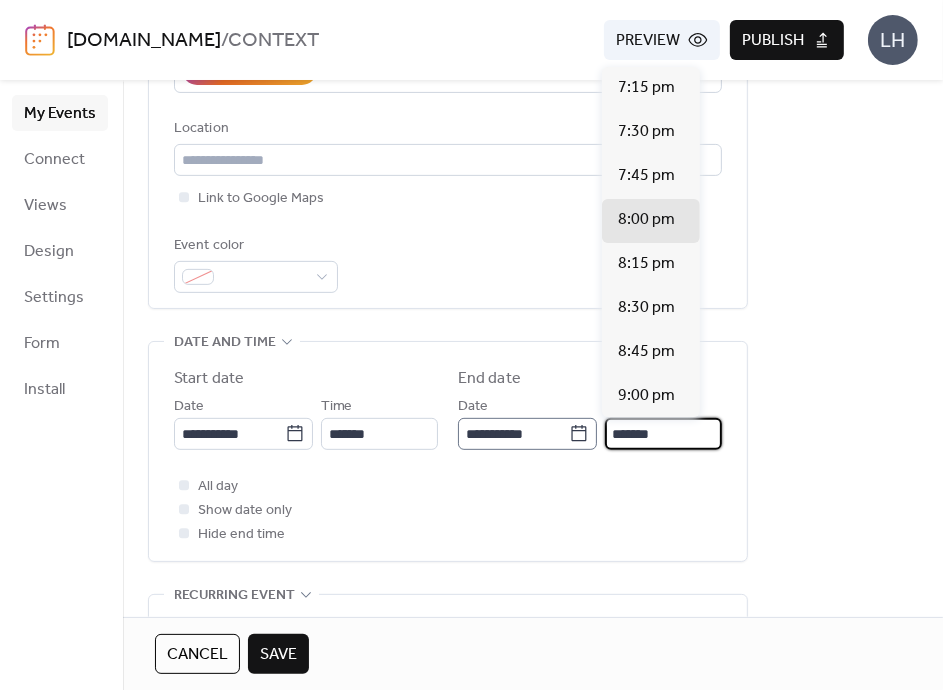 drag, startPoint x: 628, startPoint y: 434, endPoint x: 569, endPoint y: 434, distance: 59 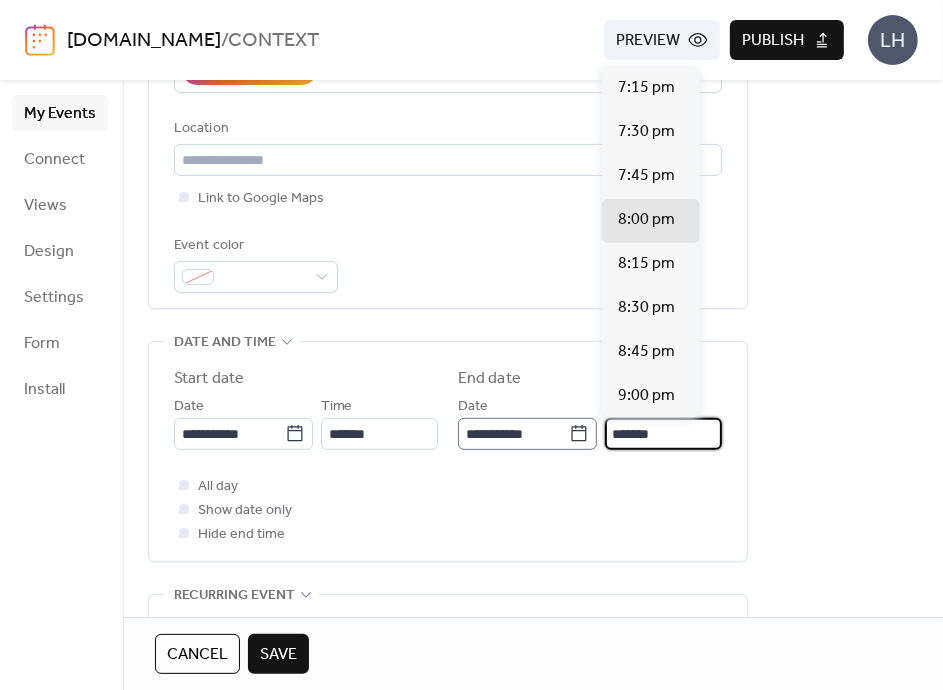 click on "**********" at bounding box center [590, 422] 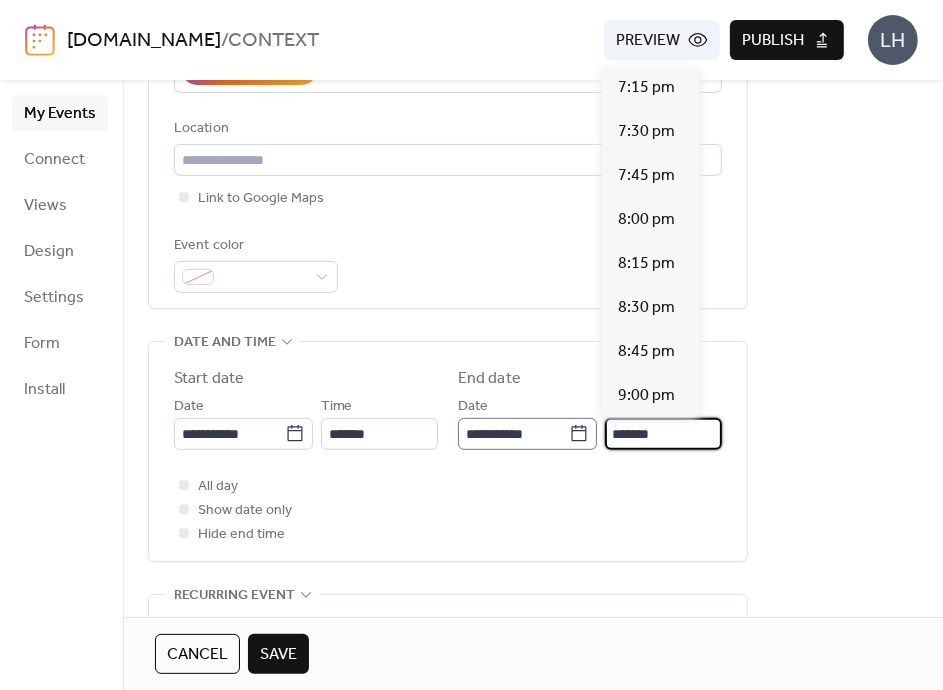 scroll, scrollTop: 396, scrollLeft: 0, axis: vertical 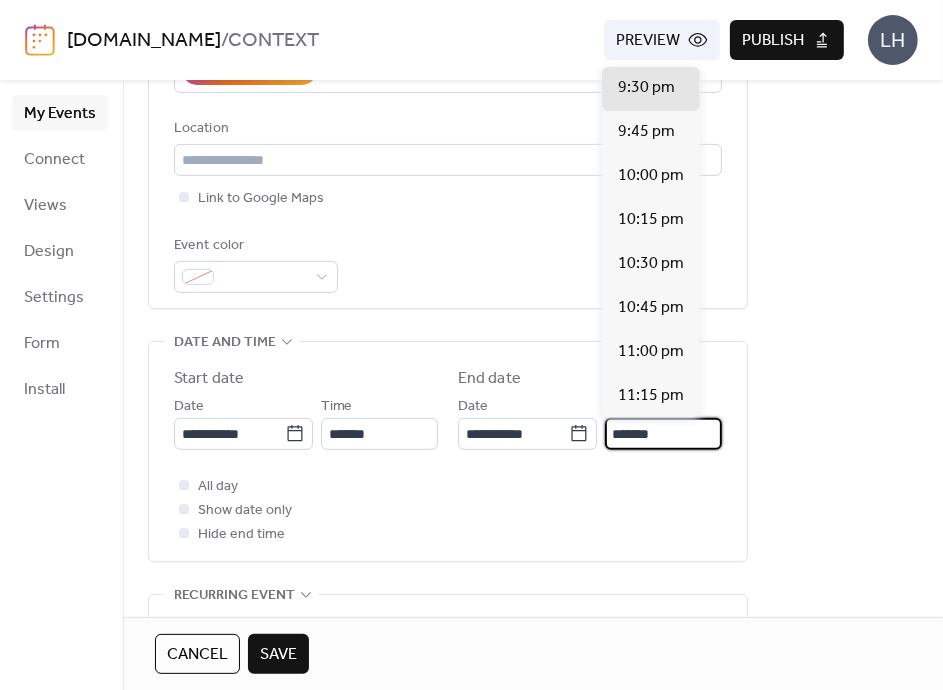 type on "*******" 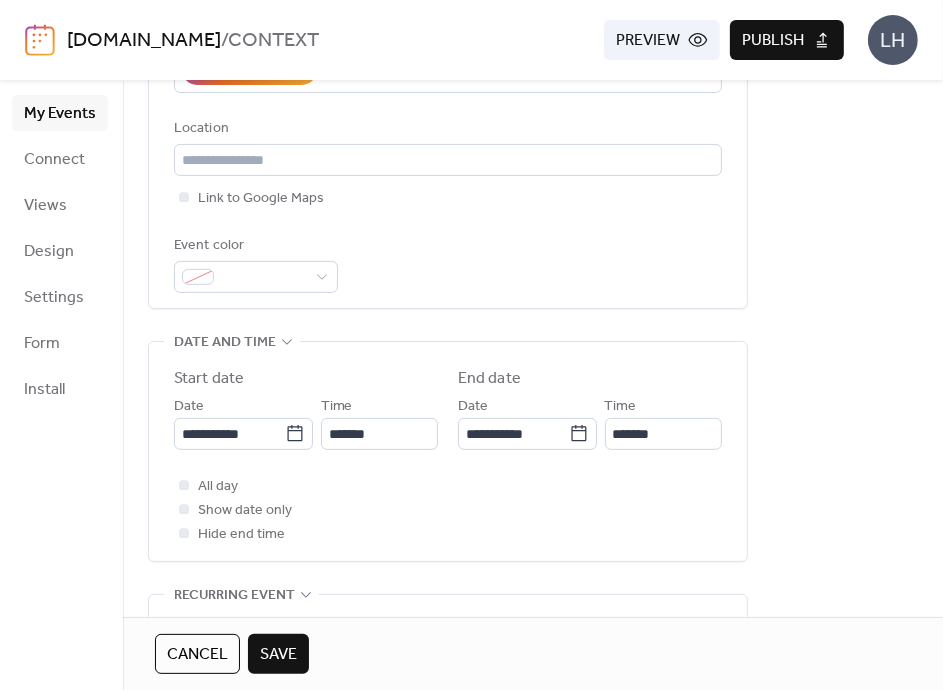 click on "All day Show date only Hide end time" at bounding box center (448, 510) 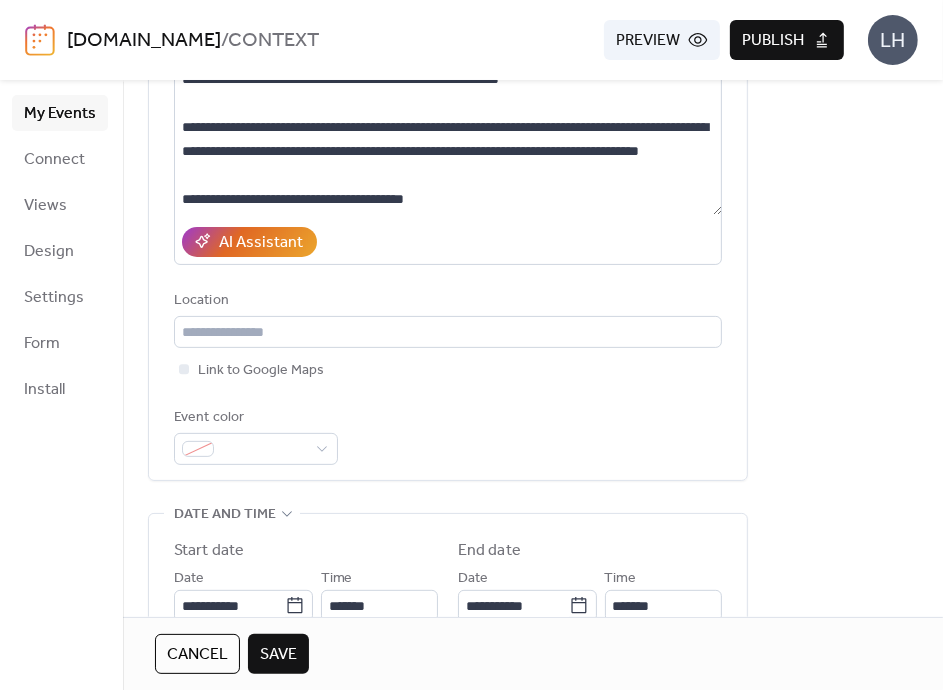 scroll, scrollTop: 244, scrollLeft: 0, axis: vertical 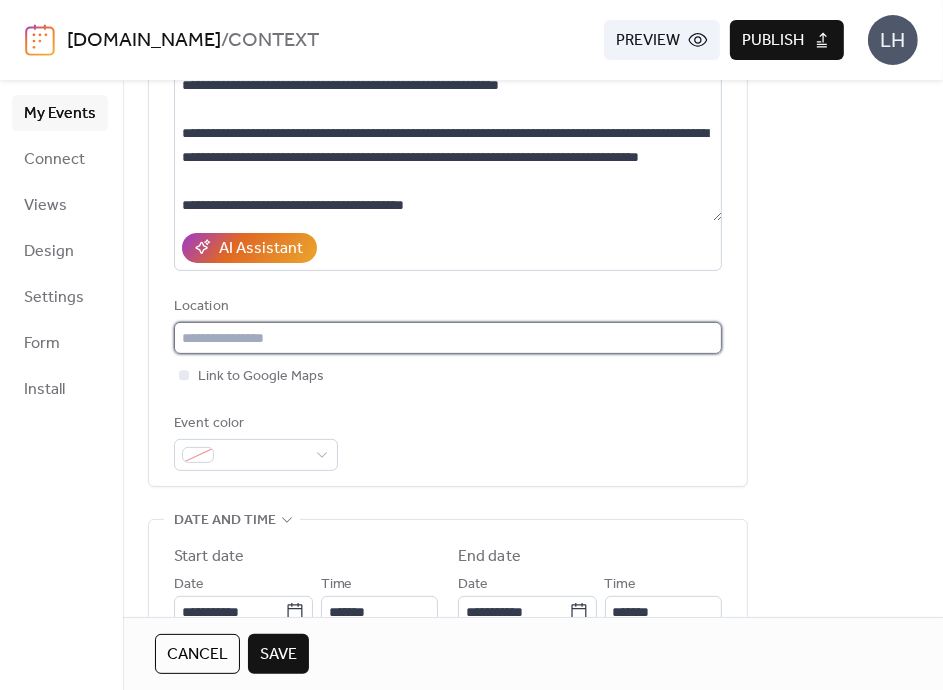 click at bounding box center (448, 338) 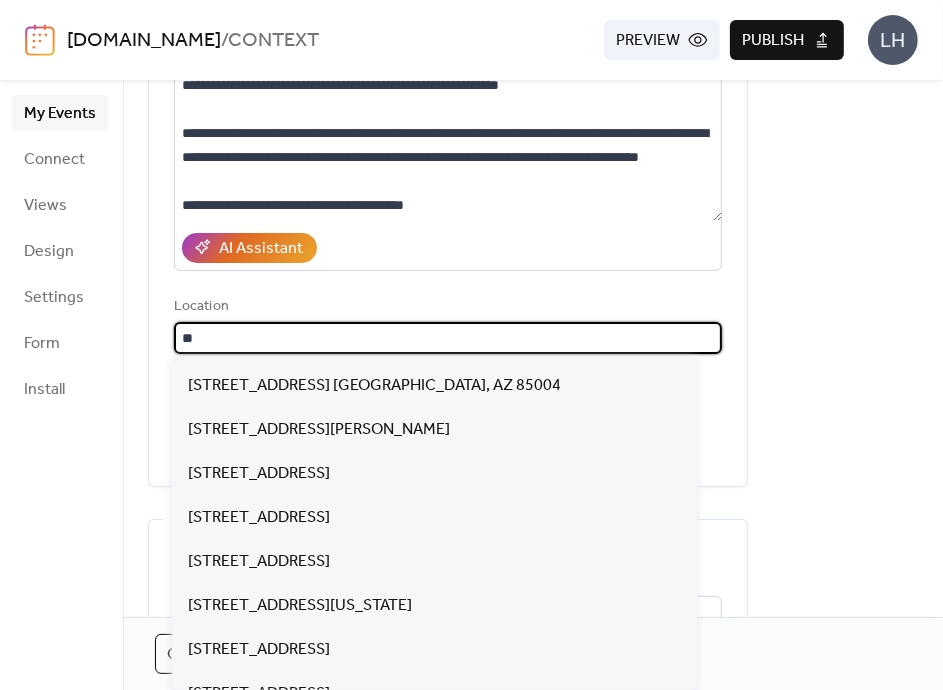scroll, scrollTop: 0, scrollLeft: 0, axis: both 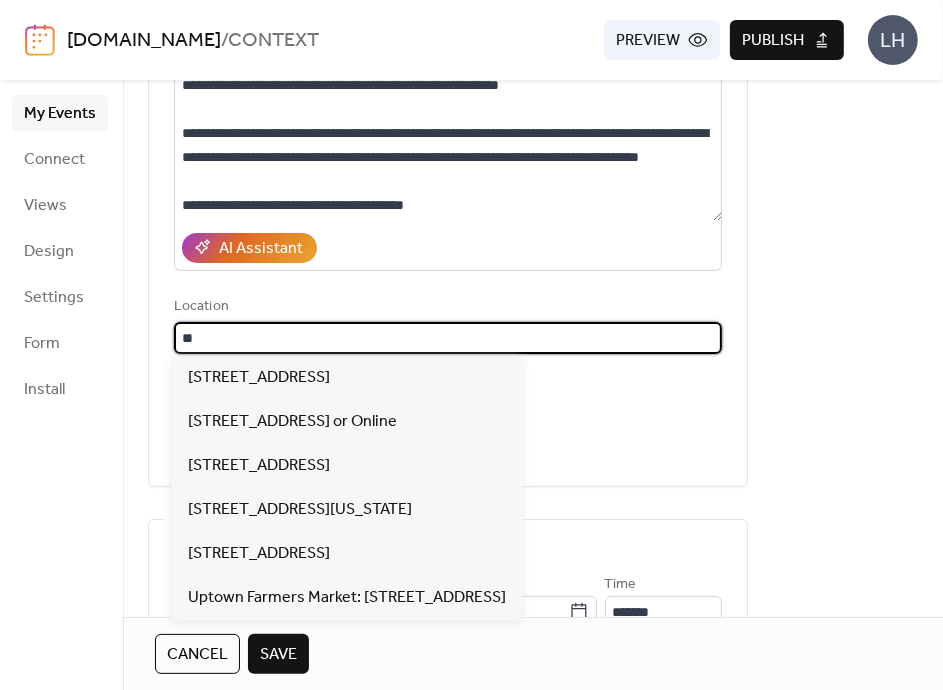 paste on "**********" 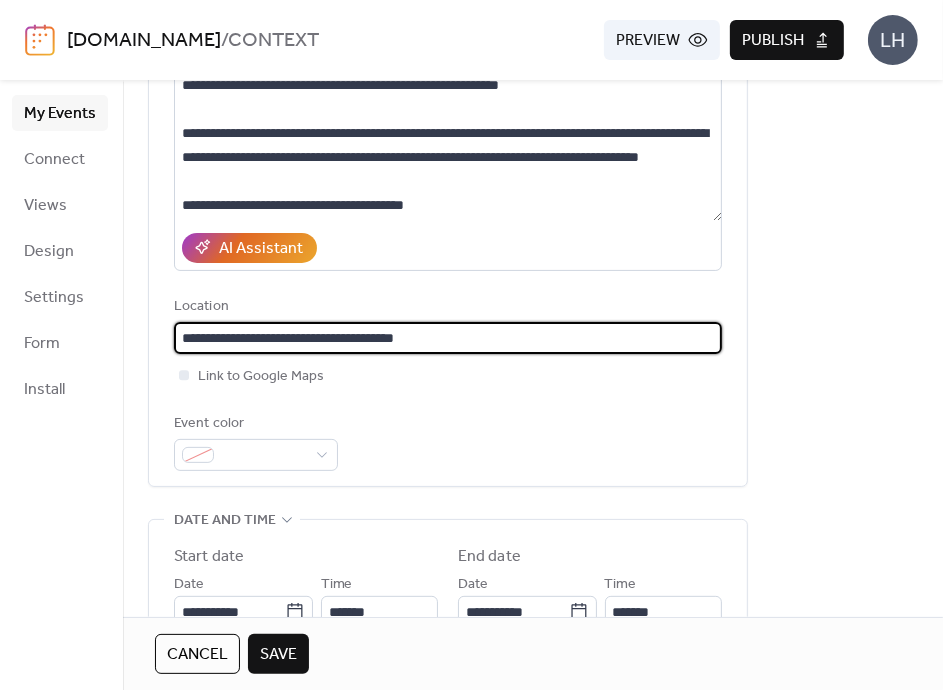 type on "**********" 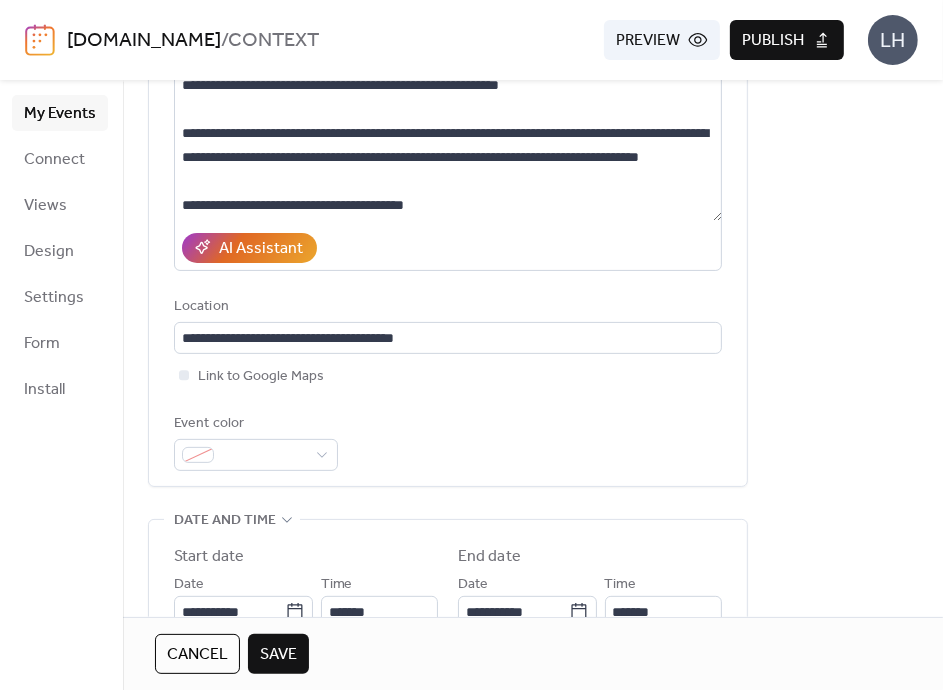 click on "**********" at bounding box center [448, 1016] 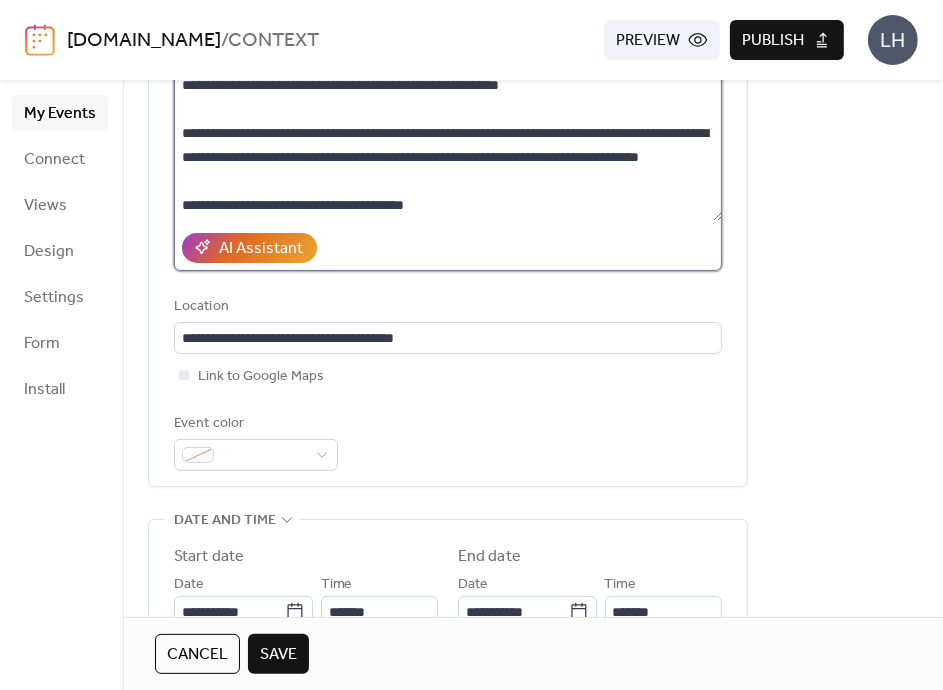click on "**********" at bounding box center (448, 145) 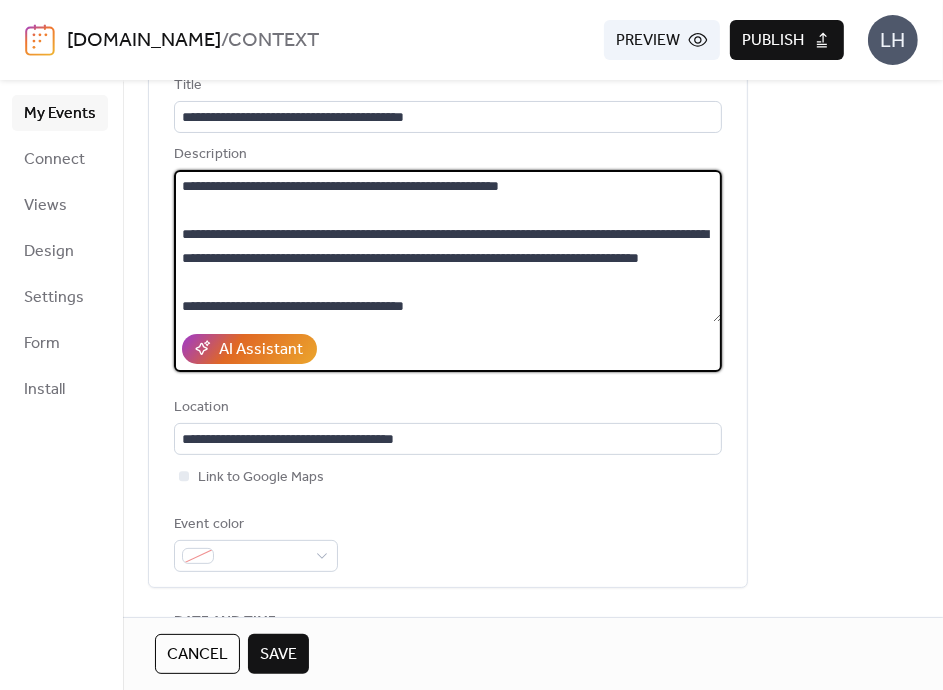 scroll, scrollTop: 144, scrollLeft: 0, axis: vertical 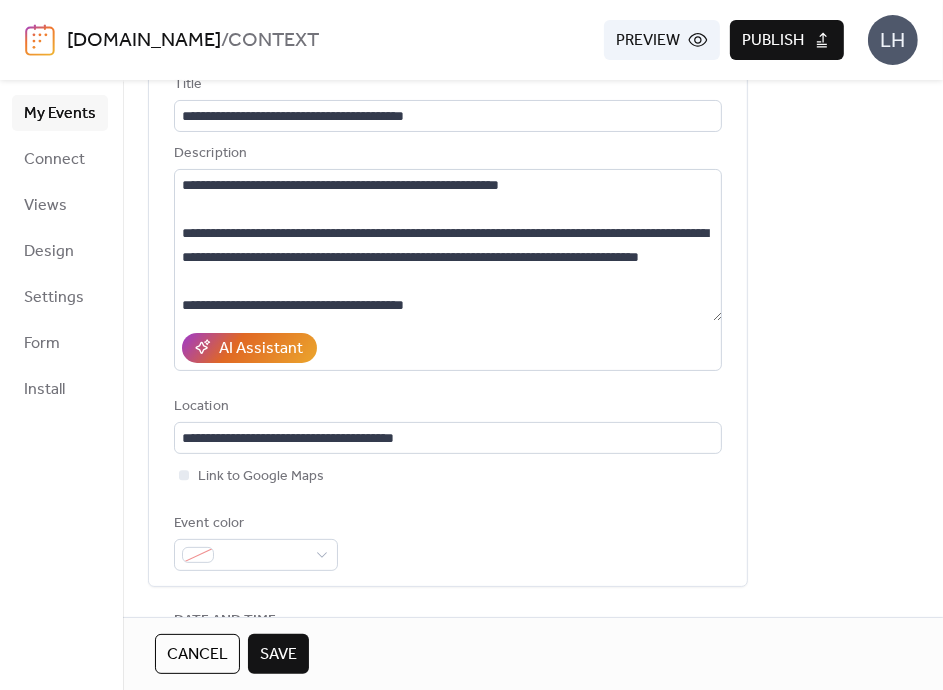 click on "**********" at bounding box center (448, 1116) 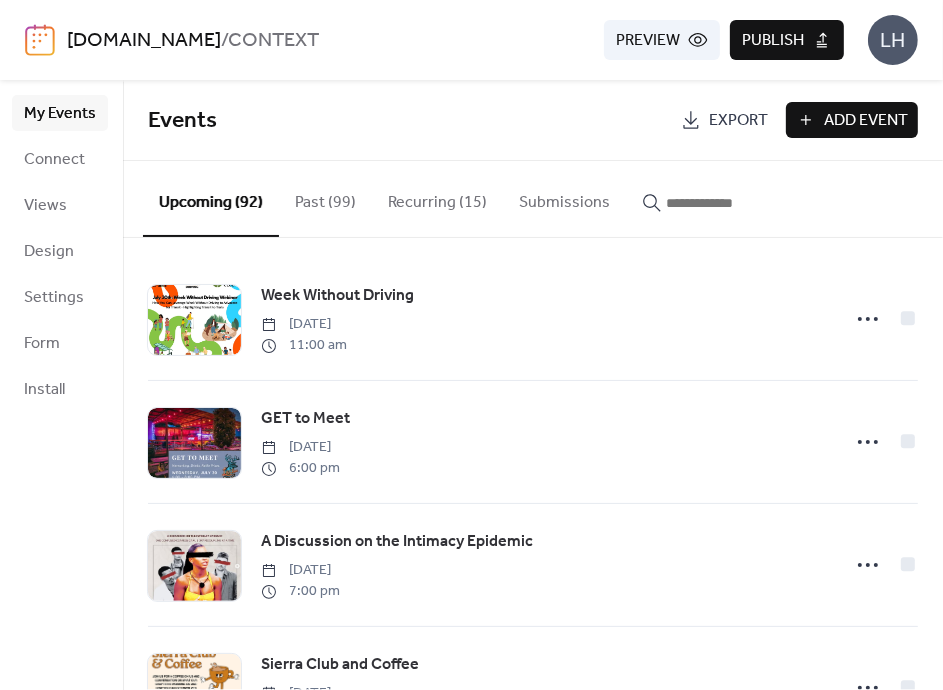 click on "My Events Connect Views Design Settings Form Install" at bounding box center (61, 385) 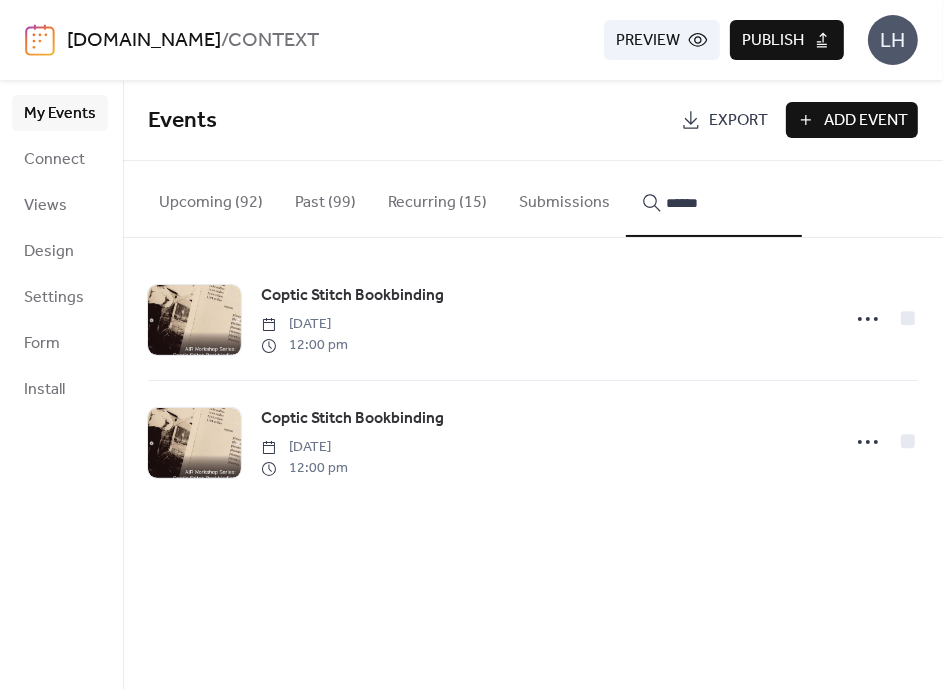 type on "******" 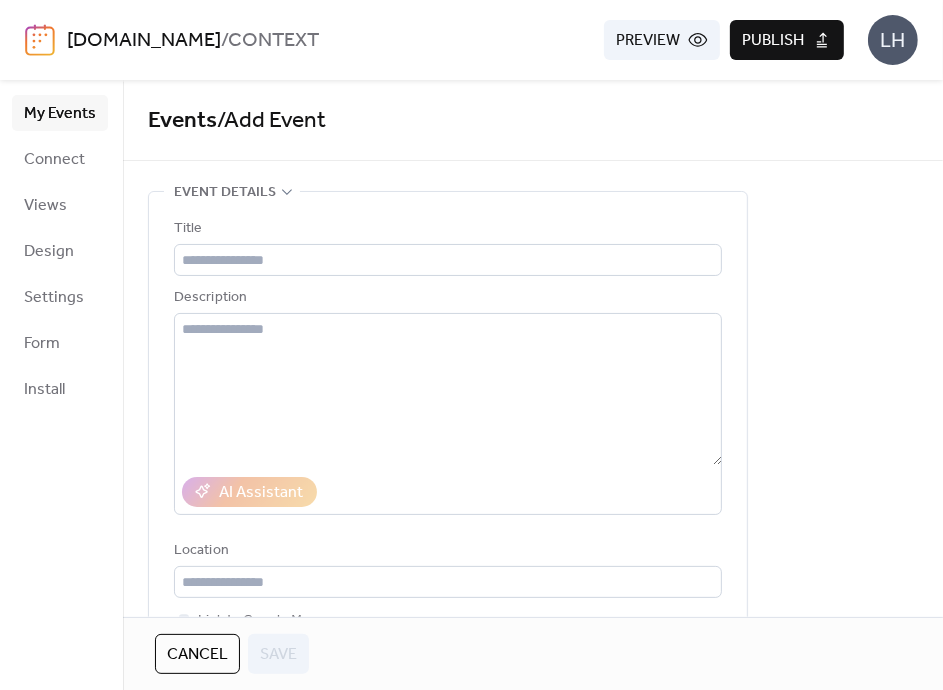 click on "Events  /  Add Event" at bounding box center (533, 120) 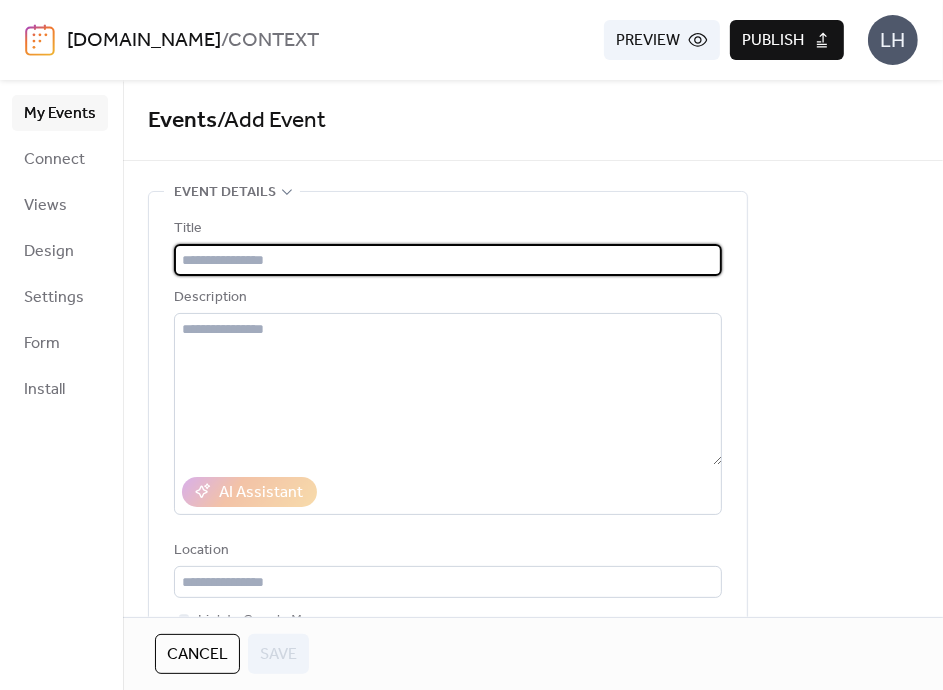 click at bounding box center (448, 260) 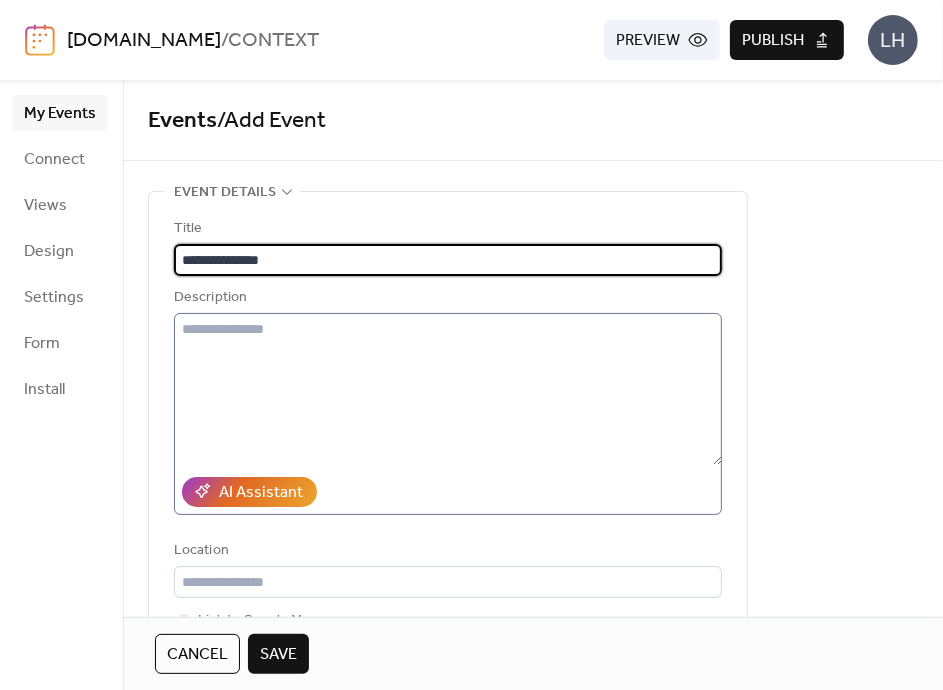 type on "**********" 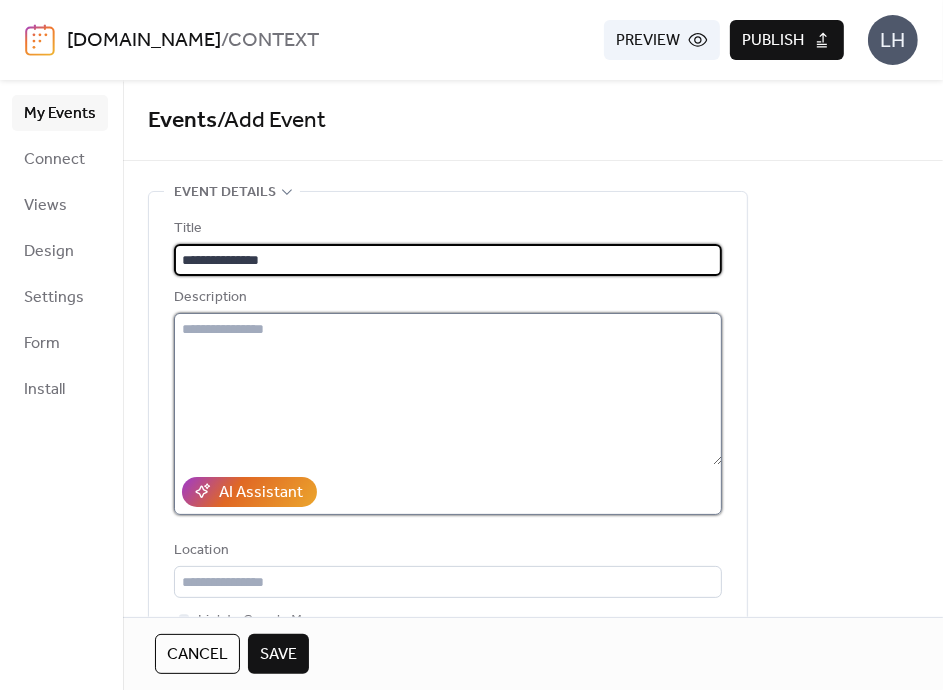 click at bounding box center (448, 389) 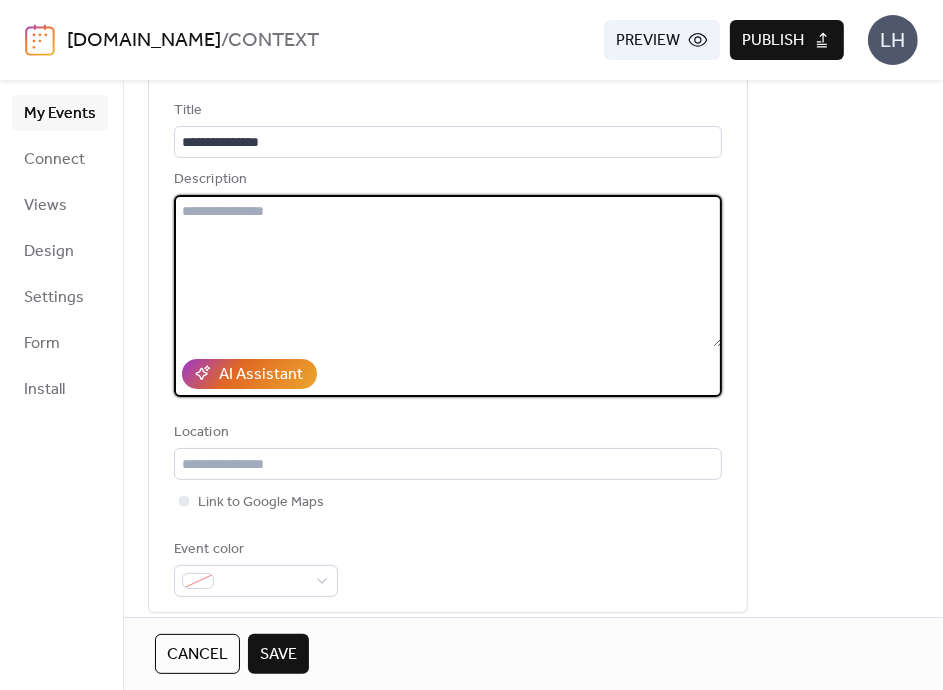 scroll, scrollTop: 127, scrollLeft: 0, axis: vertical 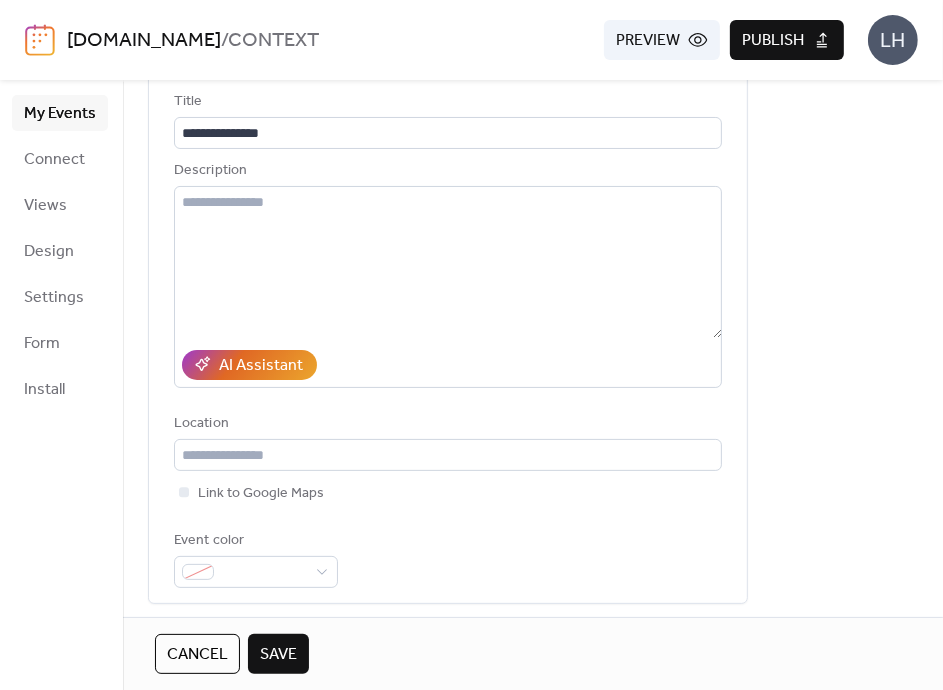 click on "**********" at bounding box center (448, 334) 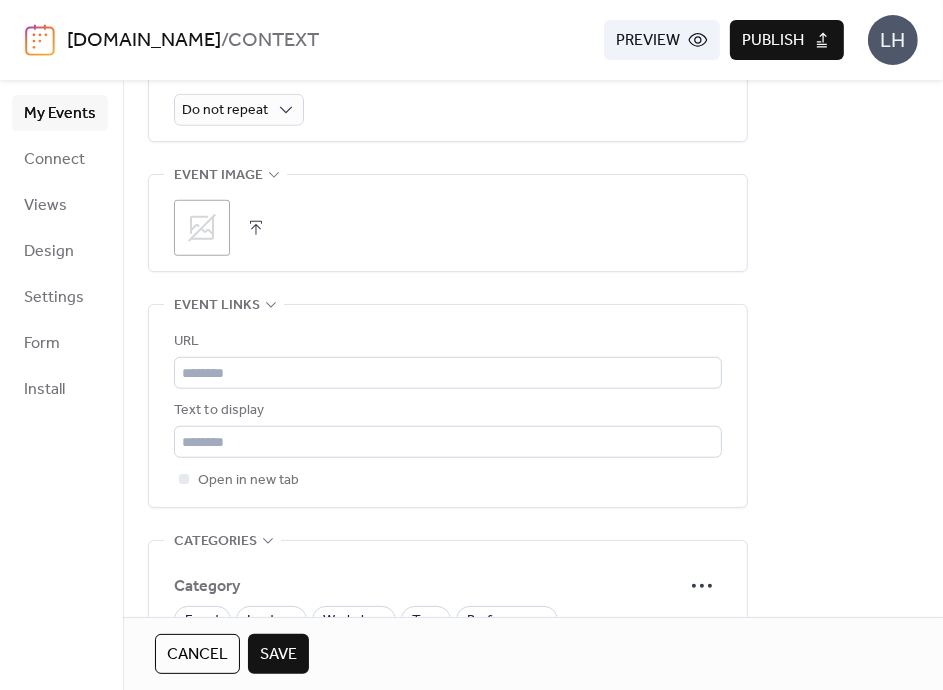 scroll, scrollTop: 1002, scrollLeft: 0, axis: vertical 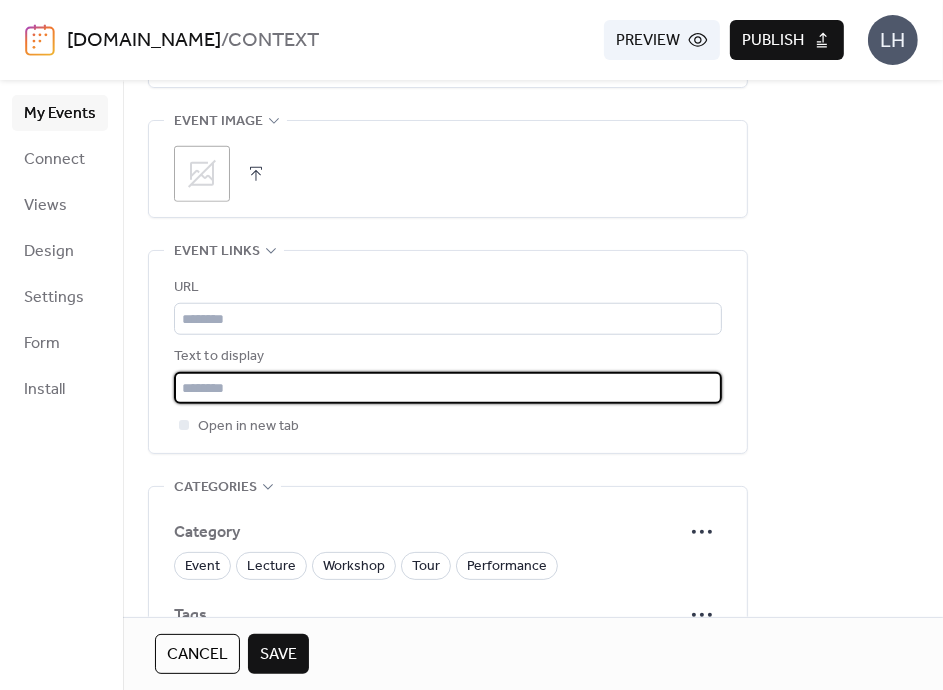click at bounding box center [448, 388] 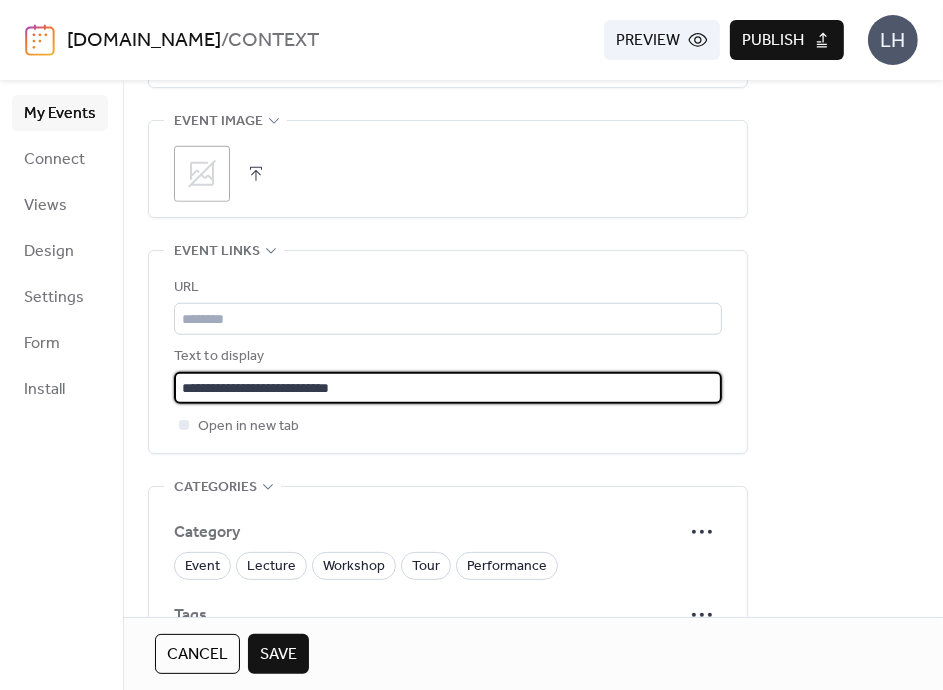 drag, startPoint x: 267, startPoint y: 383, endPoint x: 108, endPoint y: 377, distance: 159.11317 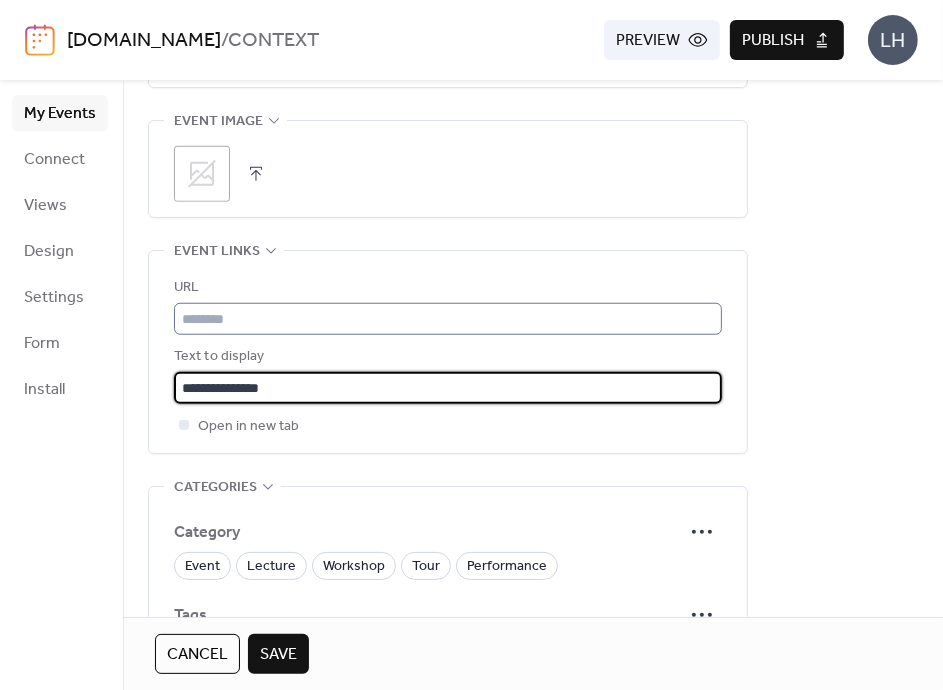 type on "**********" 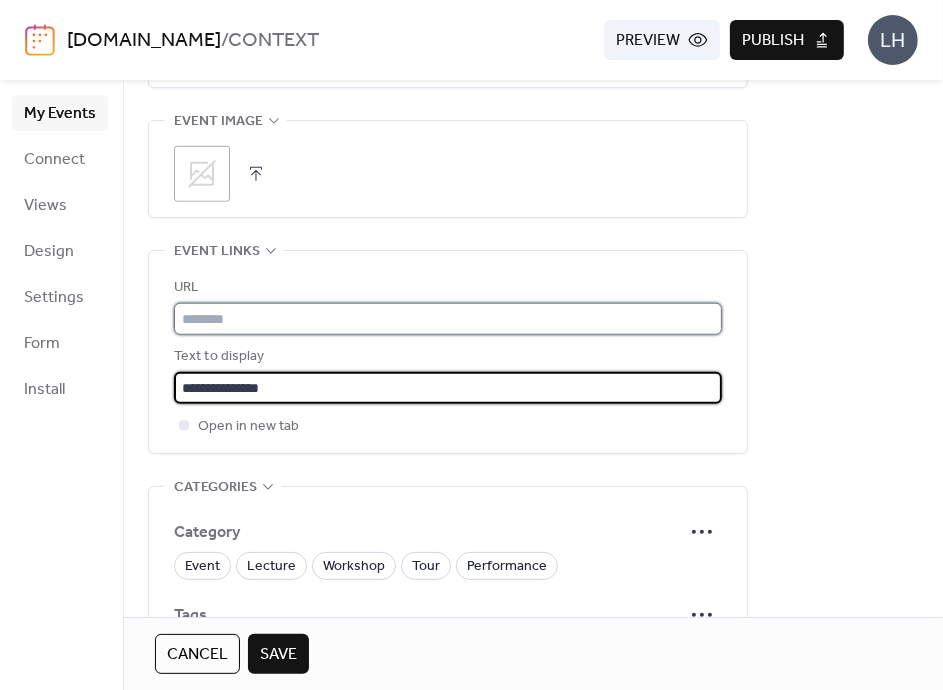 click at bounding box center (448, 319) 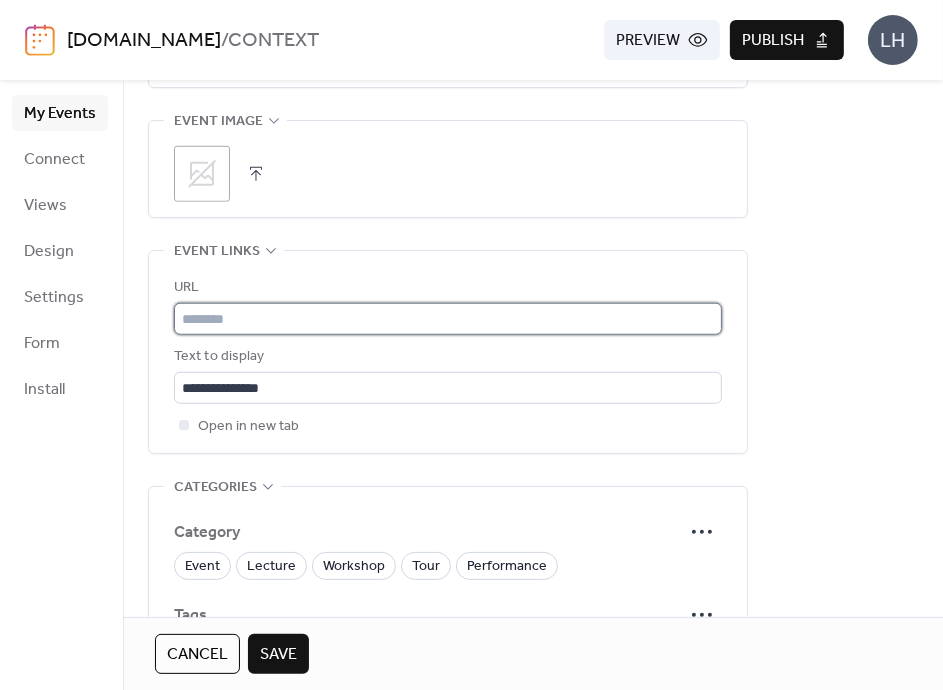 click at bounding box center (448, 319) 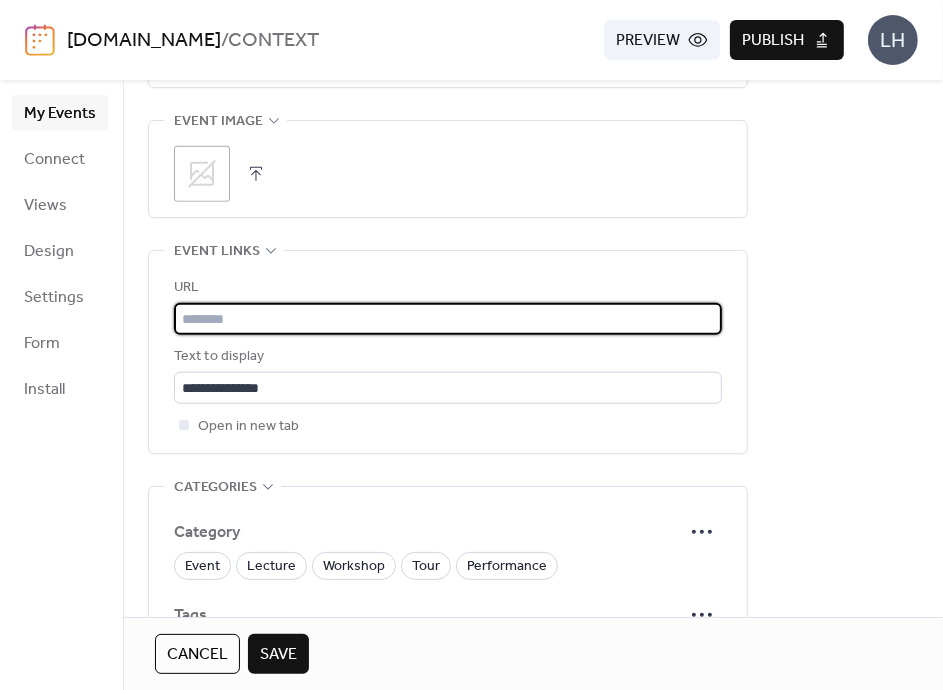 paste on "**********" 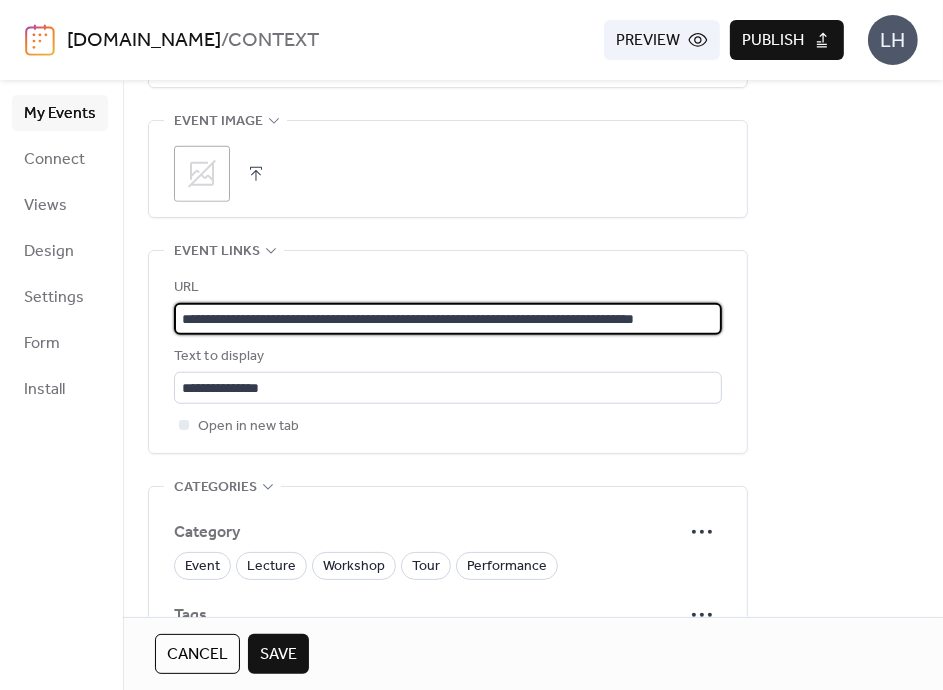 scroll, scrollTop: 0, scrollLeft: 114, axis: horizontal 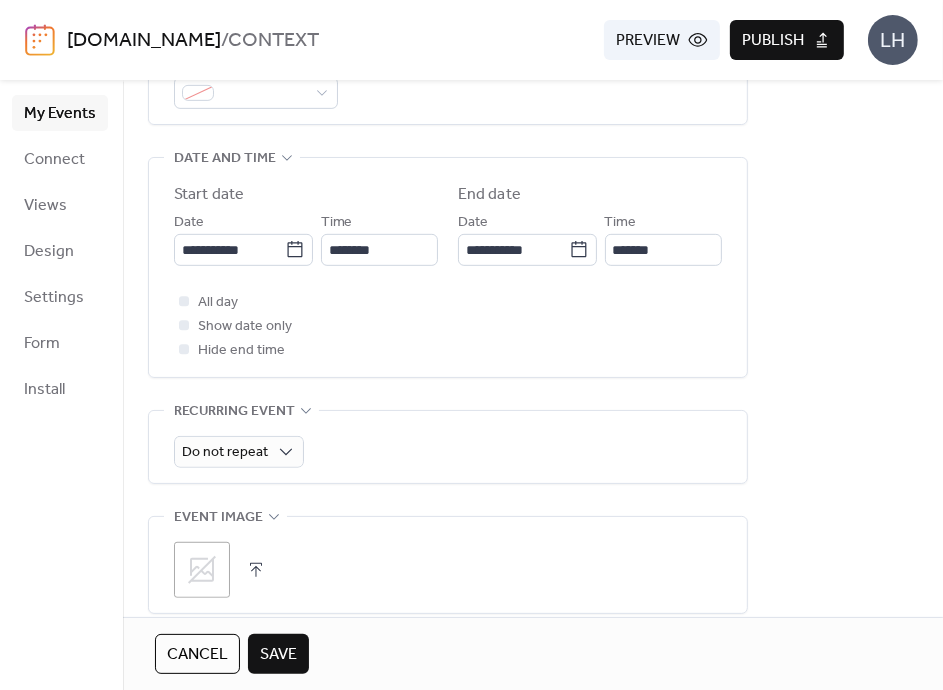 type on "**********" 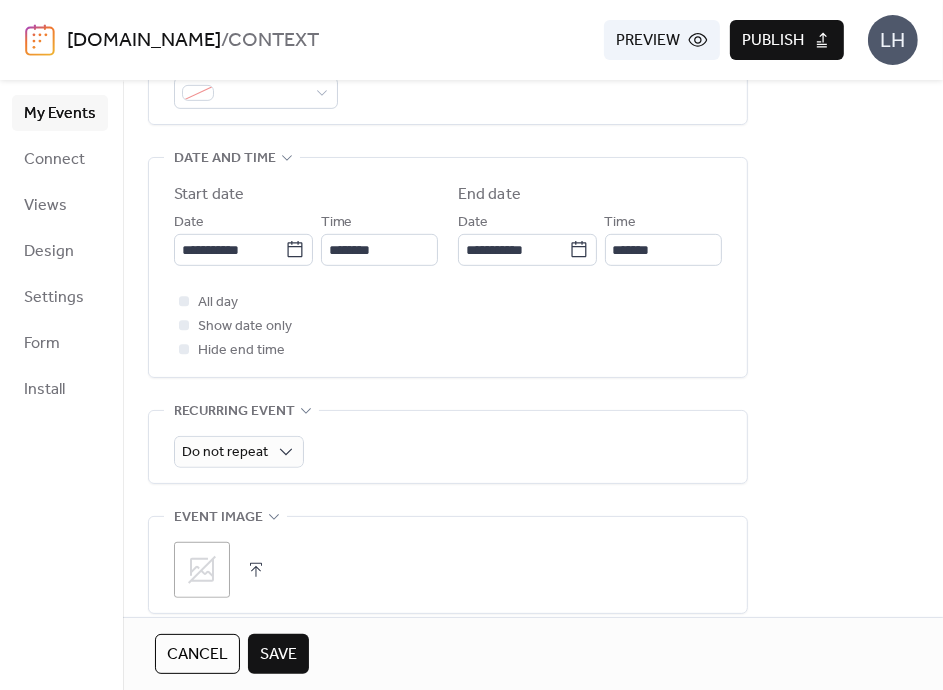 scroll, scrollTop: 0, scrollLeft: 0, axis: both 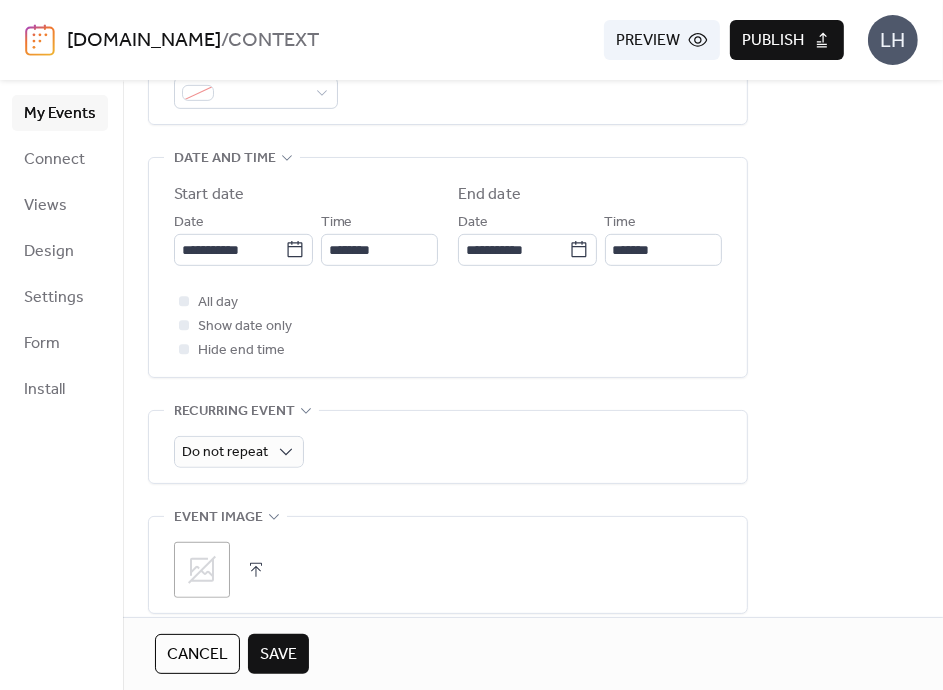 click on "**********" at bounding box center [533, 482] 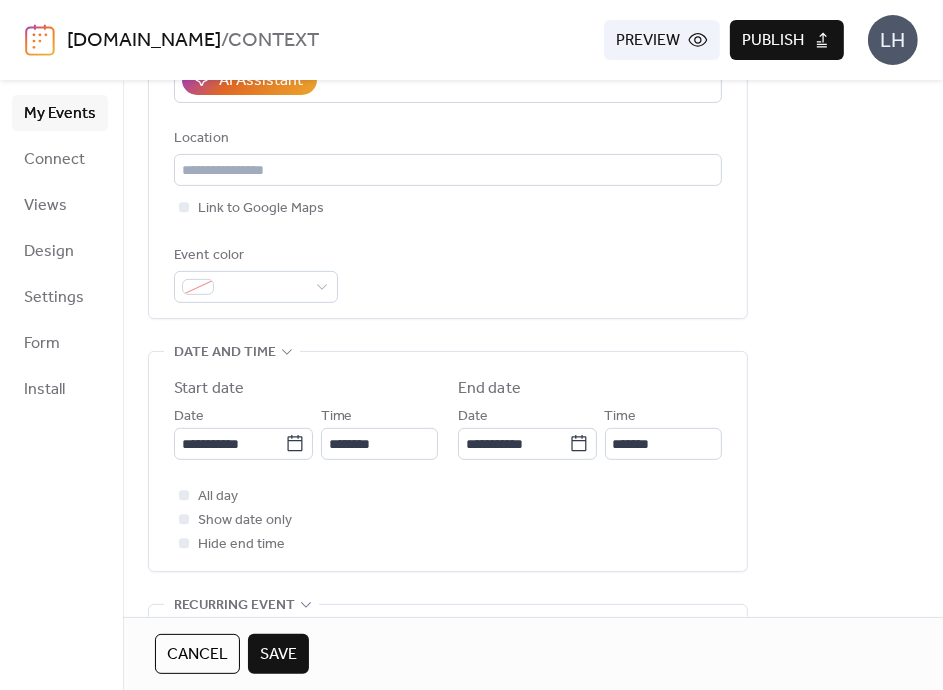 scroll, scrollTop: 410, scrollLeft: 0, axis: vertical 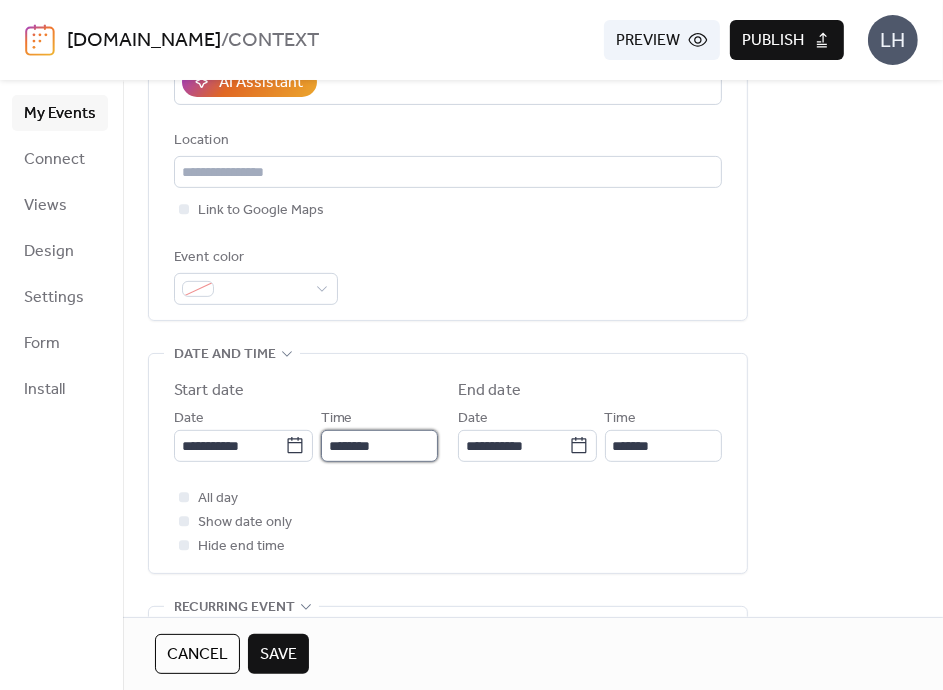 click on "********" at bounding box center (379, 446) 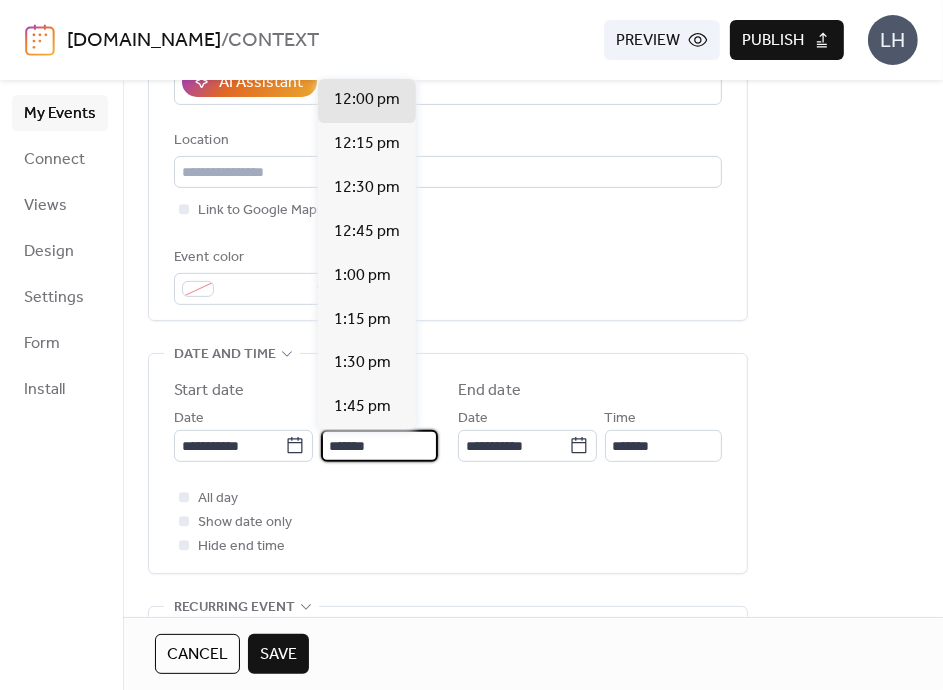 scroll, scrollTop: 3168, scrollLeft: 0, axis: vertical 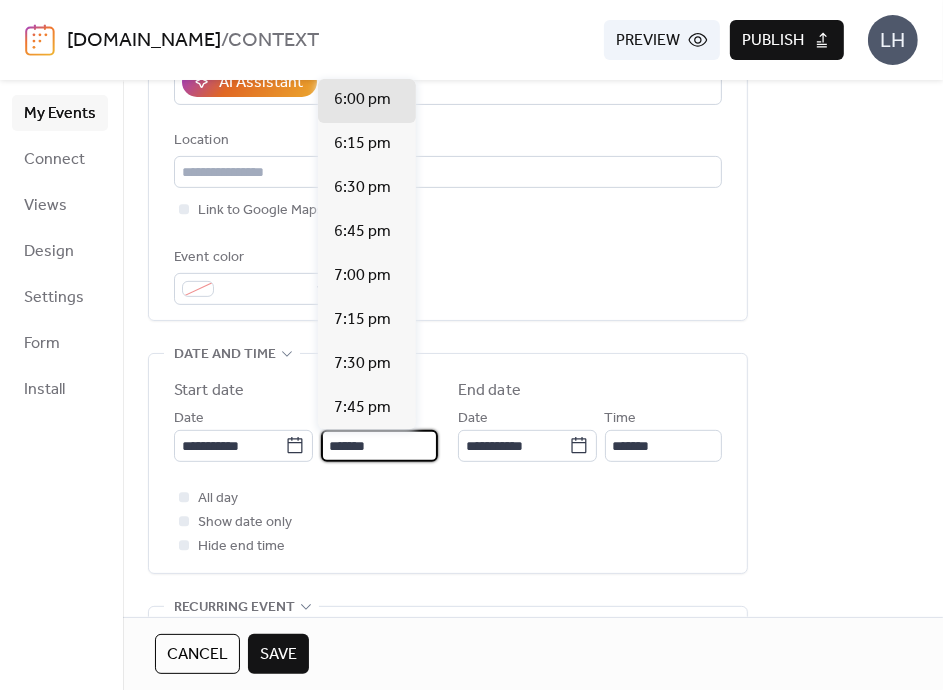 click on "*******" at bounding box center (379, 446) 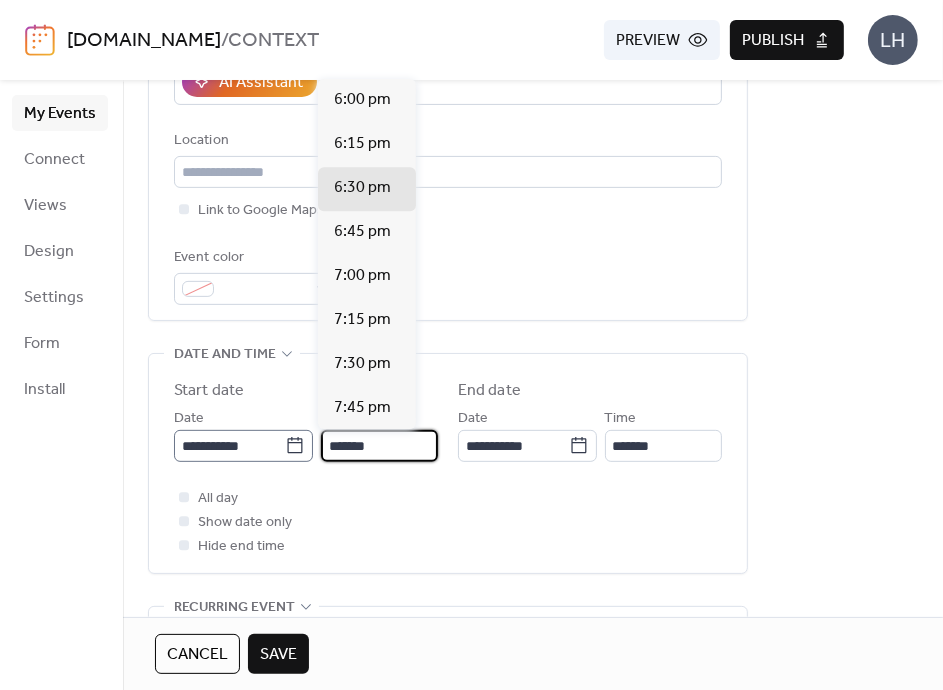 type on "*******" 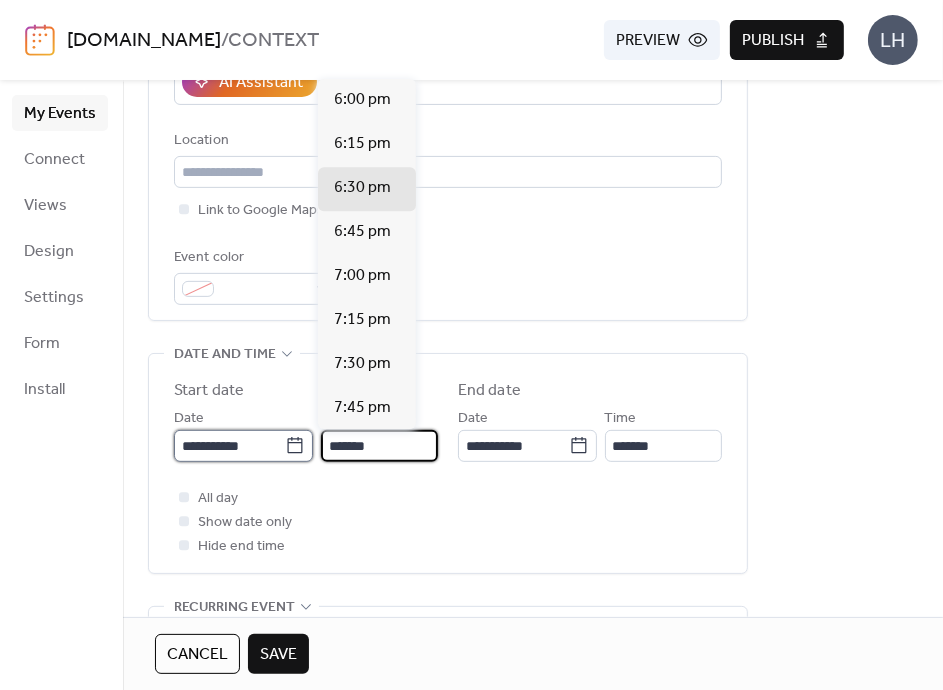 type on "*******" 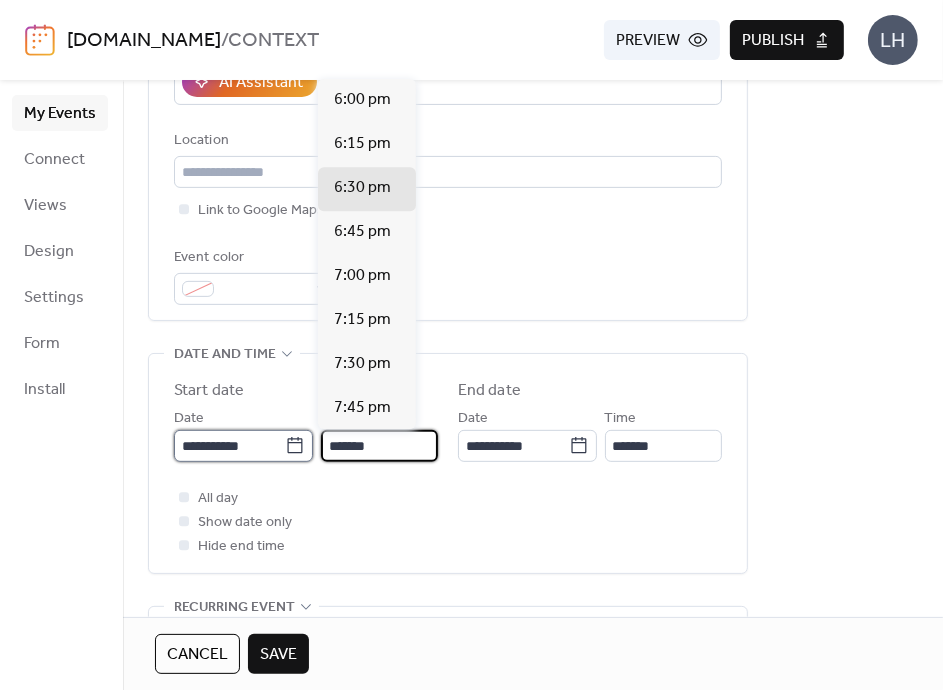 click on "**********" at bounding box center (229, 446) 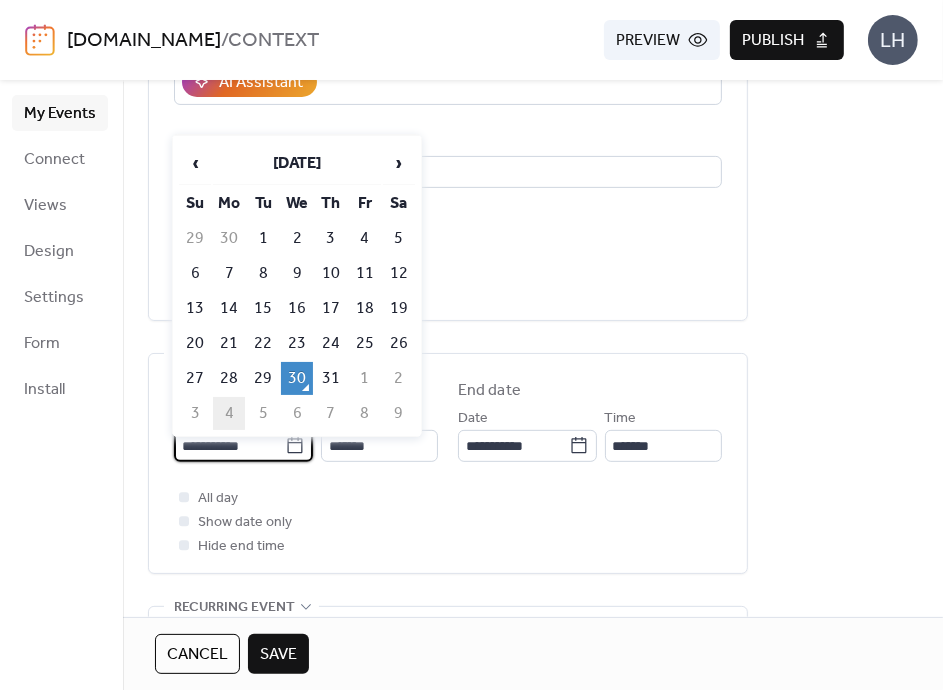 click on "4" at bounding box center [229, 413] 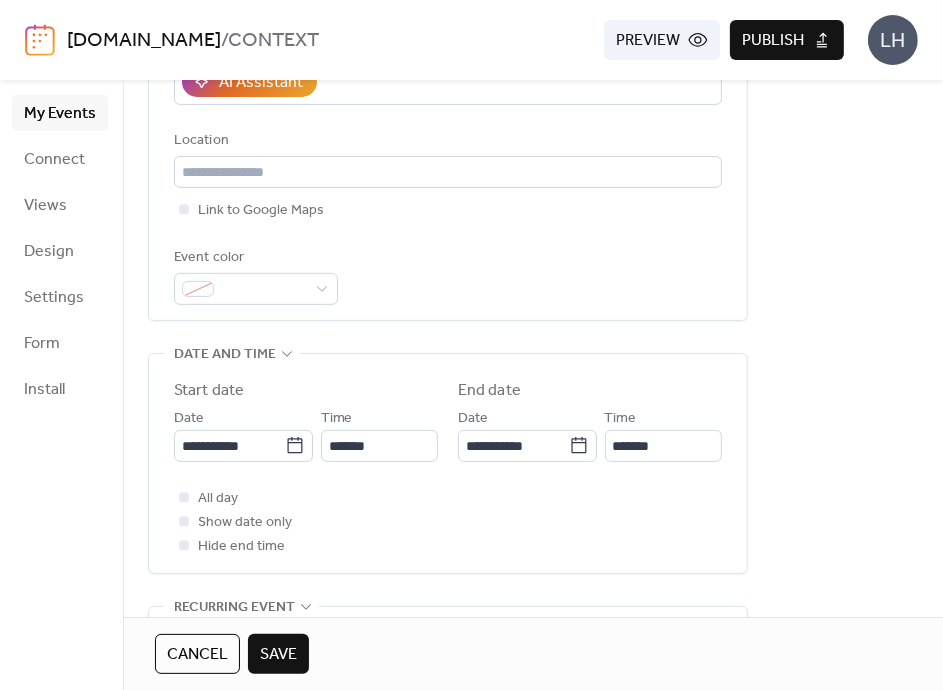 click on "All day Show date only Hide end time" at bounding box center [448, 522] 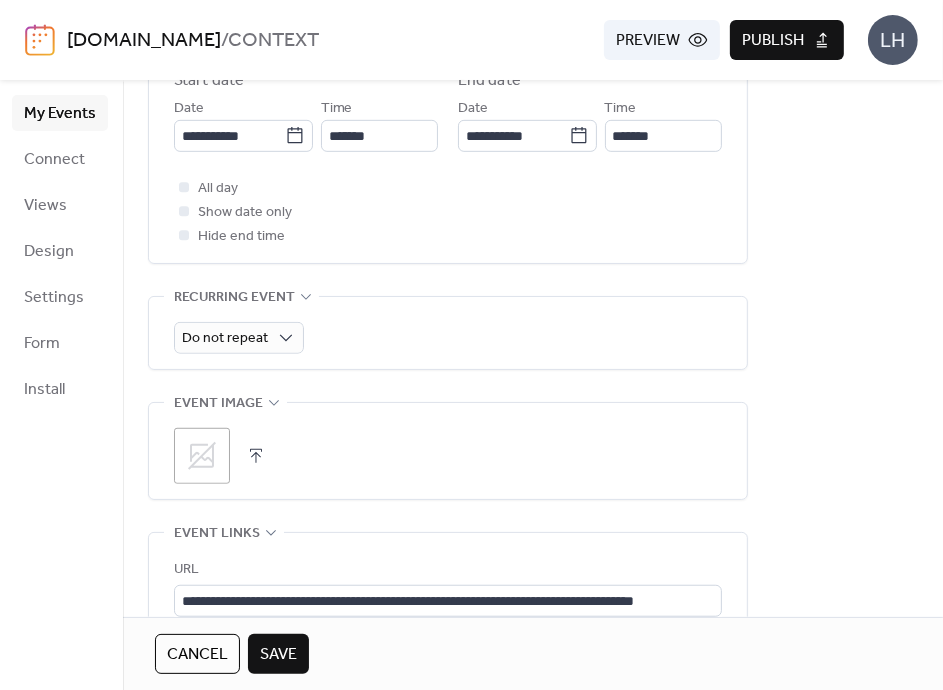 scroll, scrollTop: 722, scrollLeft: 0, axis: vertical 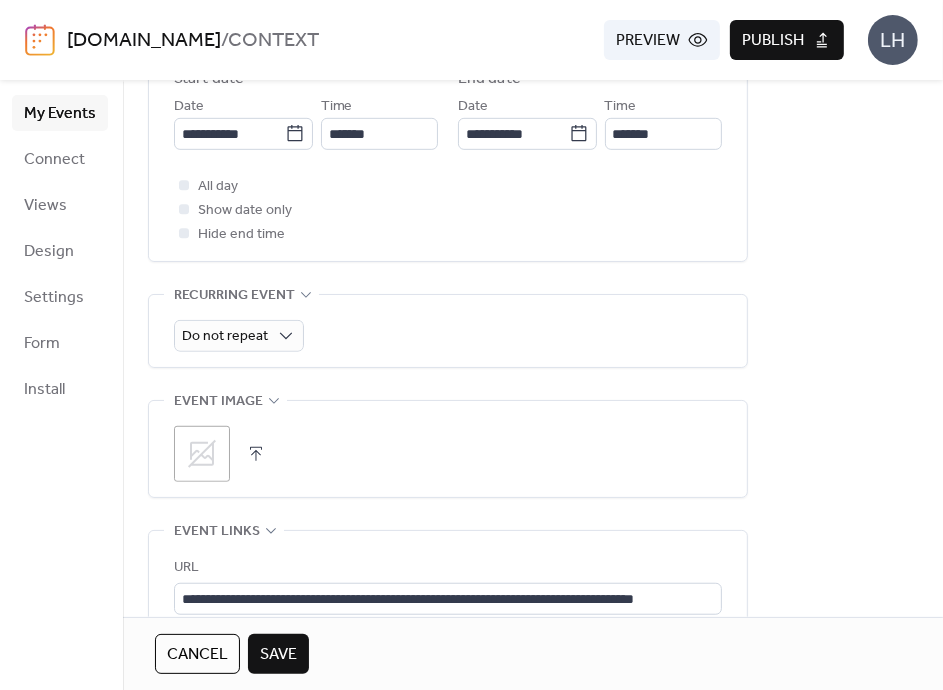 click 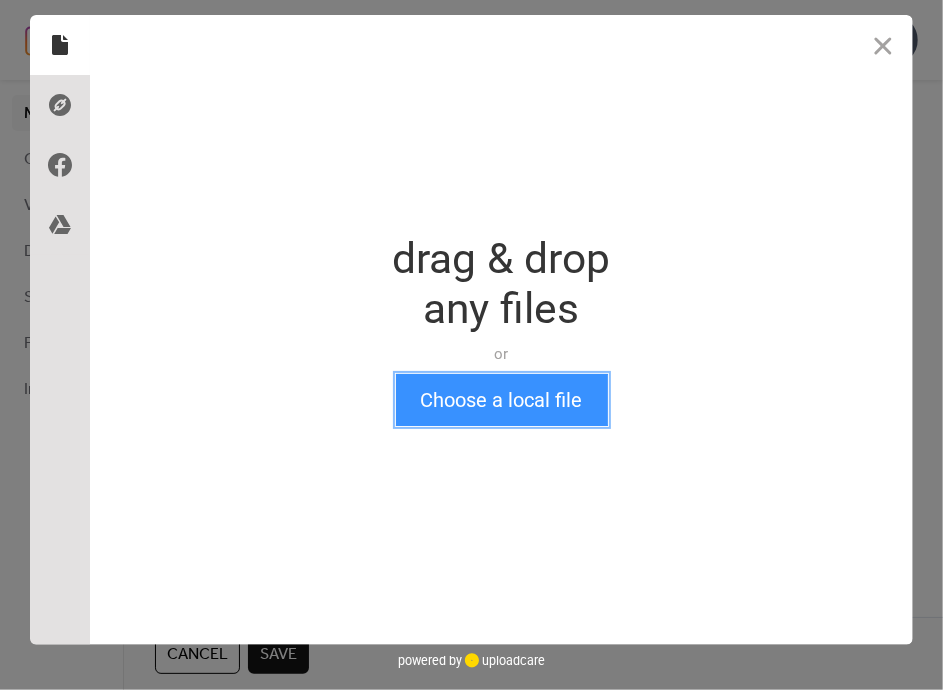 click on "Choose a local file" at bounding box center (502, 400) 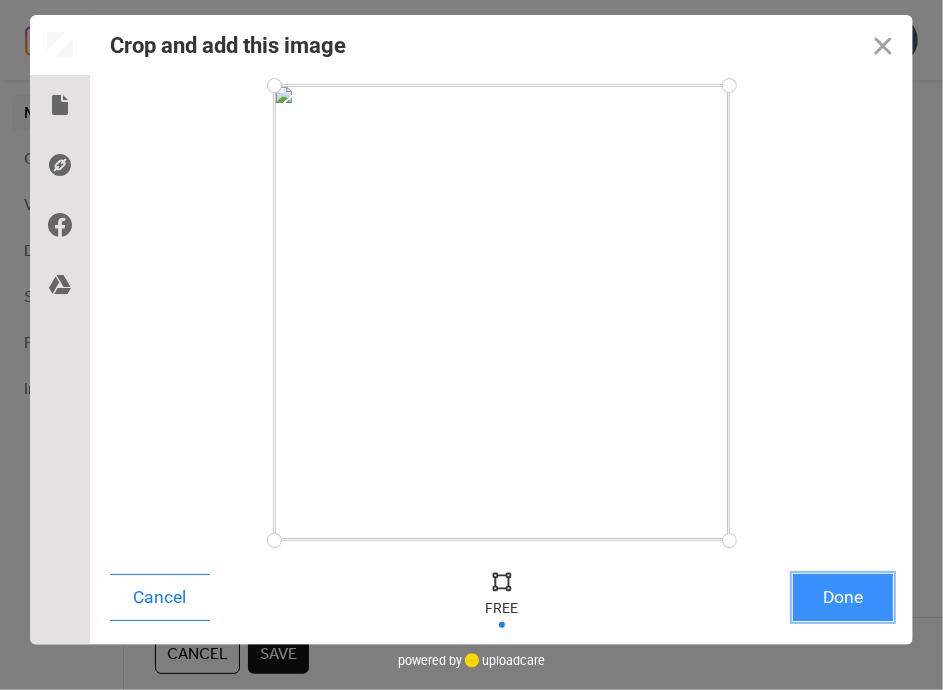 click on "Done" at bounding box center [843, 597] 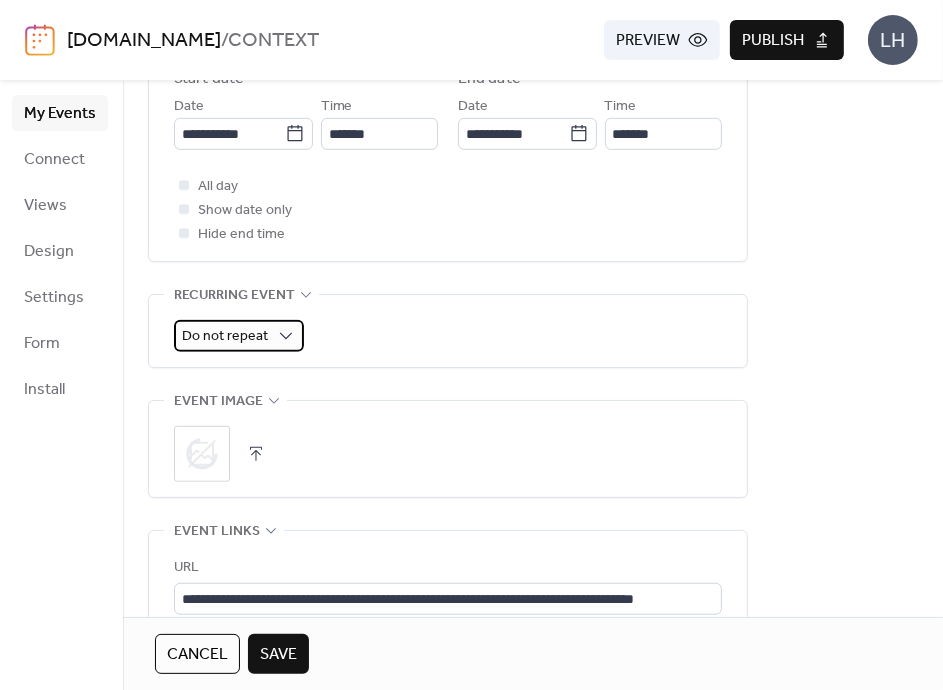 click on "Do not repeat" at bounding box center (225, 336) 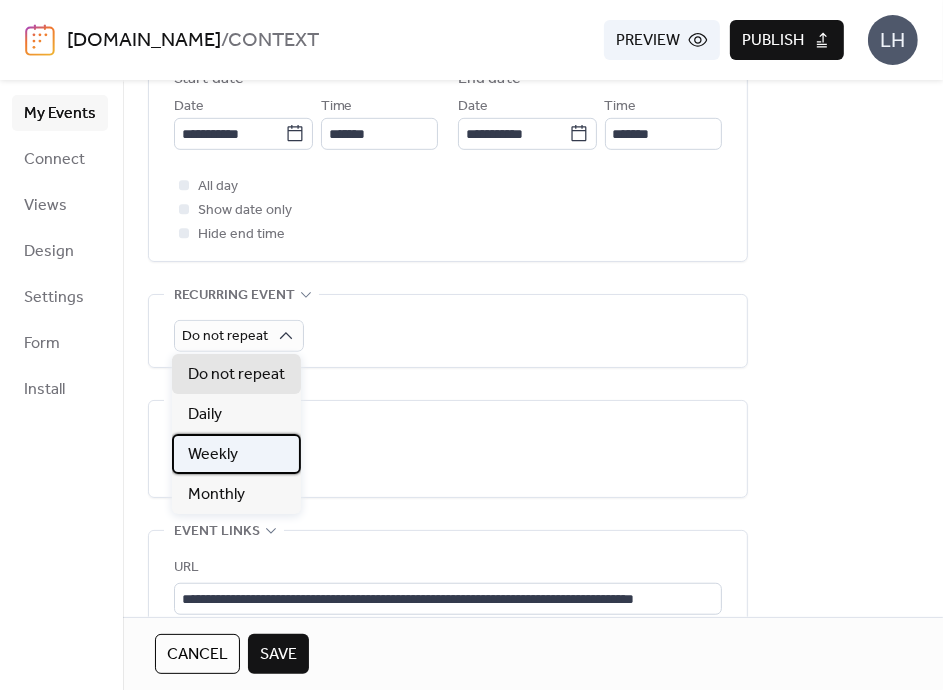 click on "Weekly" at bounding box center (236, 454) 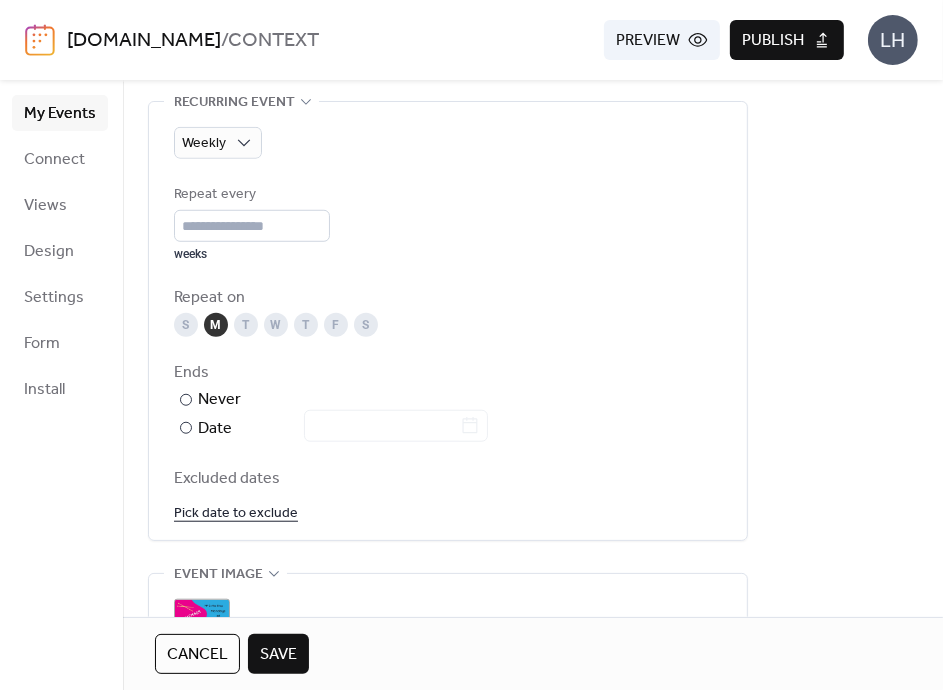 scroll, scrollTop: 923, scrollLeft: 0, axis: vertical 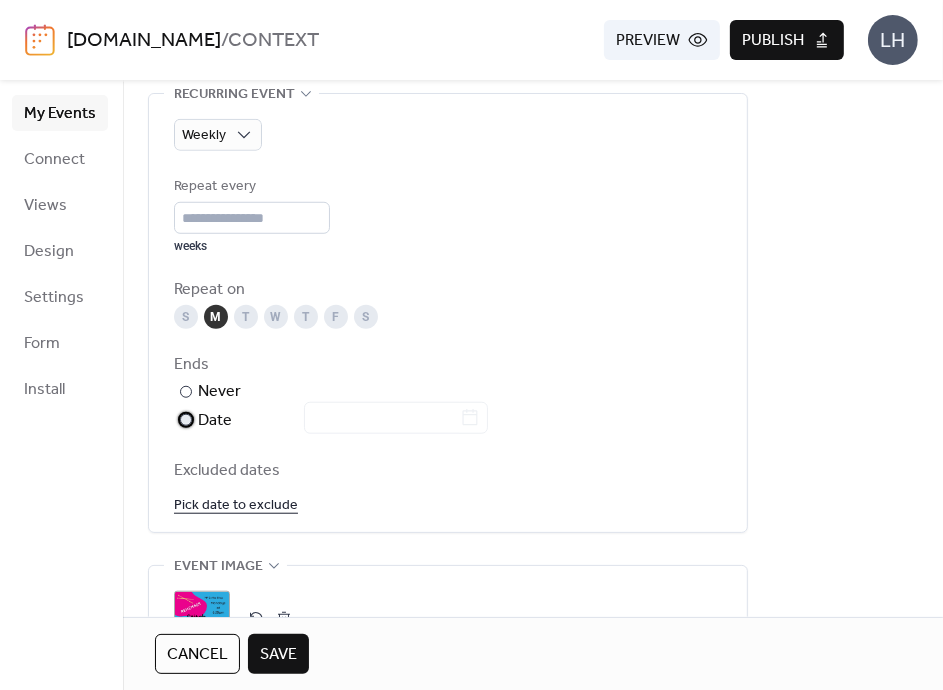 click on "Date" at bounding box center [343, 421] 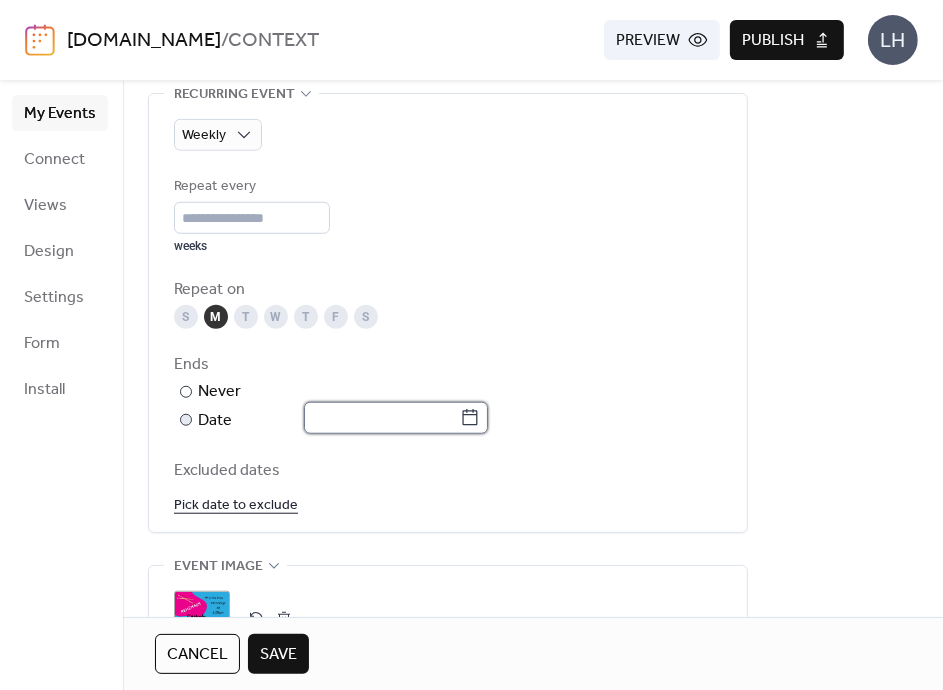 click at bounding box center [382, 418] 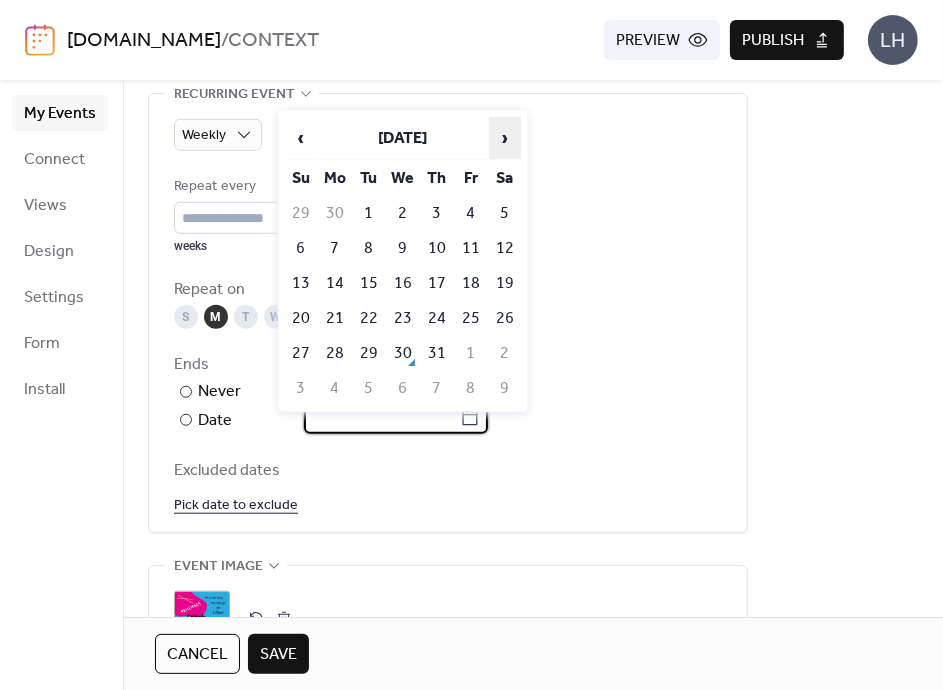 click on "›" at bounding box center (505, 138) 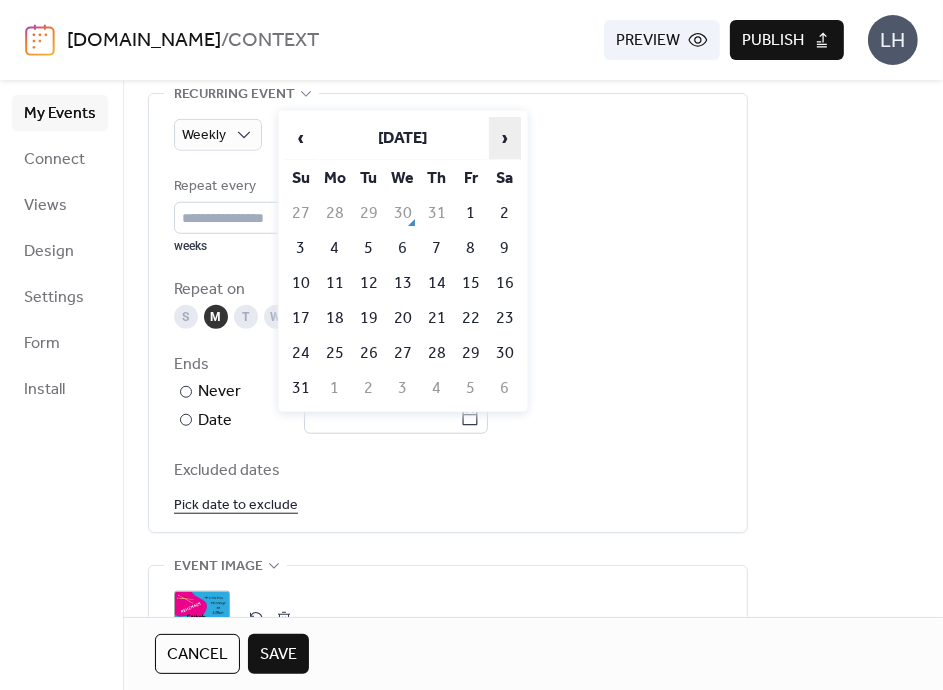 click on "›" at bounding box center [505, 138] 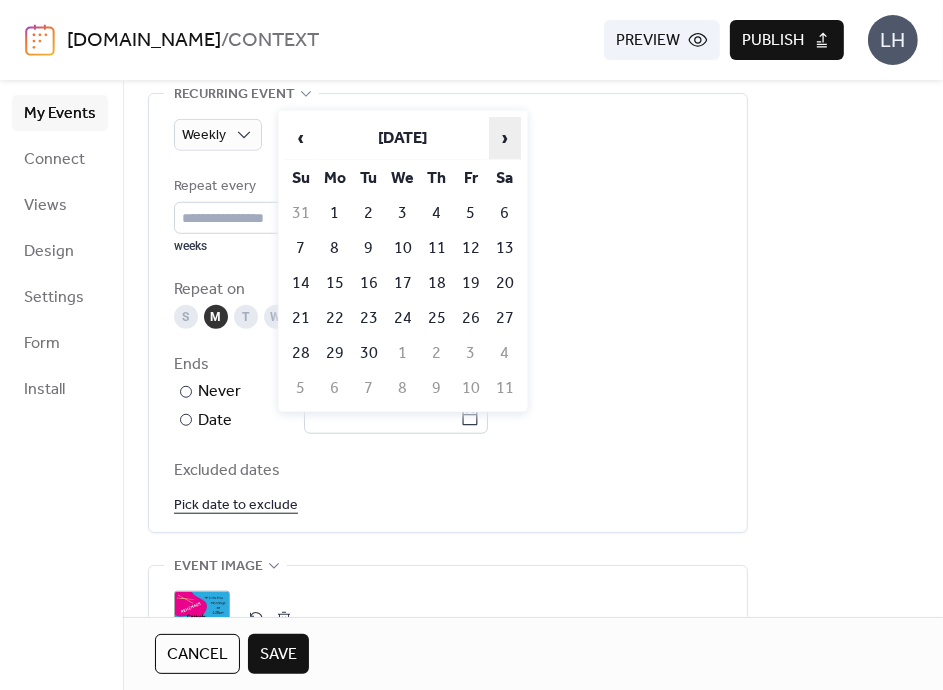 click on "›" at bounding box center [505, 138] 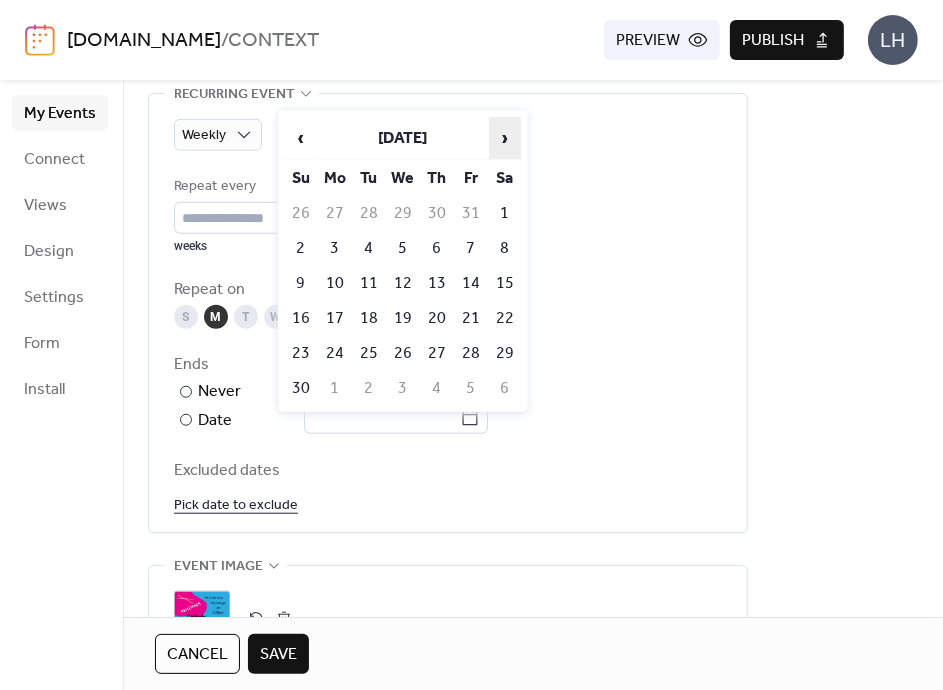 click on "›" at bounding box center (505, 138) 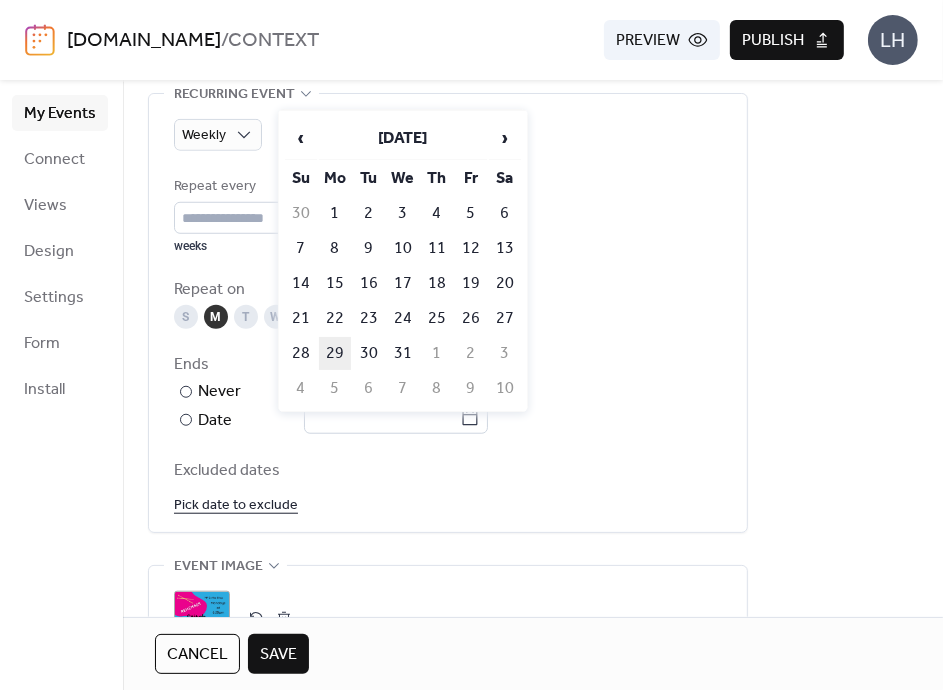 click on "29" at bounding box center (335, 353) 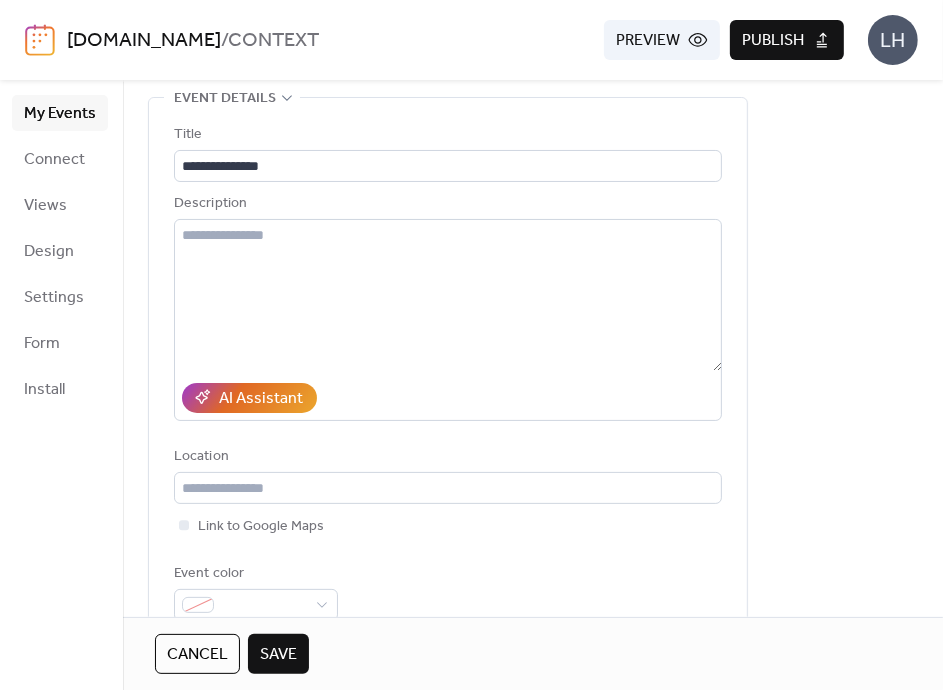 scroll, scrollTop: 88, scrollLeft: 0, axis: vertical 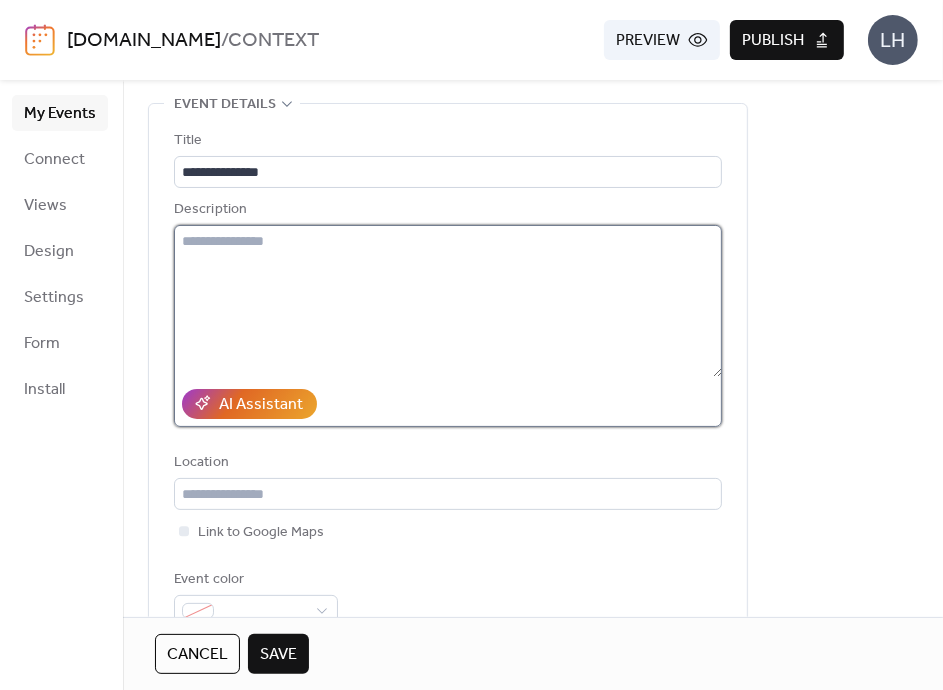 click at bounding box center (448, 301) 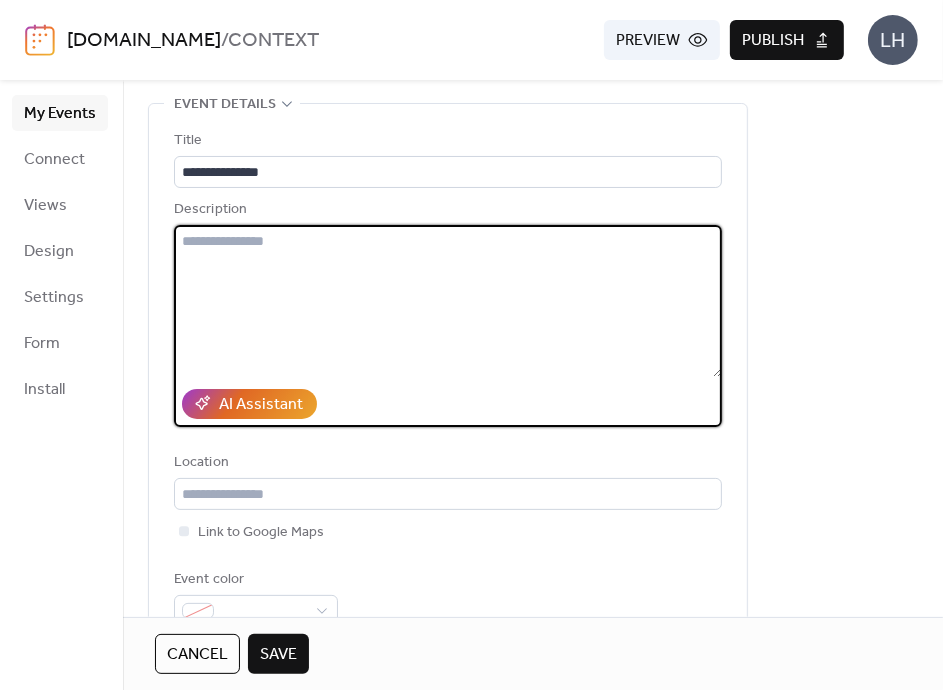 paste on "**********" 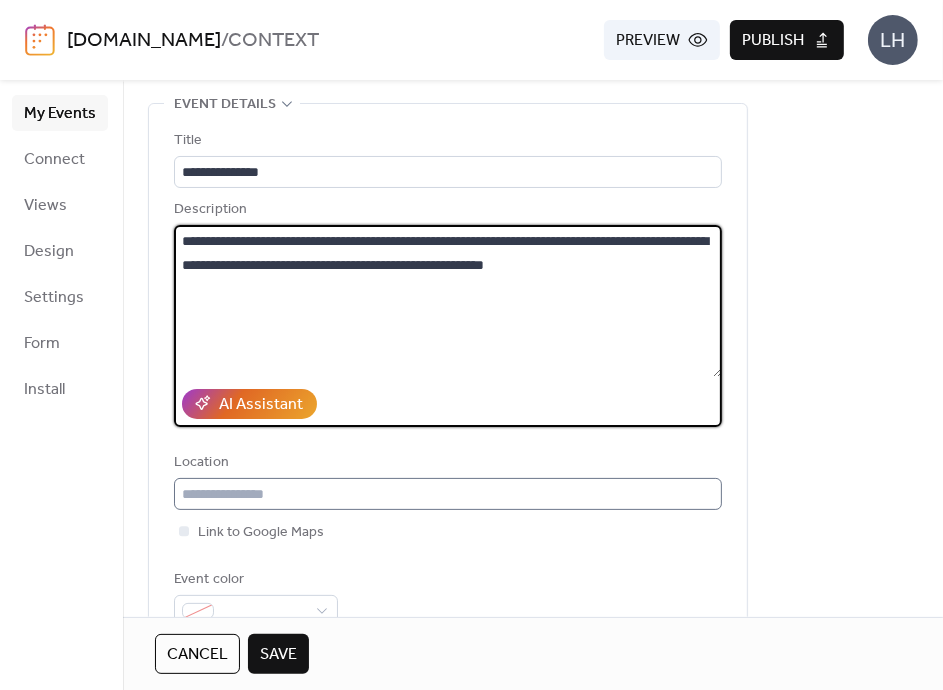 type on "**********" 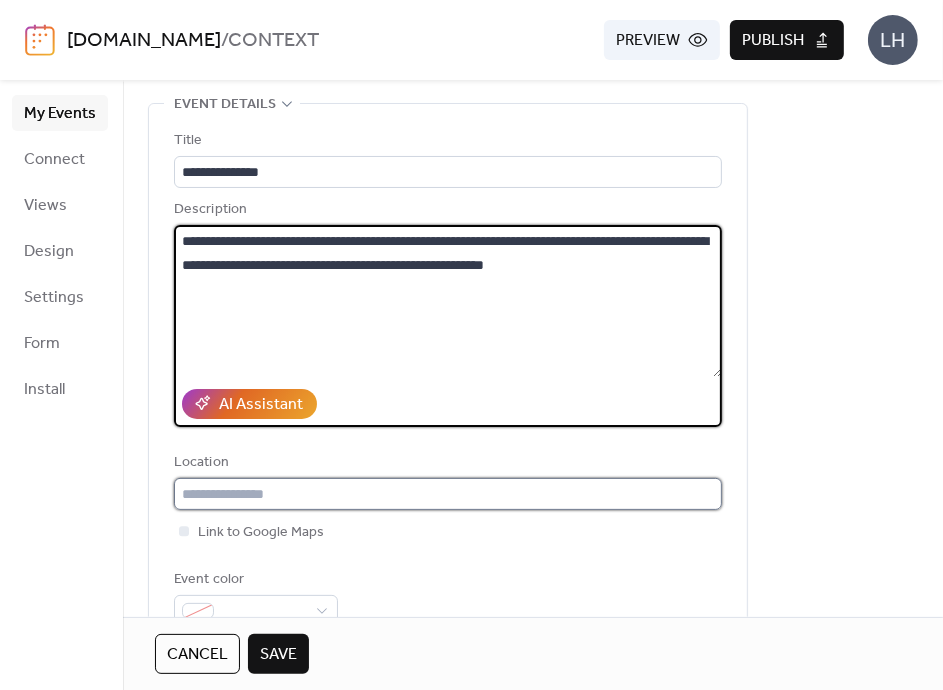 click at bounding box center (448, 494) 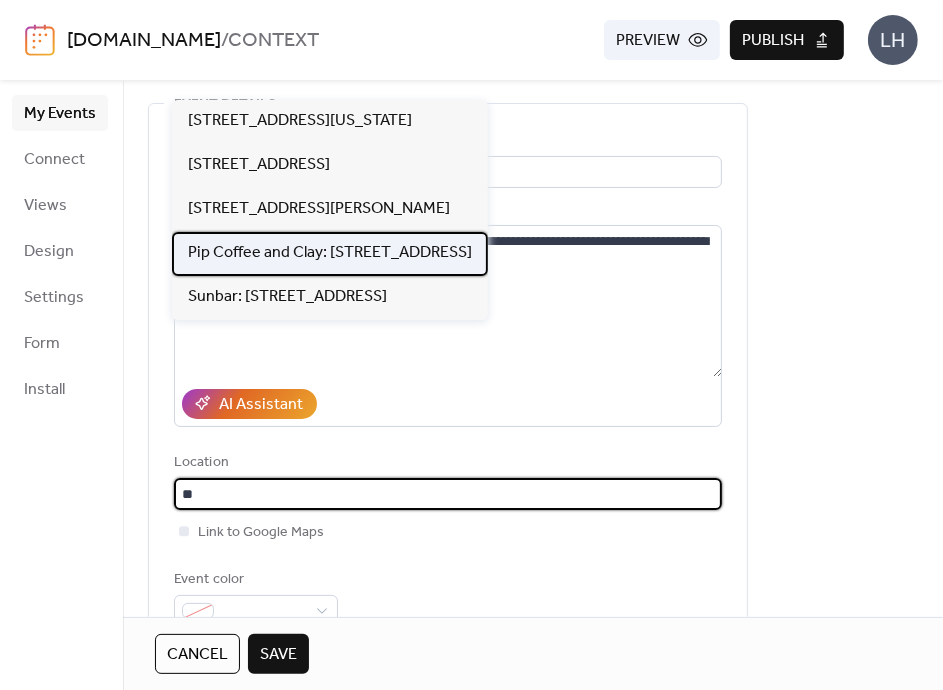 click on "Pip Coffee and Clay: [STREET_ADDRESS]" at bounding box center (330, 253) 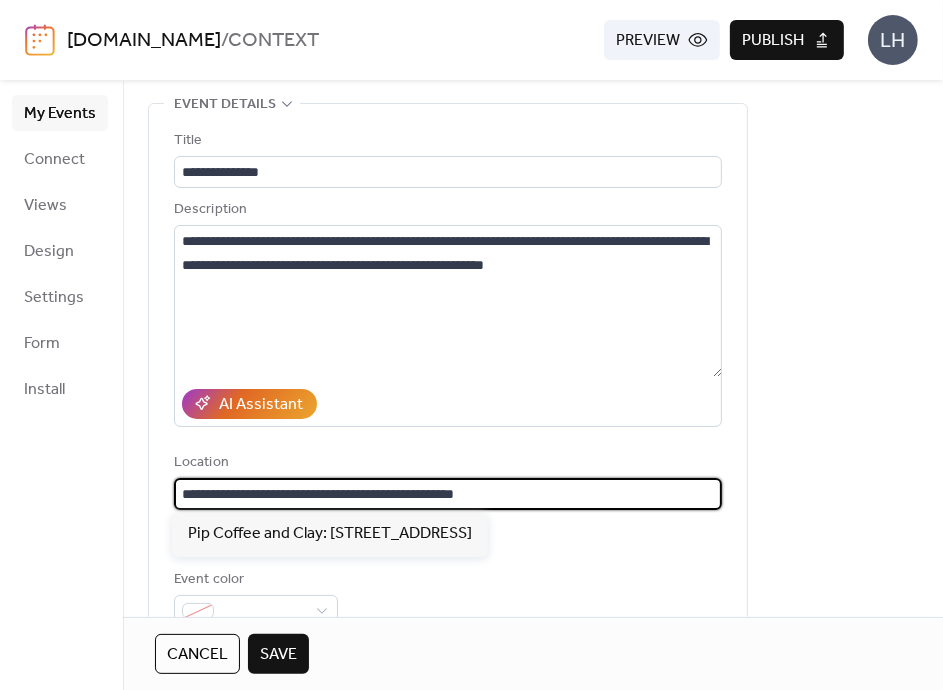 drag, startPoint x: 304, startPoint y: 493, endPoint x: 141, endPoint y: 482, distance: 163.37074 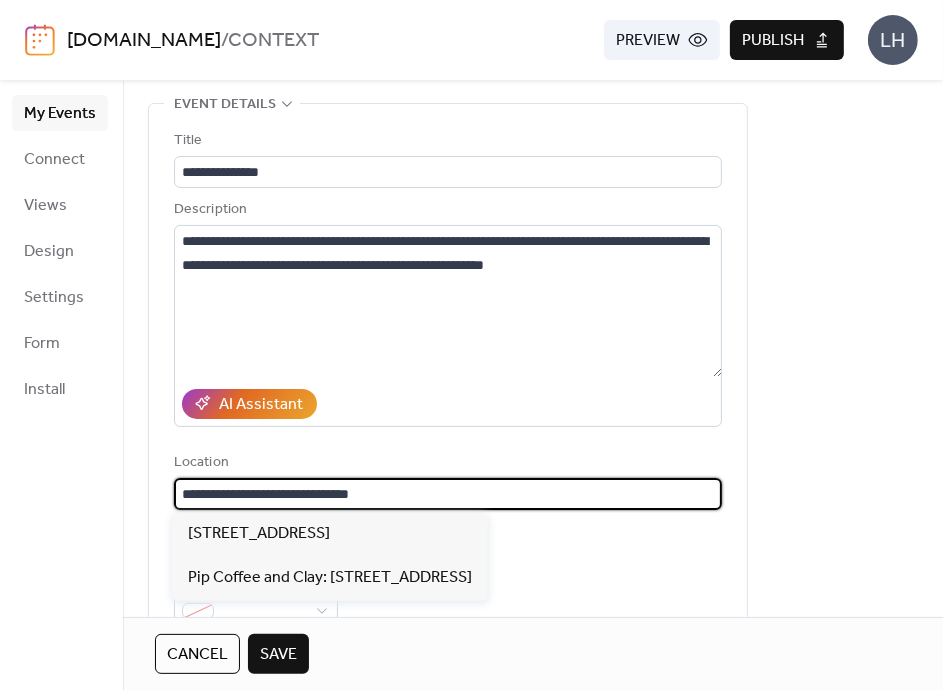 type on "**********" 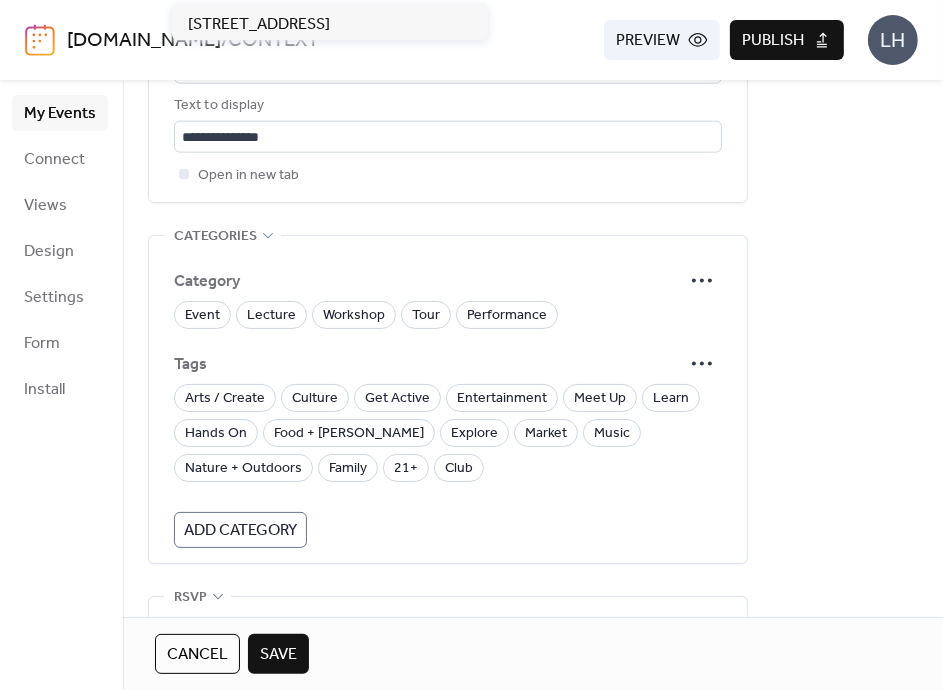 scroll, scrollTop: 1620, scrollLeft: 0, axis: vertical 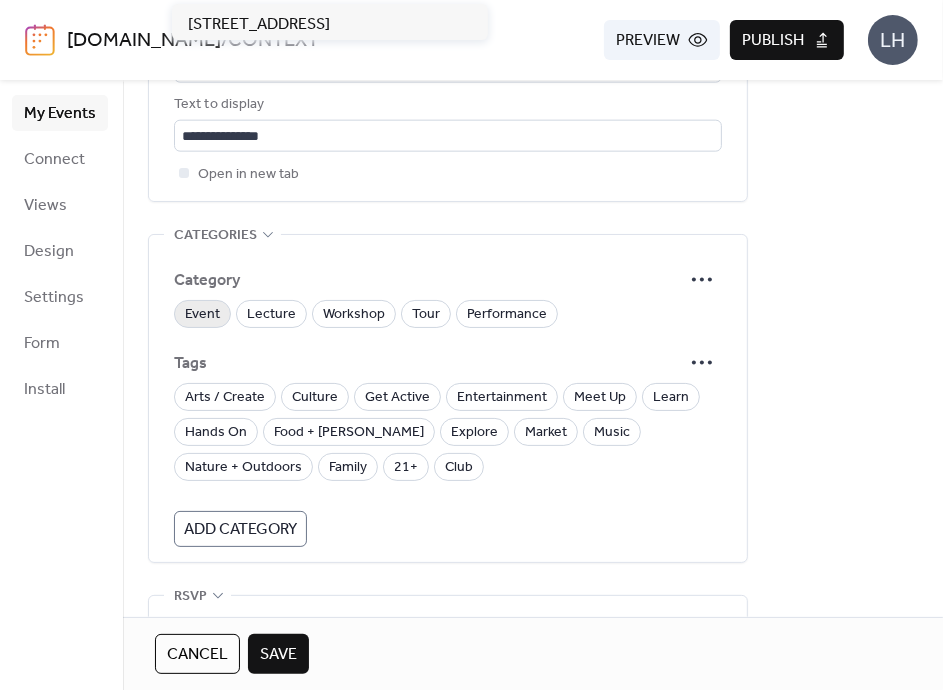click on "Event" at bounding box center (202, 314) 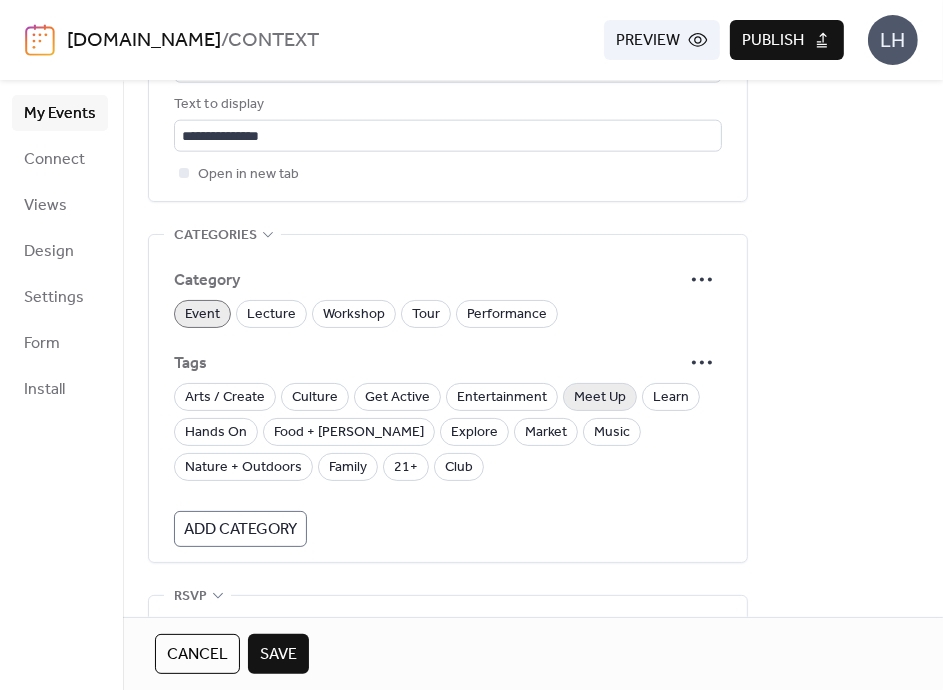 click on "Meet Up" at bounding box center [600, 398] 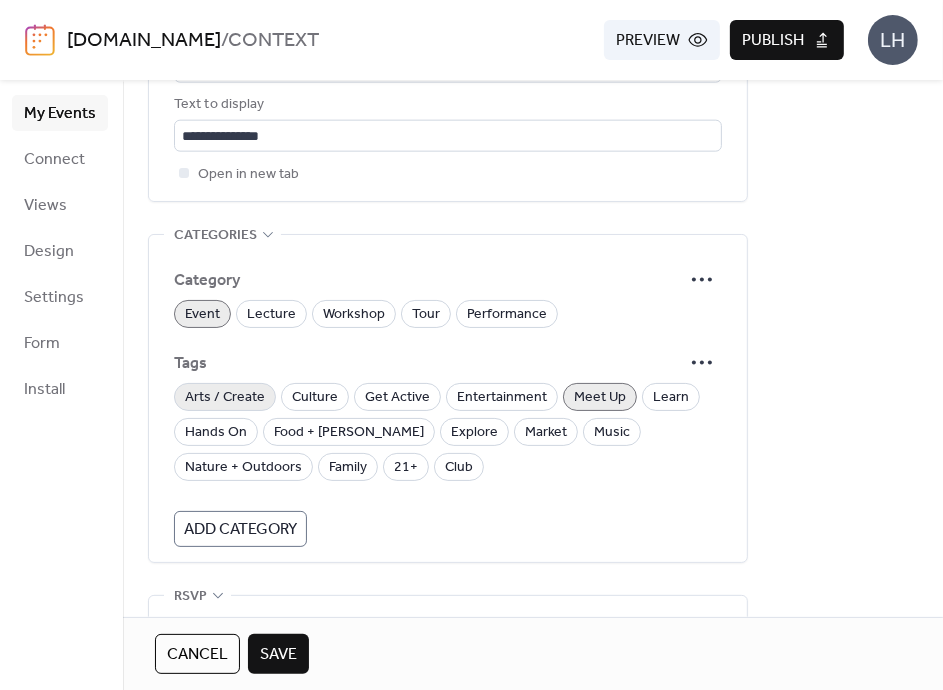 click on "Arts / Create" at bounding box center [225, 398] 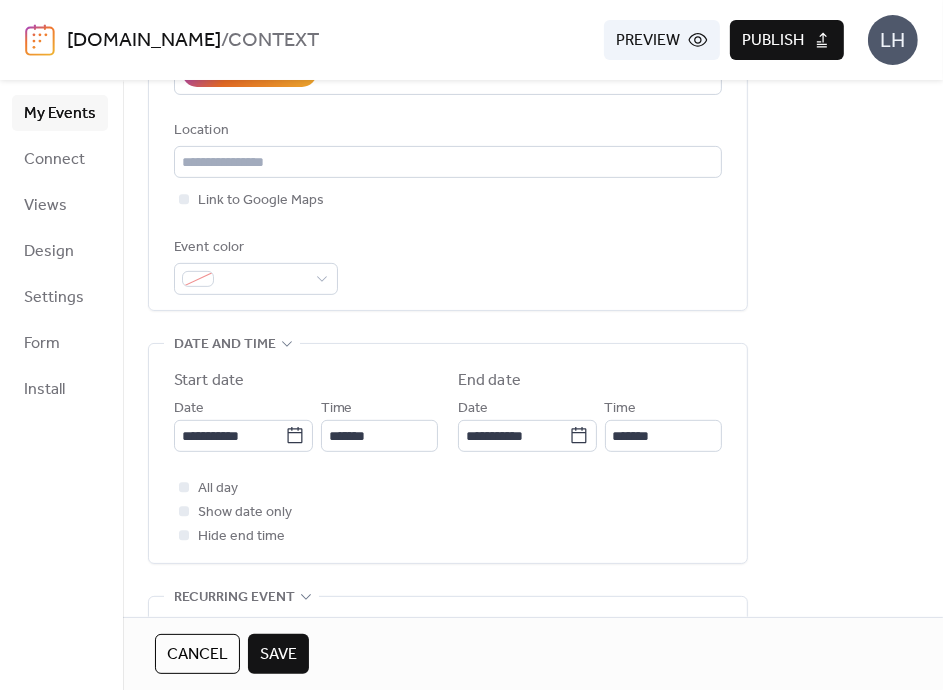 scroll, scrollTop: 408, scrollLeft: 0, axis: vertical 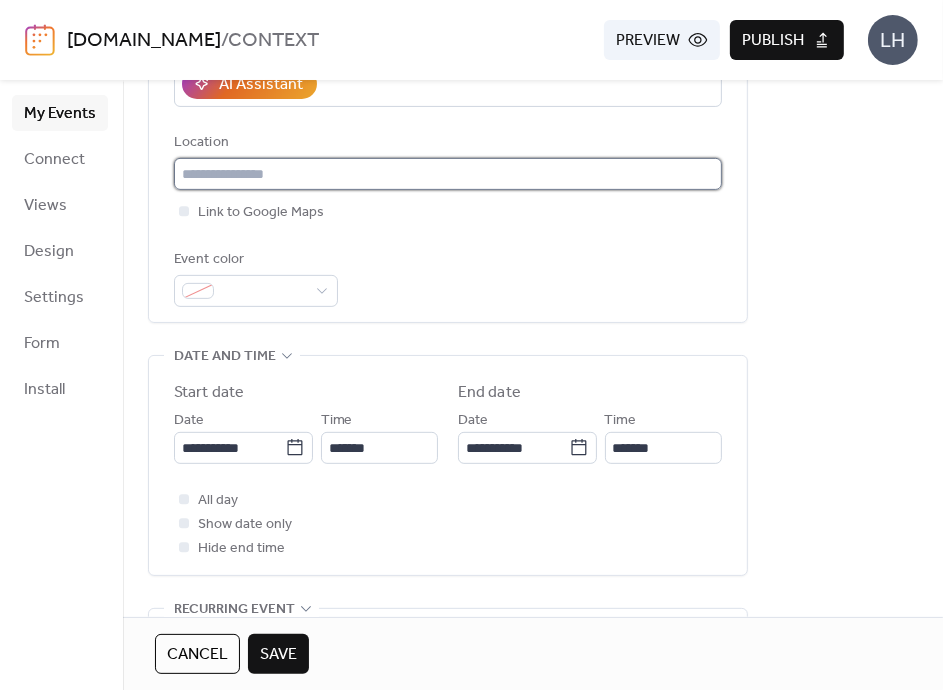 click at bounding box center [448, 174] 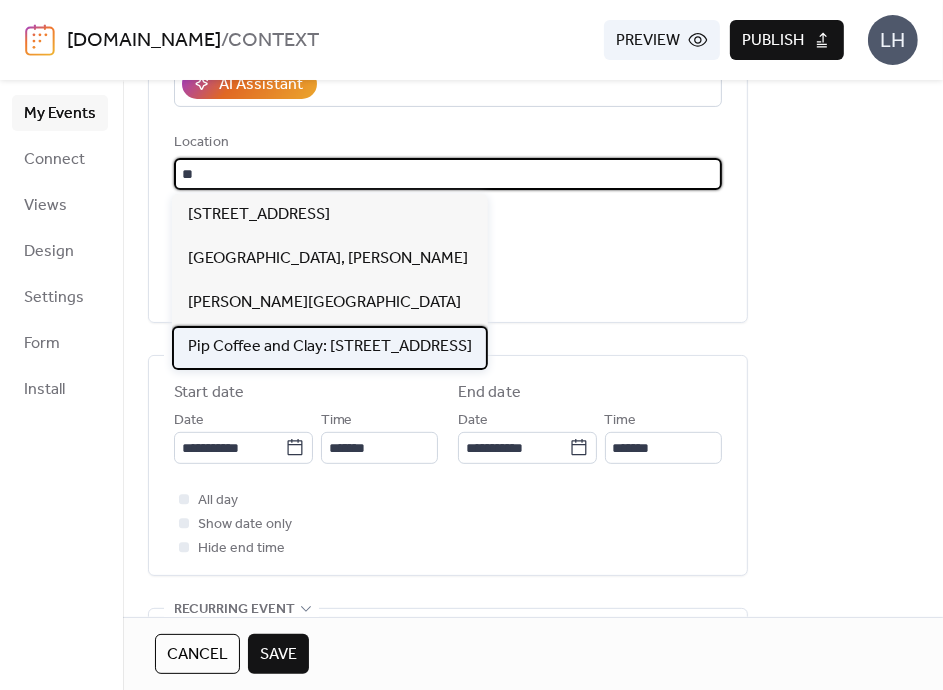 click on "Pip Coffee and Clay: [STREET_ADDRESS]" at bounding box center [330, 347] 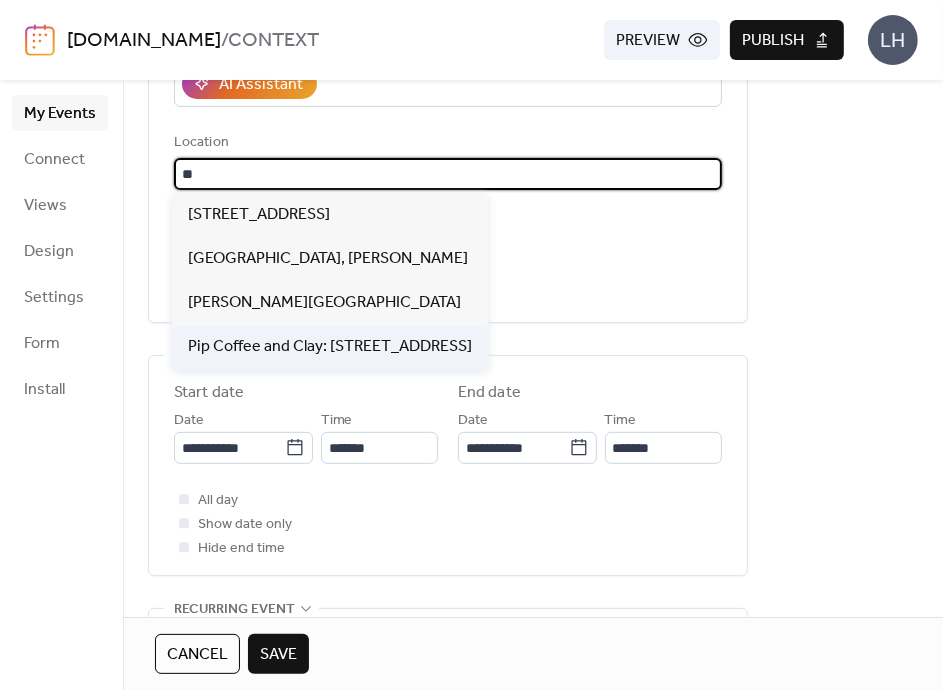 type on "**********" 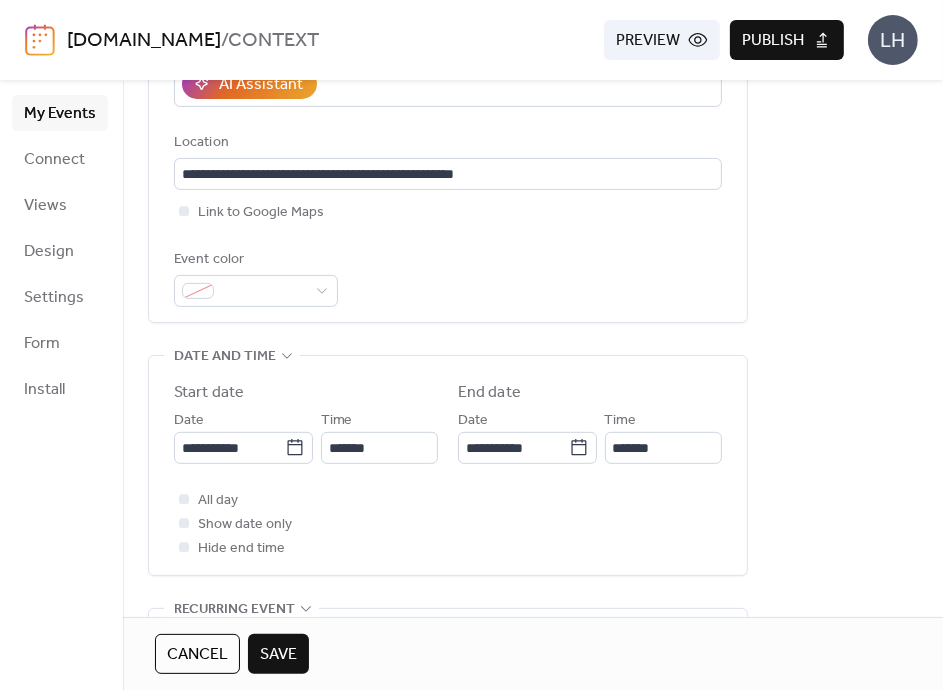click on "Event color" at bounding box center (448, 277) 